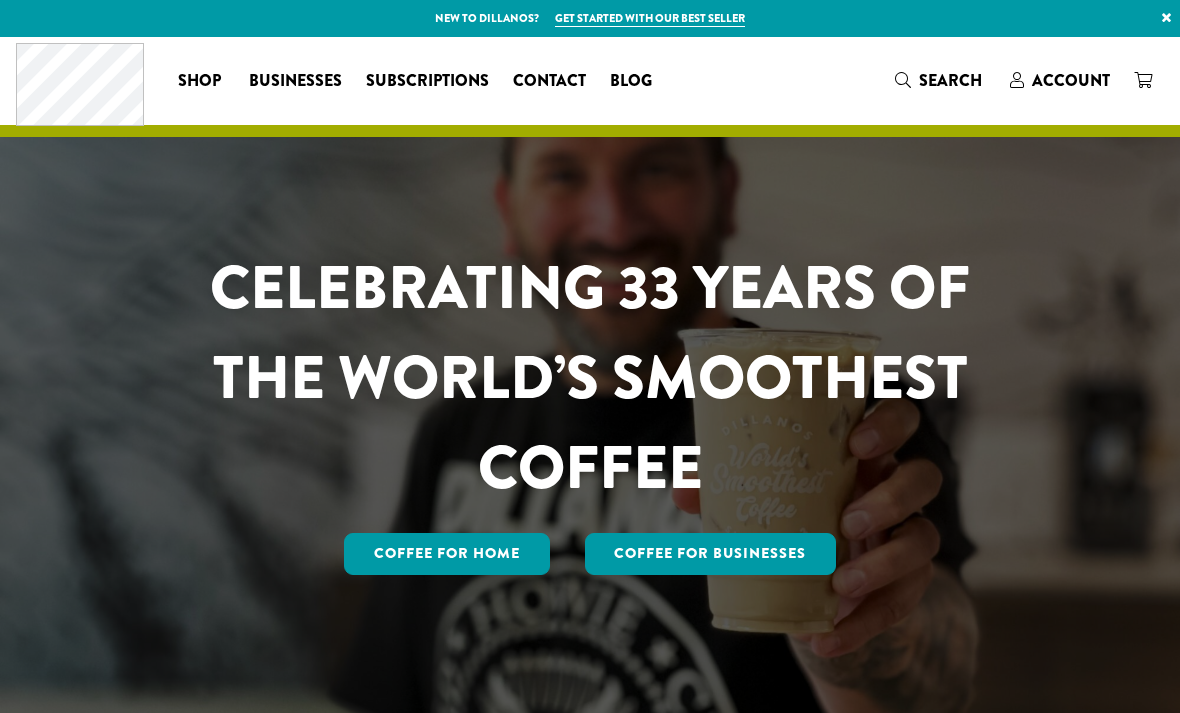 scroll, scrollTop: 0, scrollLeft: 0, axis: both 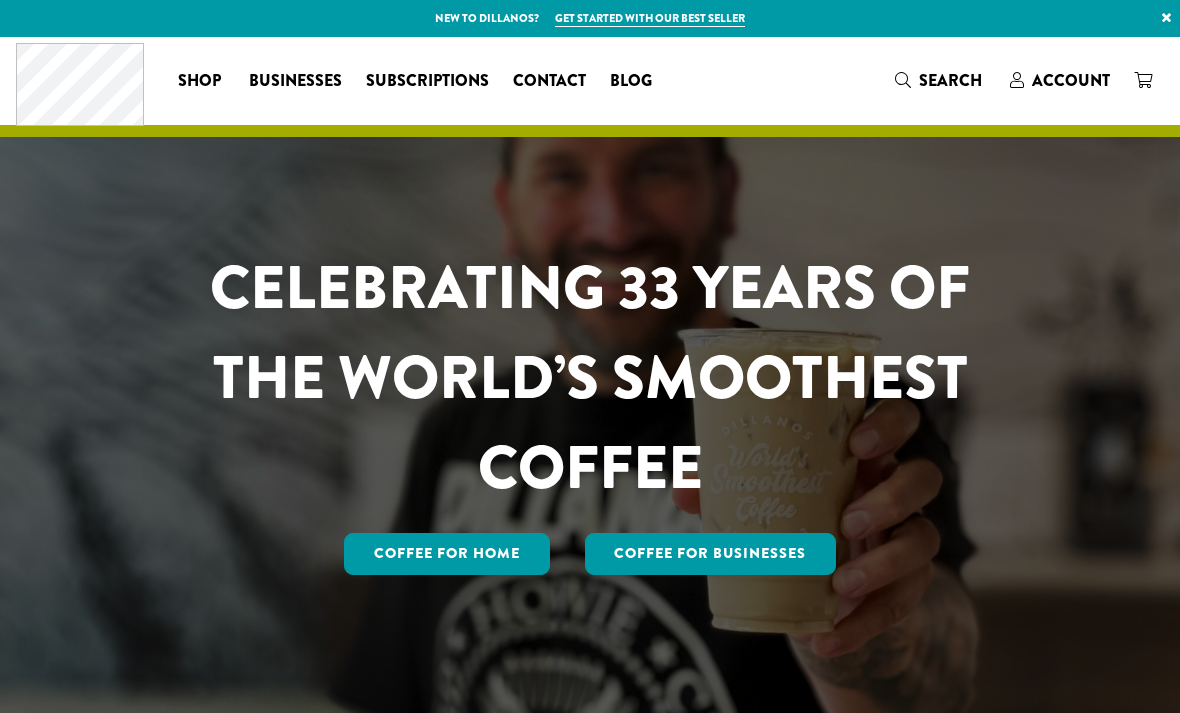 click on "Account" at bounding box center [1071, 80] 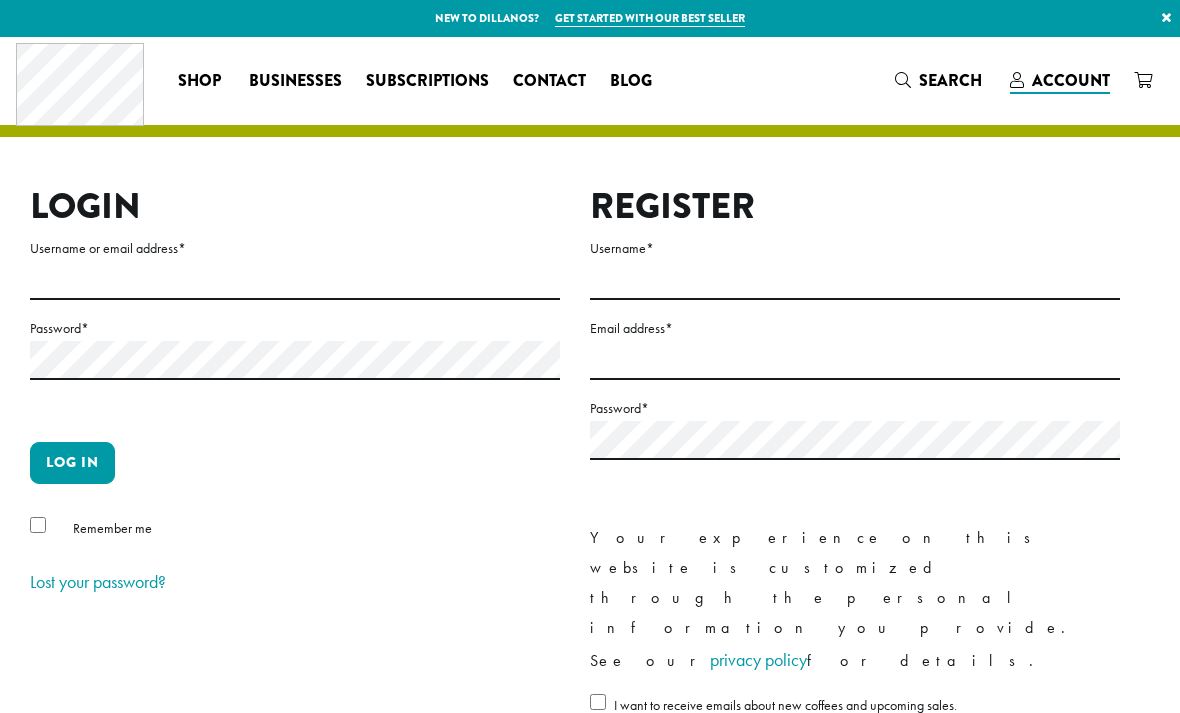 scroll, scrollTop: 0, scrollLeft: 0, axis: both 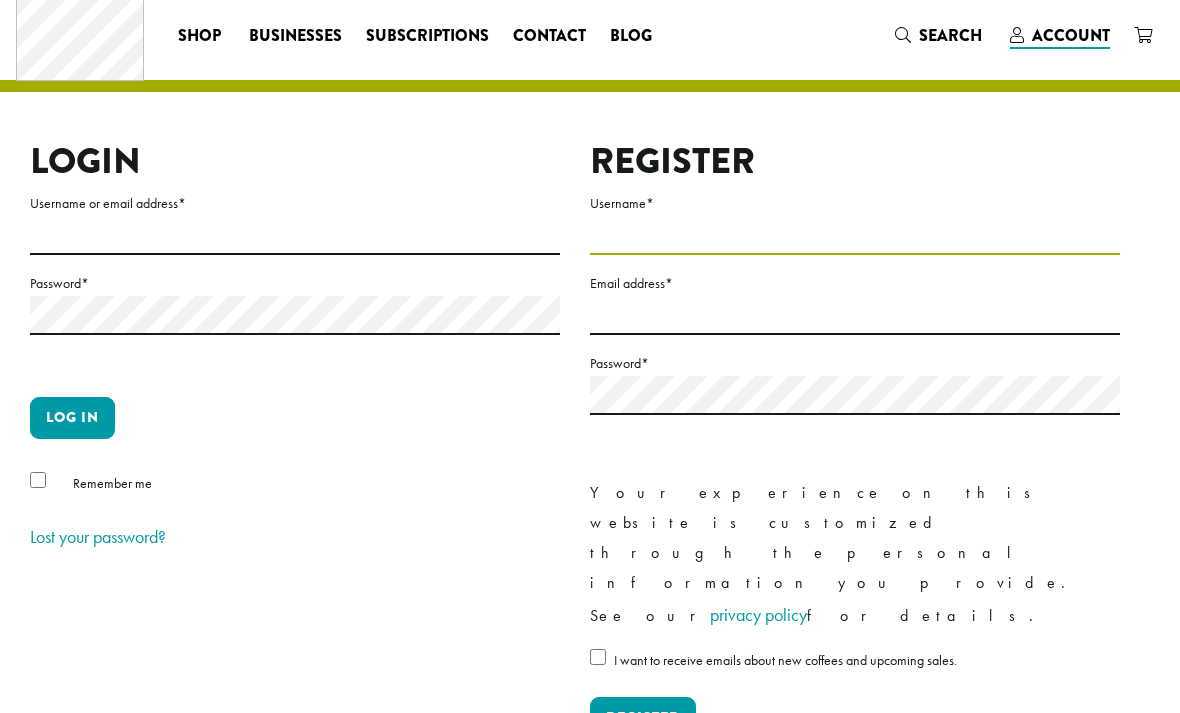 click on "Username  *" at bounding box center [855, 235] 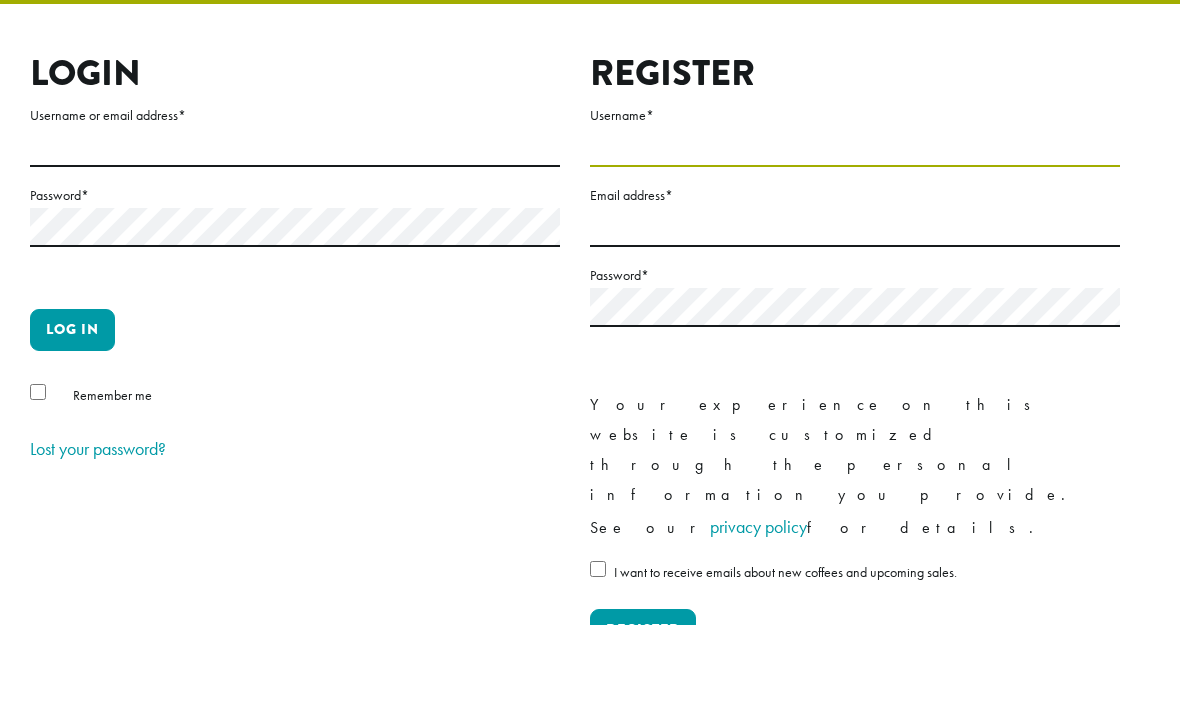 type on "**********" 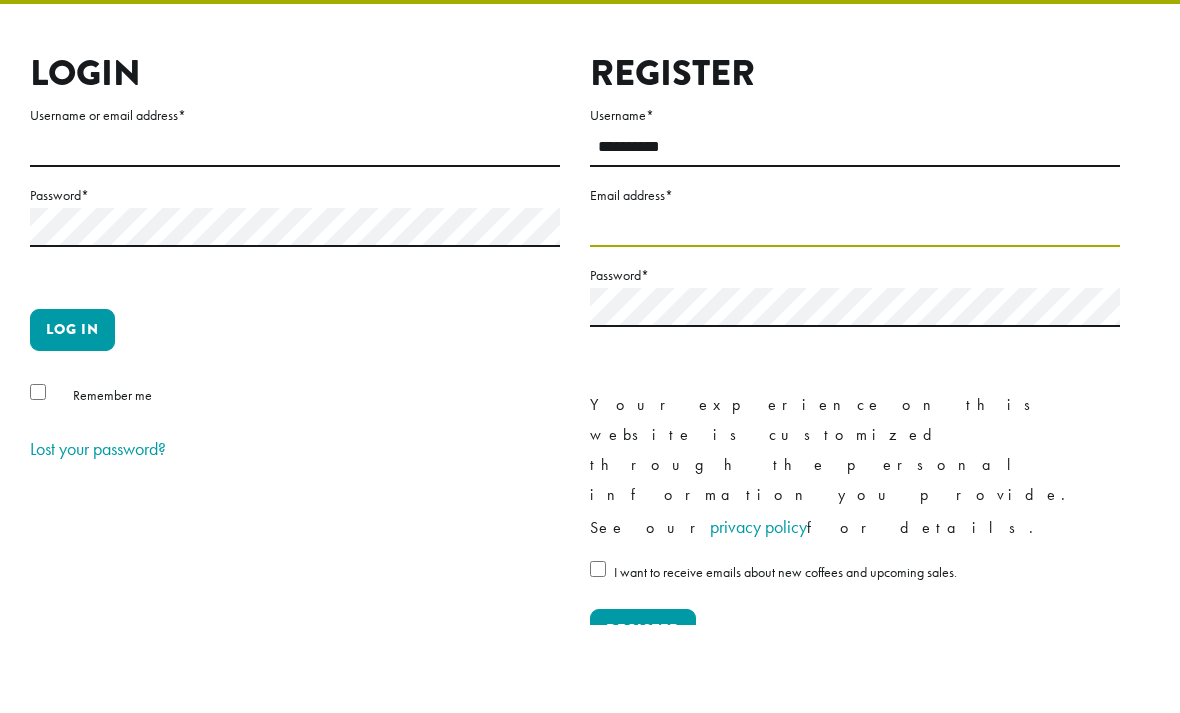 type on "**********" 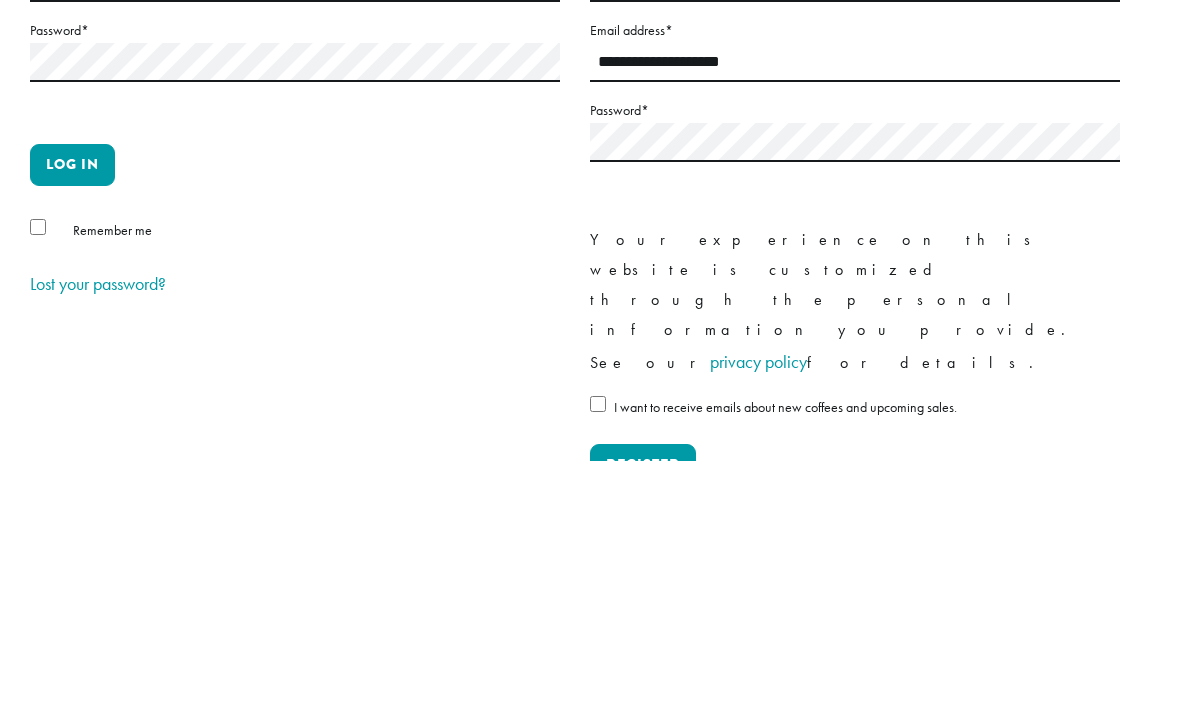 click on "Lost your password?" at bounding box center (98, 536) 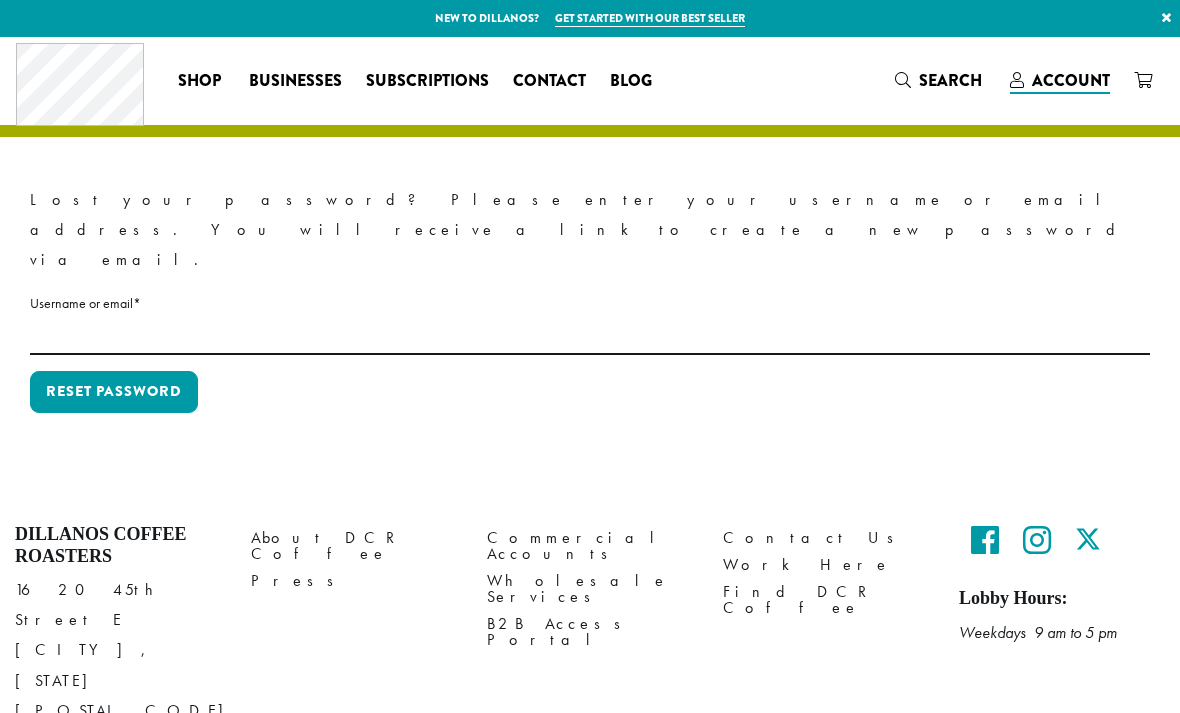 scroll, scrollTop: 0, scrollLeft: 0, axis: both 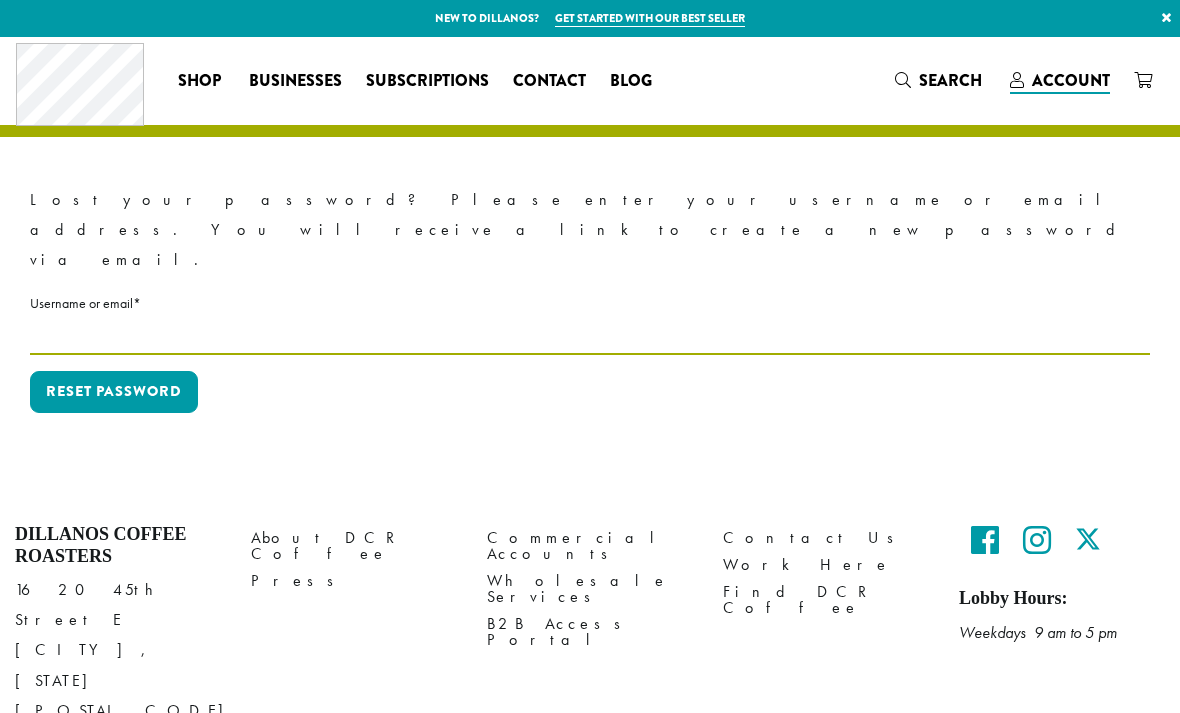 click on "Username or email  * Required" at bounding box center (590, 335) 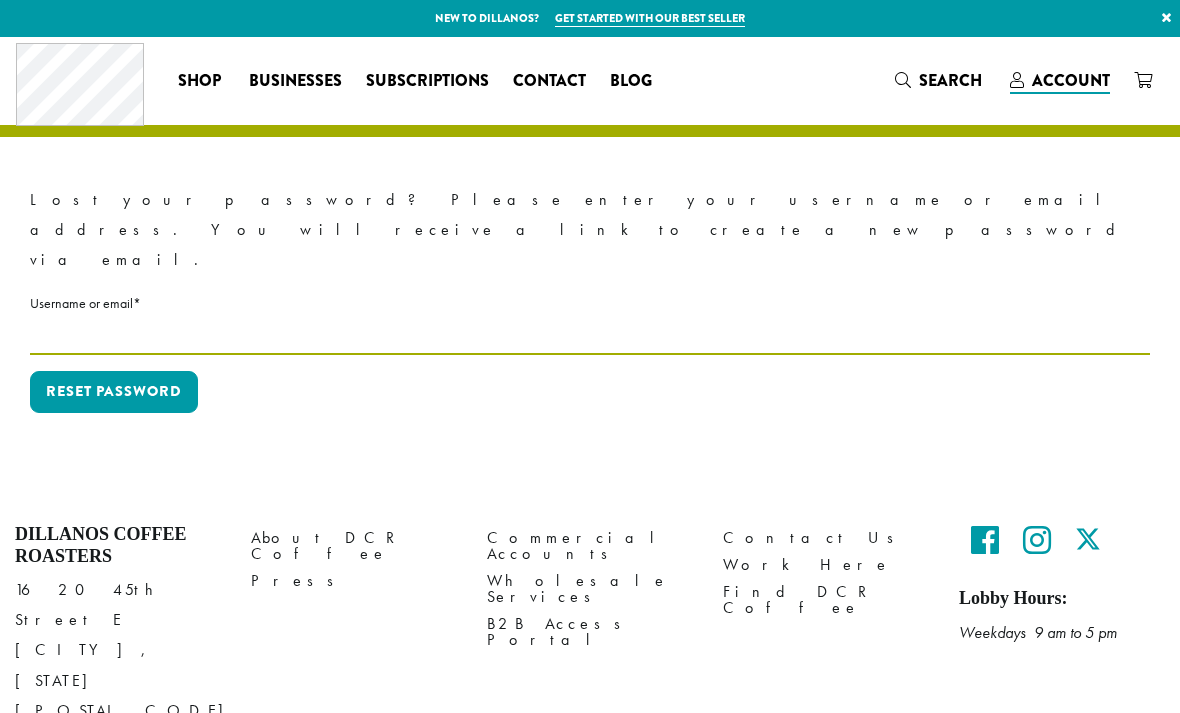 type on "*" 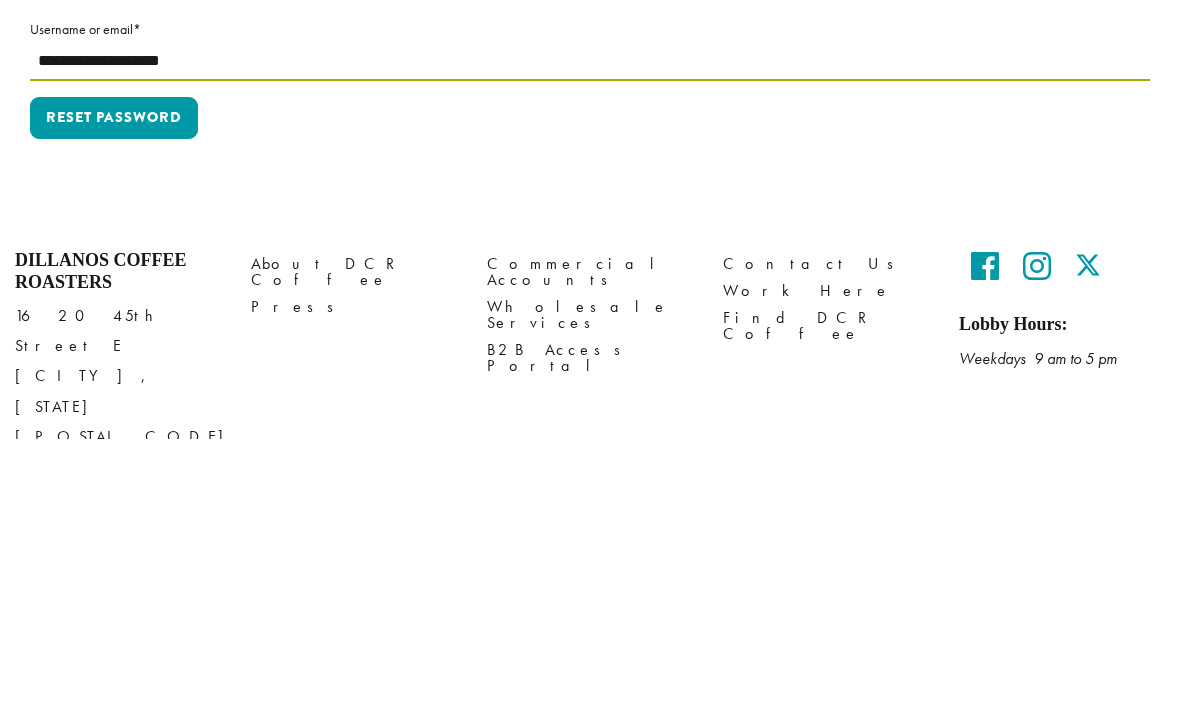 type on "**********" 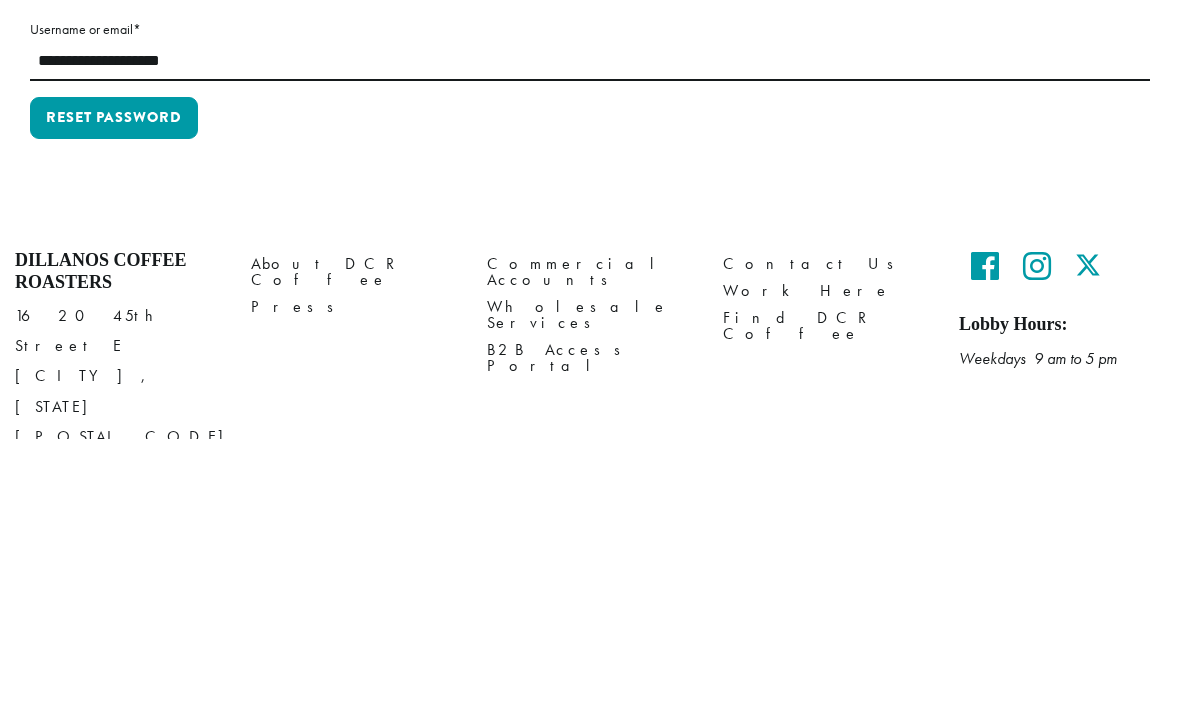 click on "Reset password" at bounding box center (114, 392) 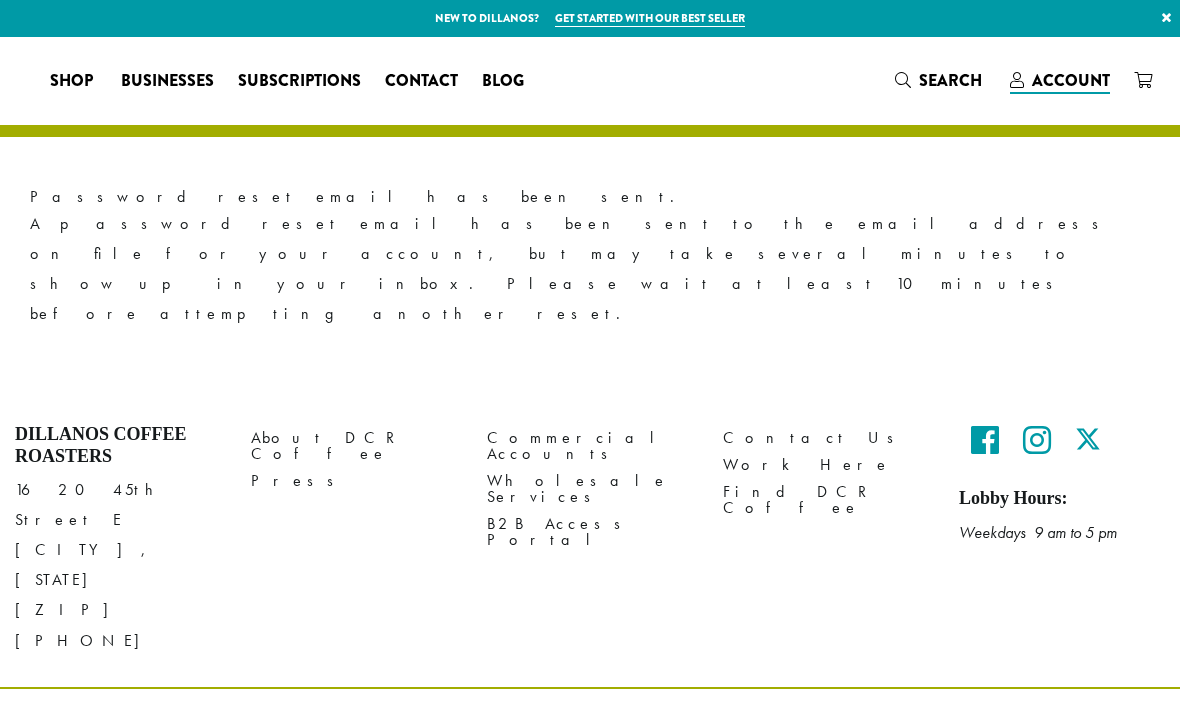 scroll, scrollTop: 0, scrollLeft: 0, axis: both 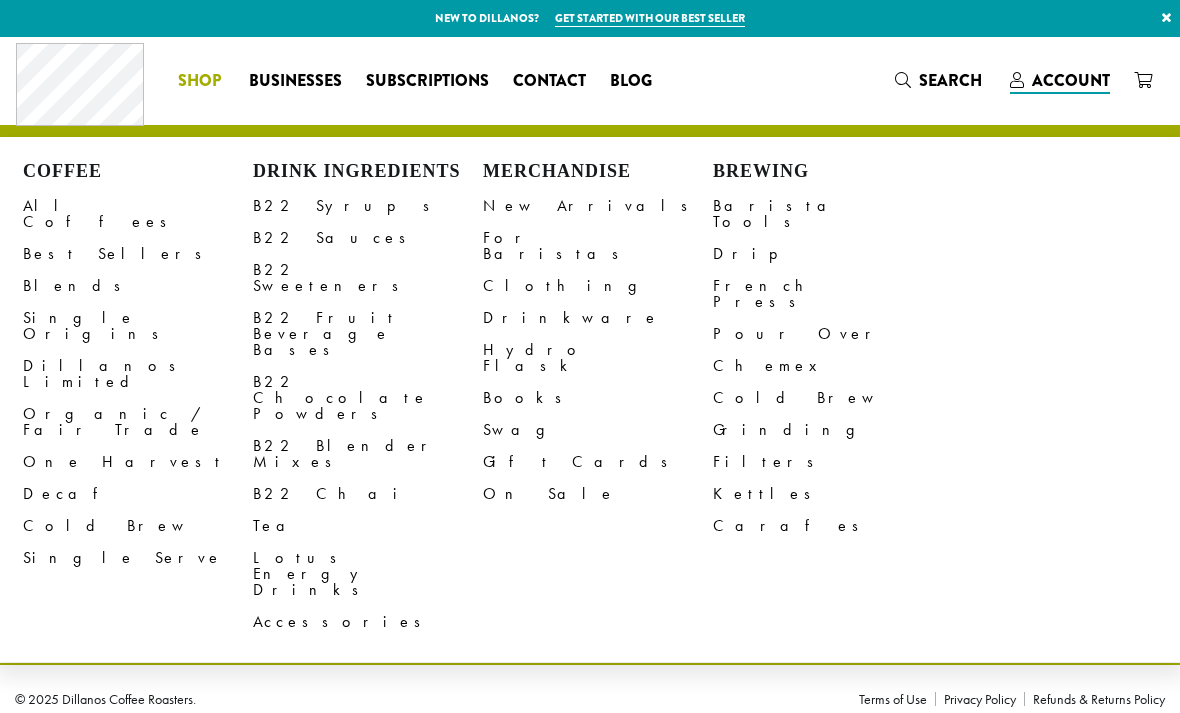 click on "B22 Blender Mixes" at bounding box center (368, 454) 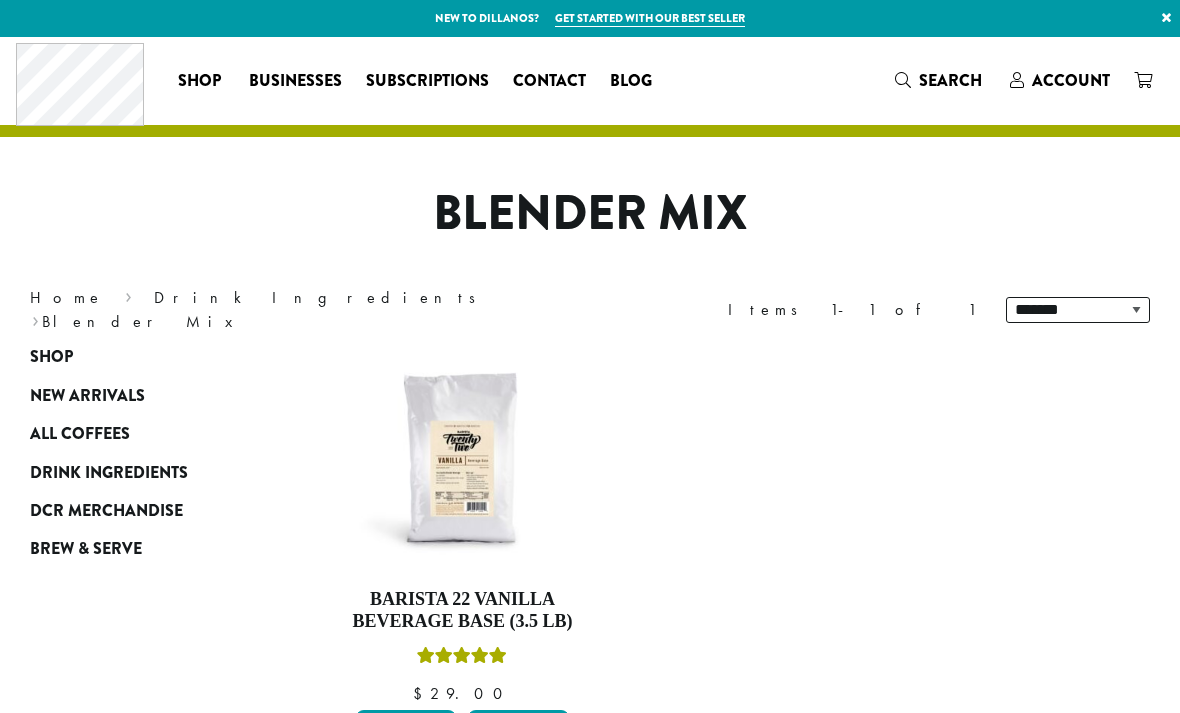 scroll, scrollTop: 0, scrollLeft: 0, axis: both 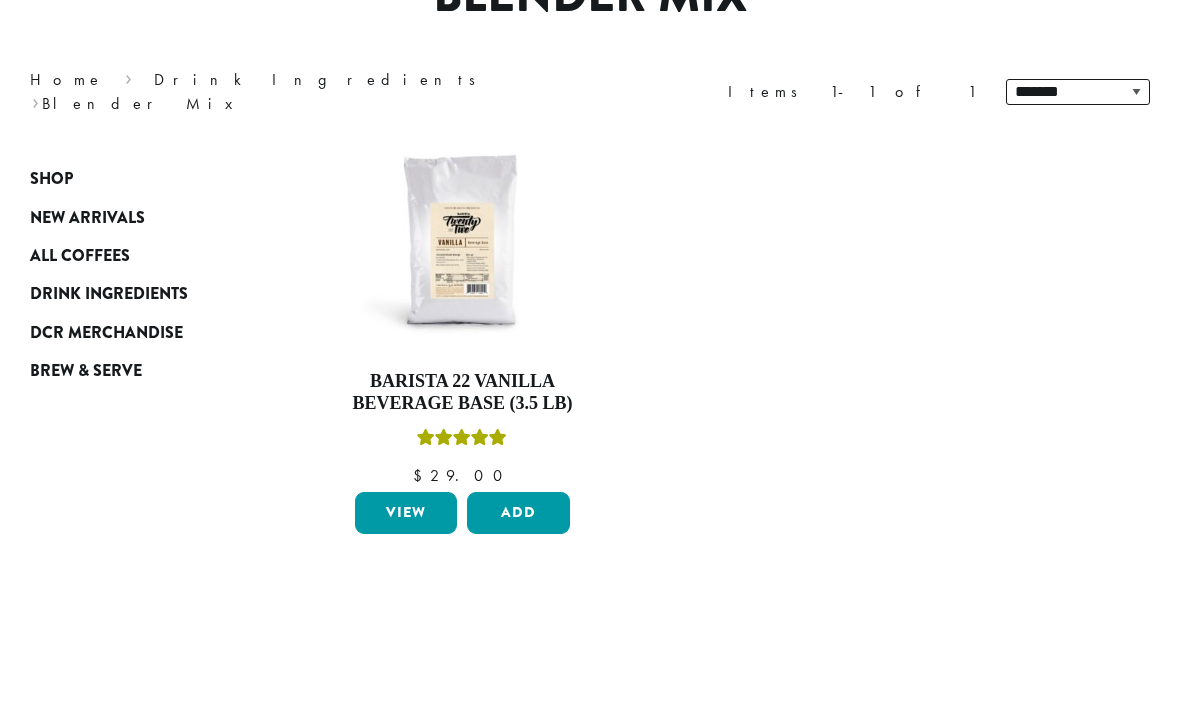 click on "View" at bounding box center (406, 513) 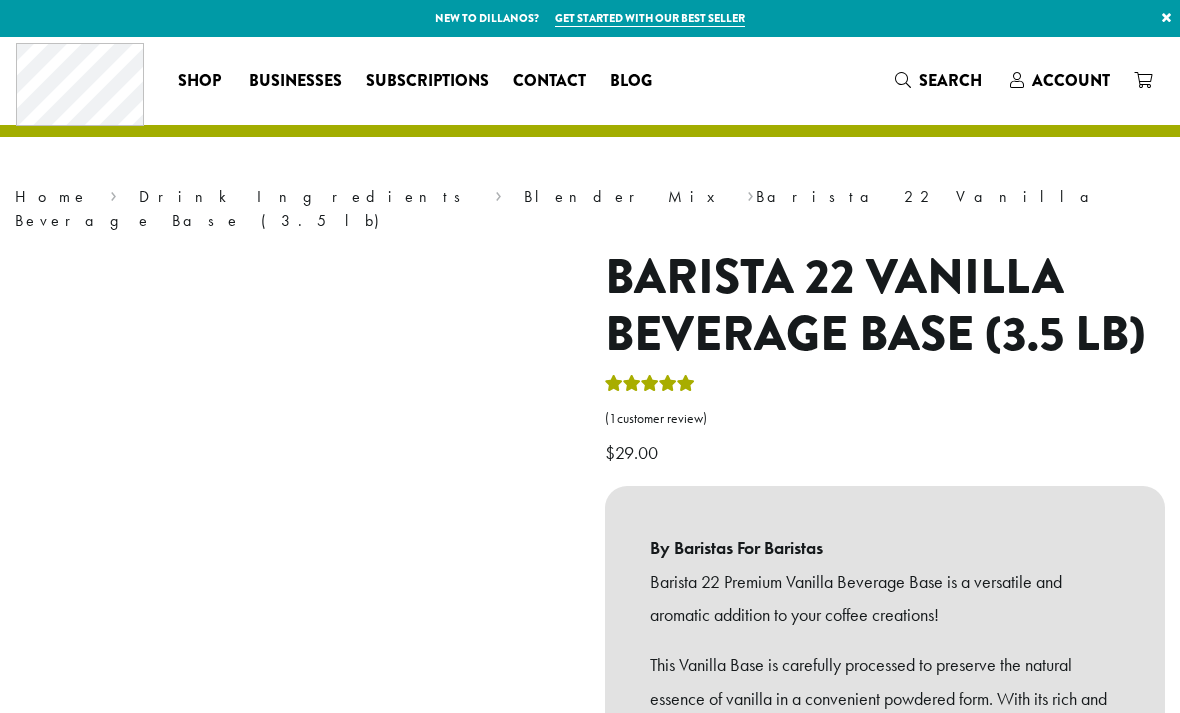 scroll, scrollTop: 0, scrollLeft: 0, axis: both 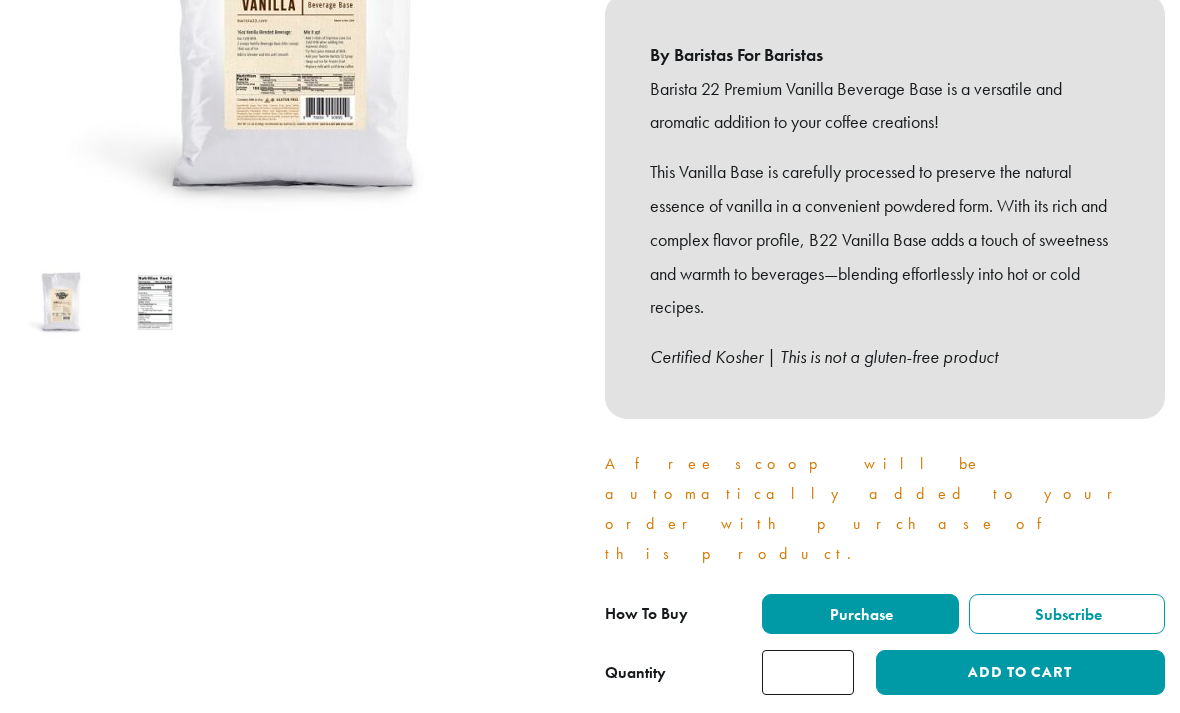 click on "Add to cart" at bounding box center (1020, 672) 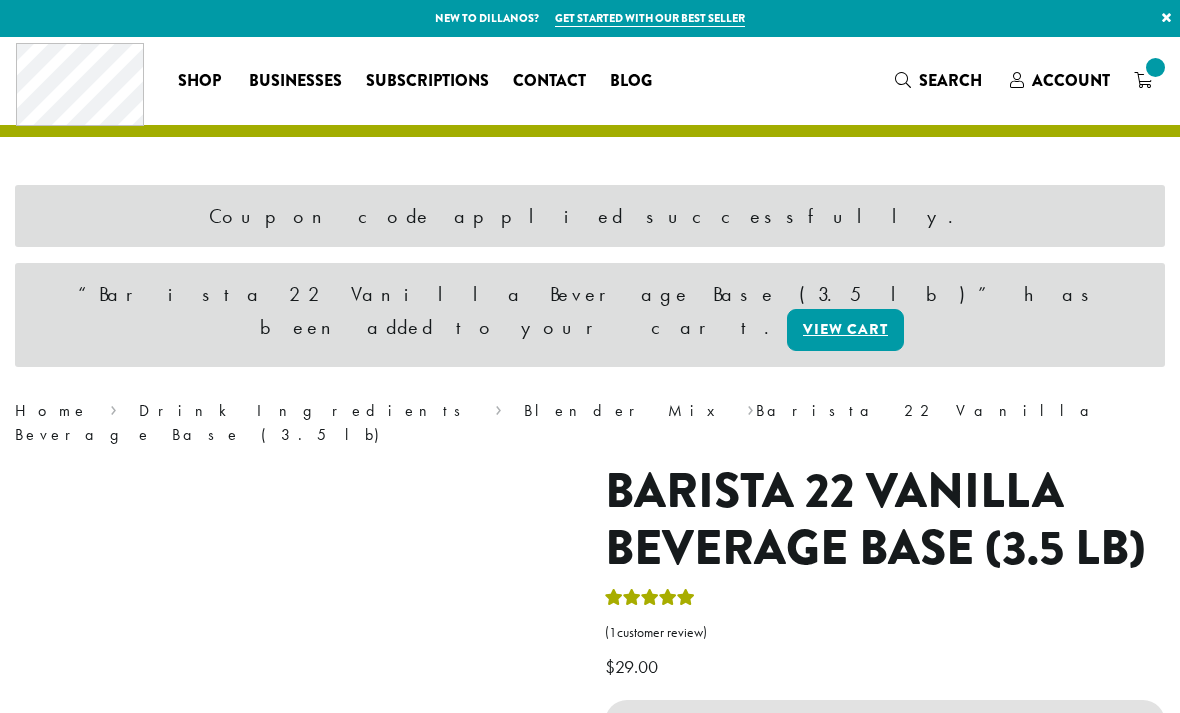 scroll, scrollTop: 0, scrollLeft: 0, axis: both 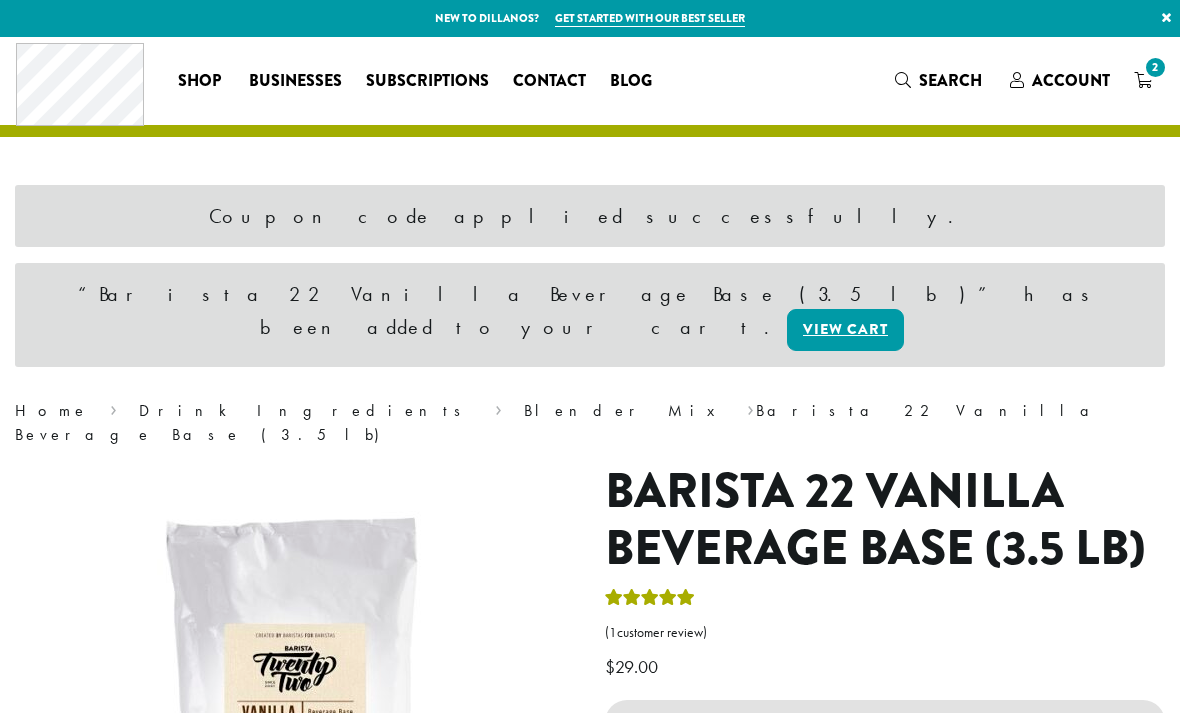 click on "Businesses" at bounding box center [295, 81] 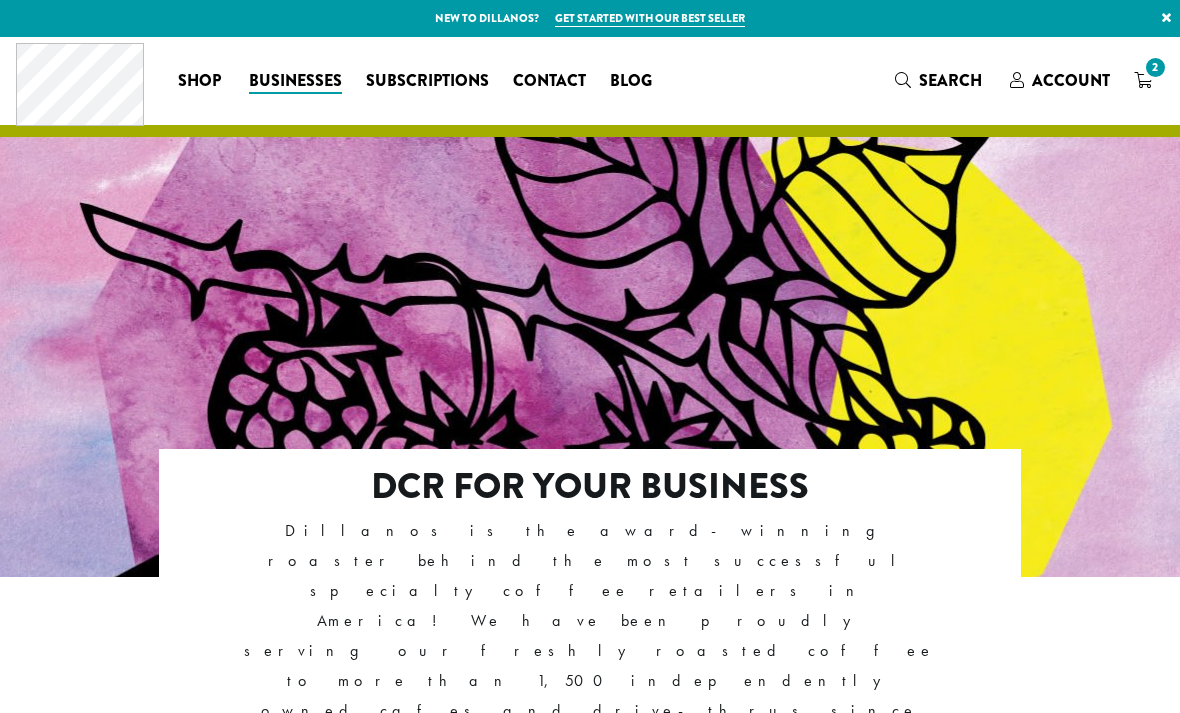 scroll, scrollTop: 0, scrollLeft: 0, axis: both 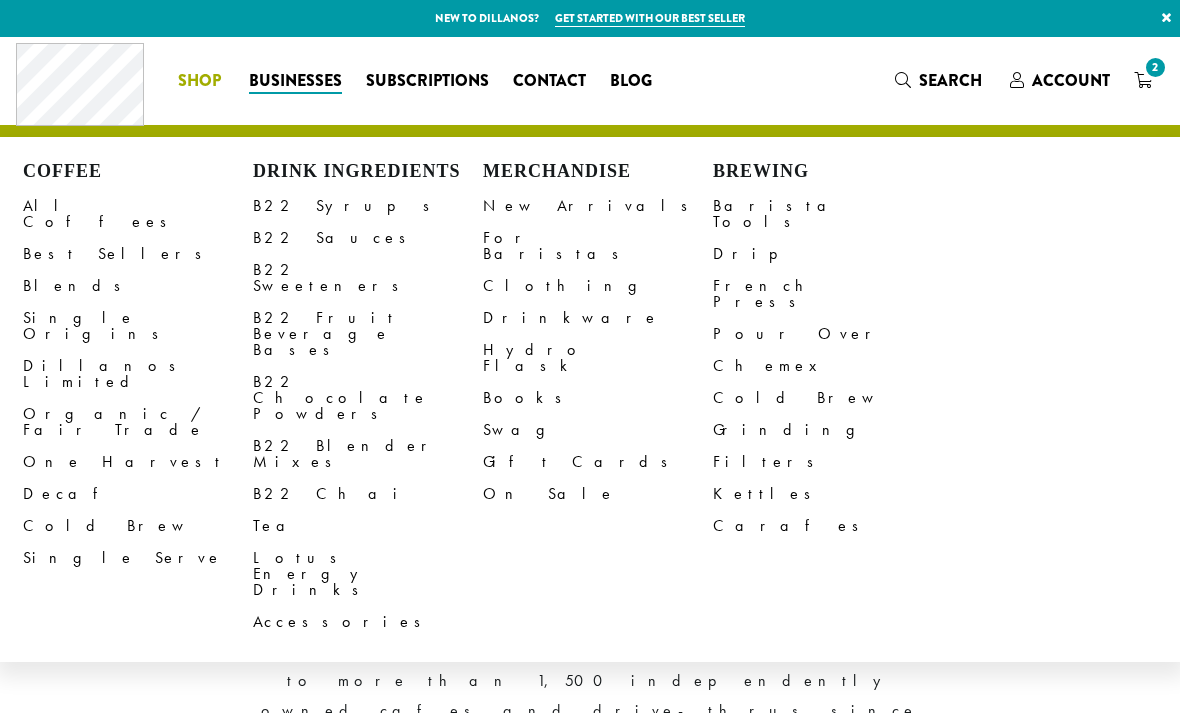 click on "Best Sellers" at bounding box center [138, 254] 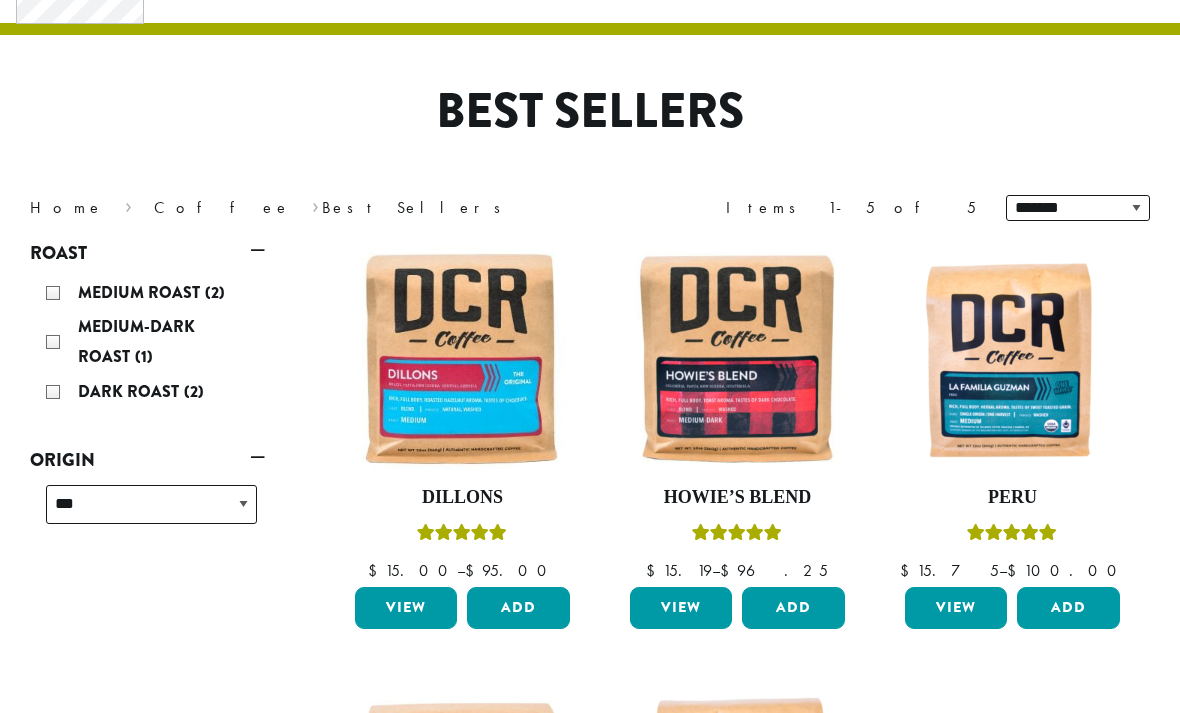 scroll, scrollTop: 166, scrollLeft: 0, axis: vertical 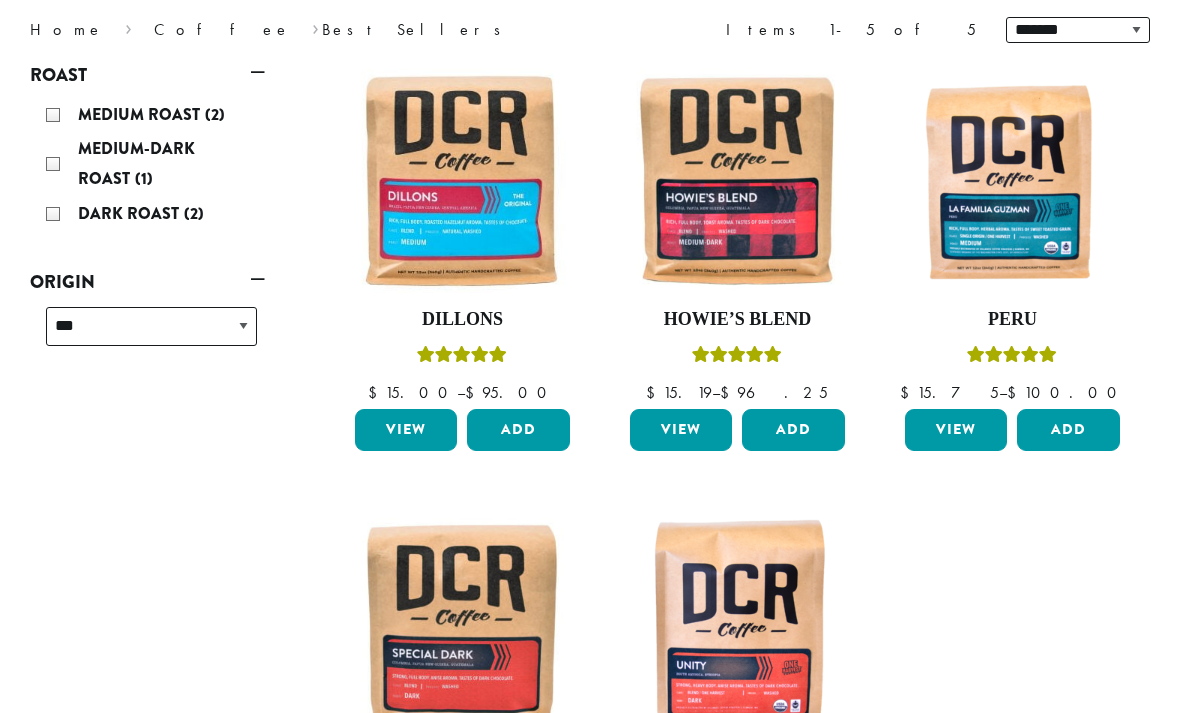 click on "Add" at bounding box center (518, 430) 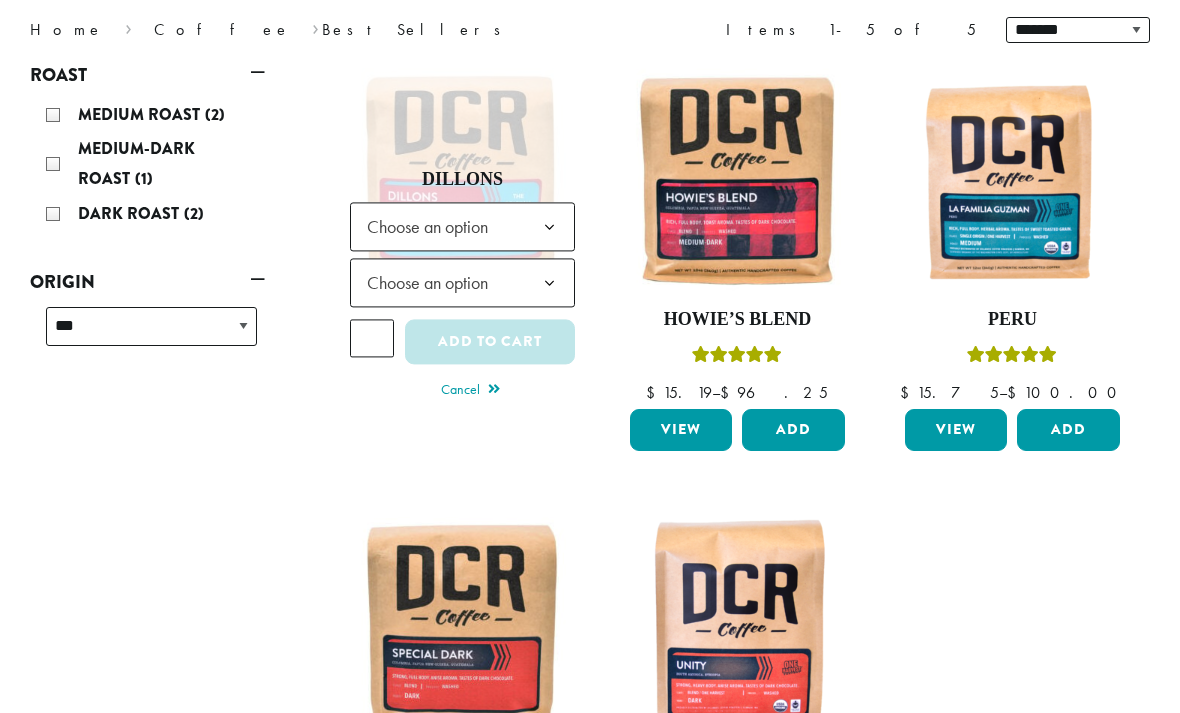 click on "Choose an option" 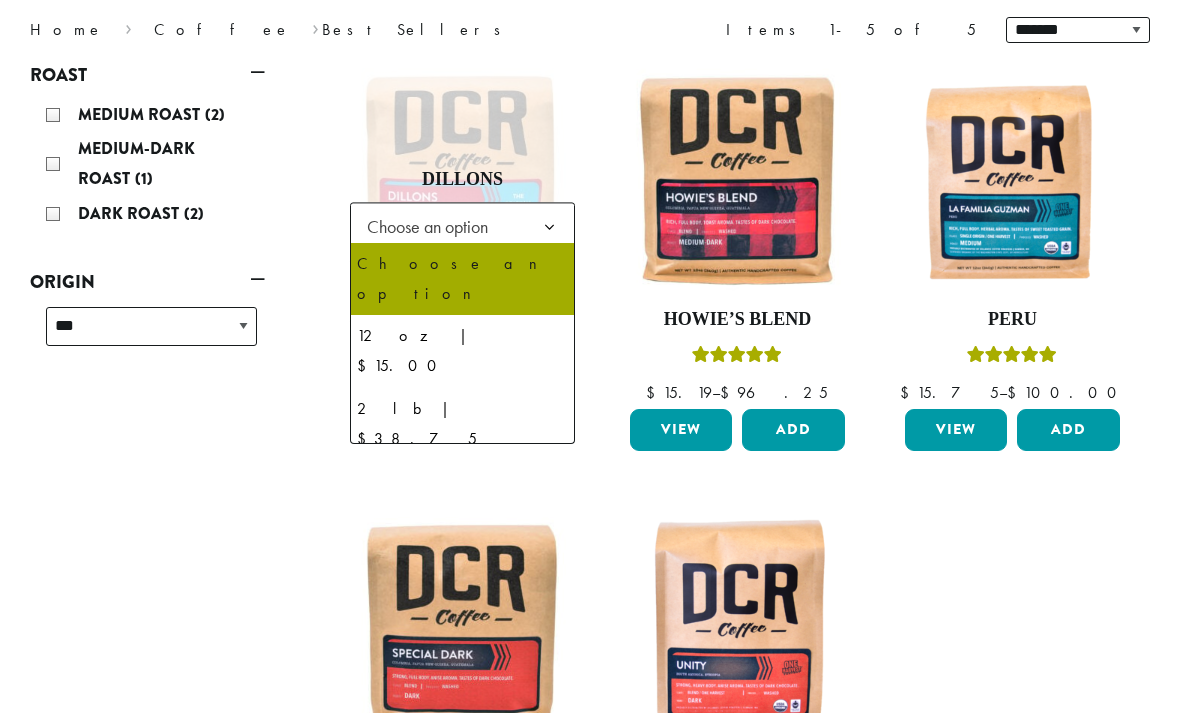 select on "*********" 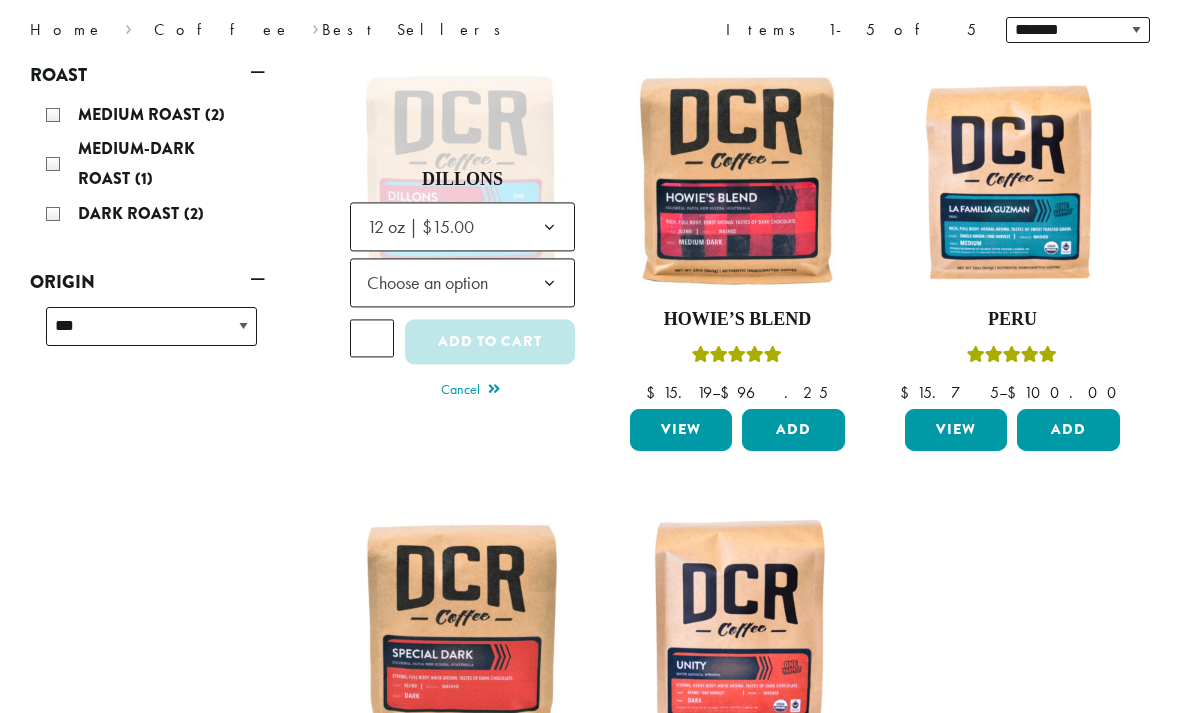 click on "Choose an option" 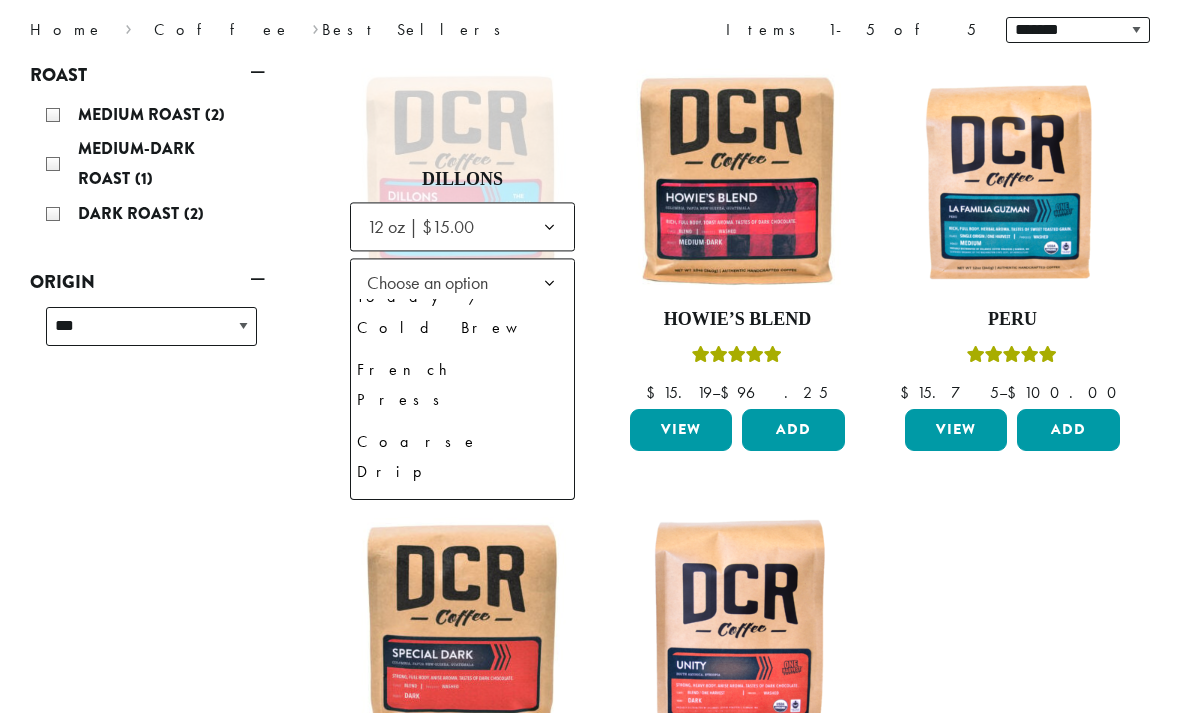scroll, scrollTop: 136, scrollLeft: 0, axis: vertical 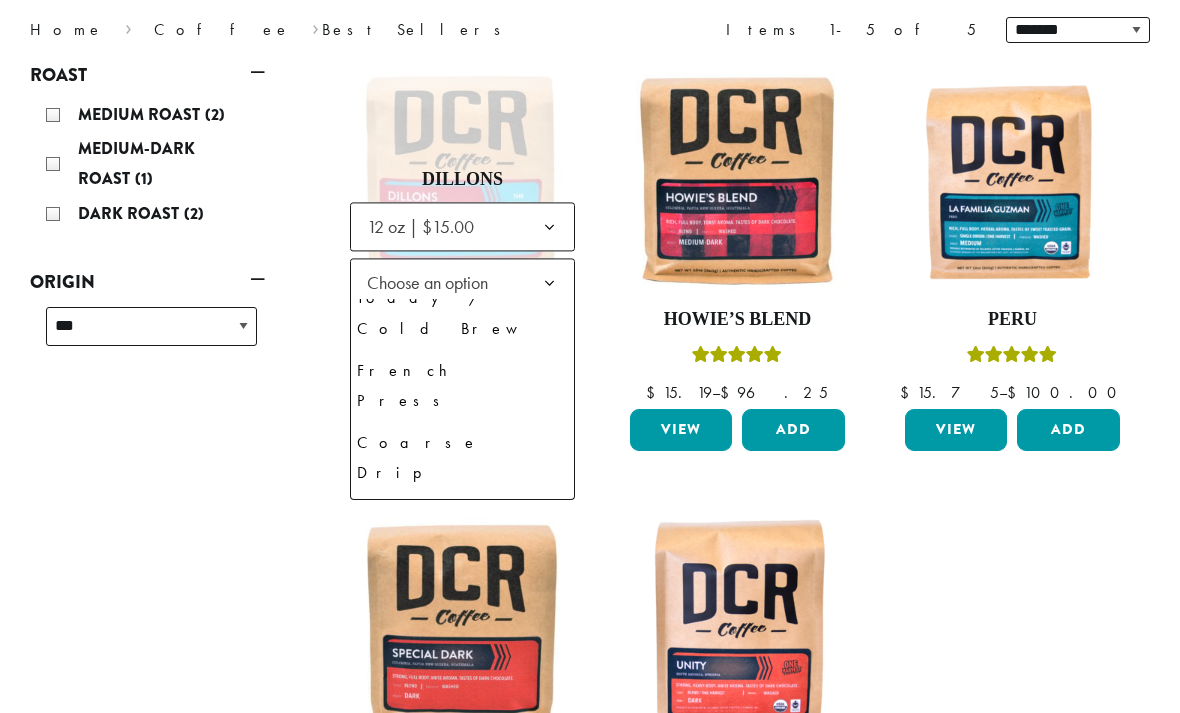 click on "**********" at bounding box center (737, 491) 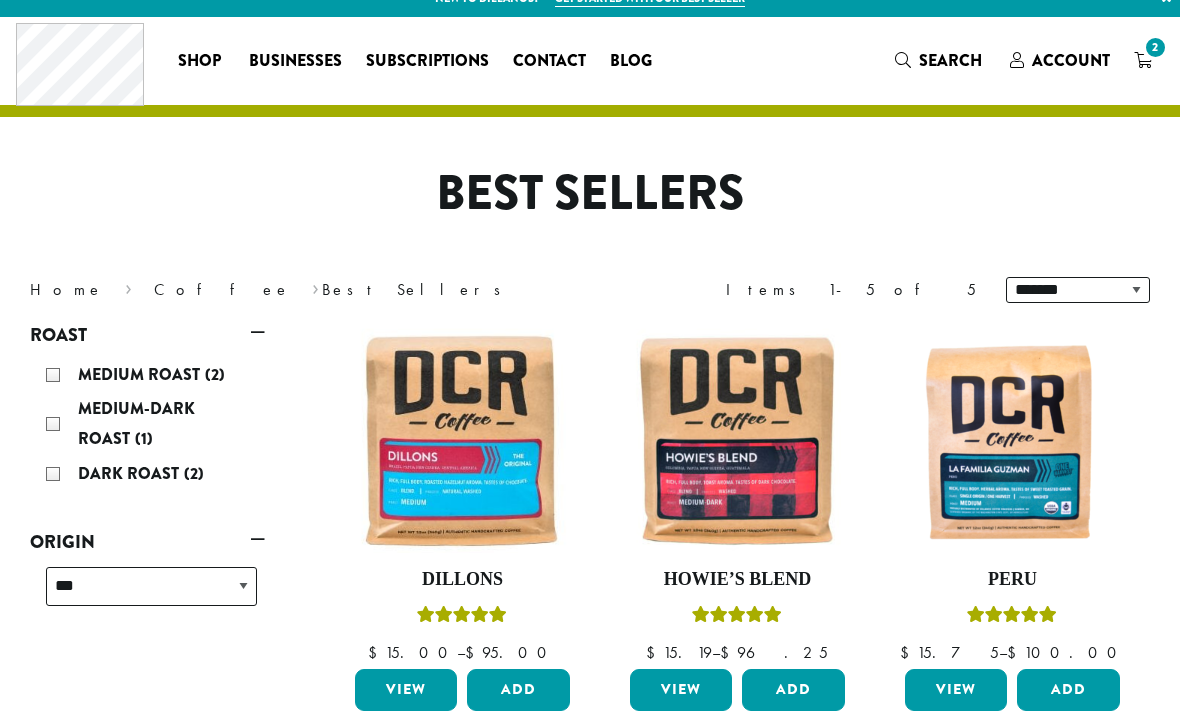 scroll, scrollTop: 0, scrollLeft: 0, axis: both 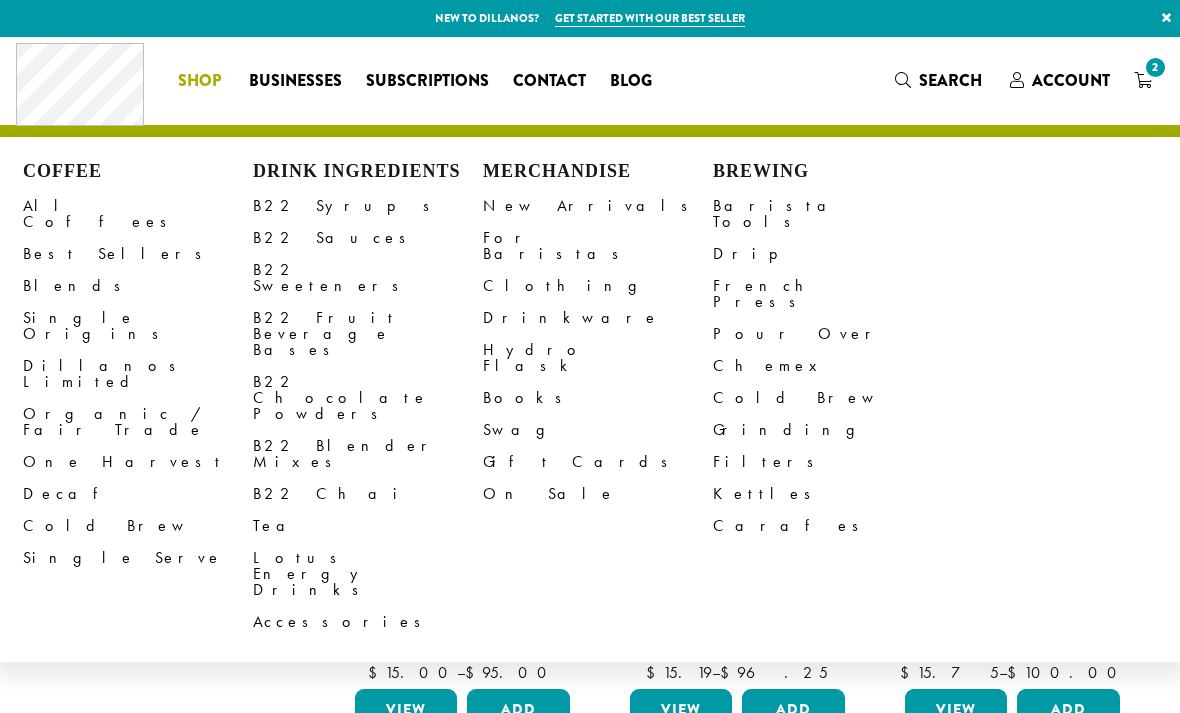 click on "B22 Syrups" at bounding box center (368, 206) 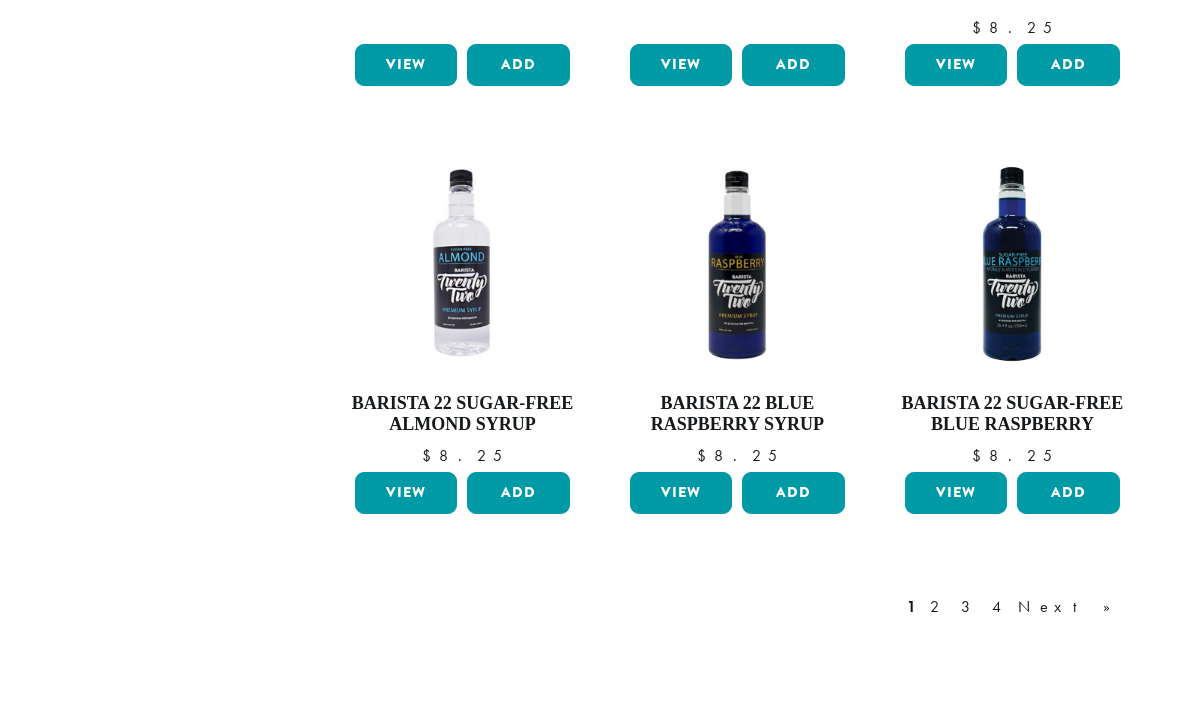 scroll, scrollTop: 1609, scrollLeft: 0, axis: vertical 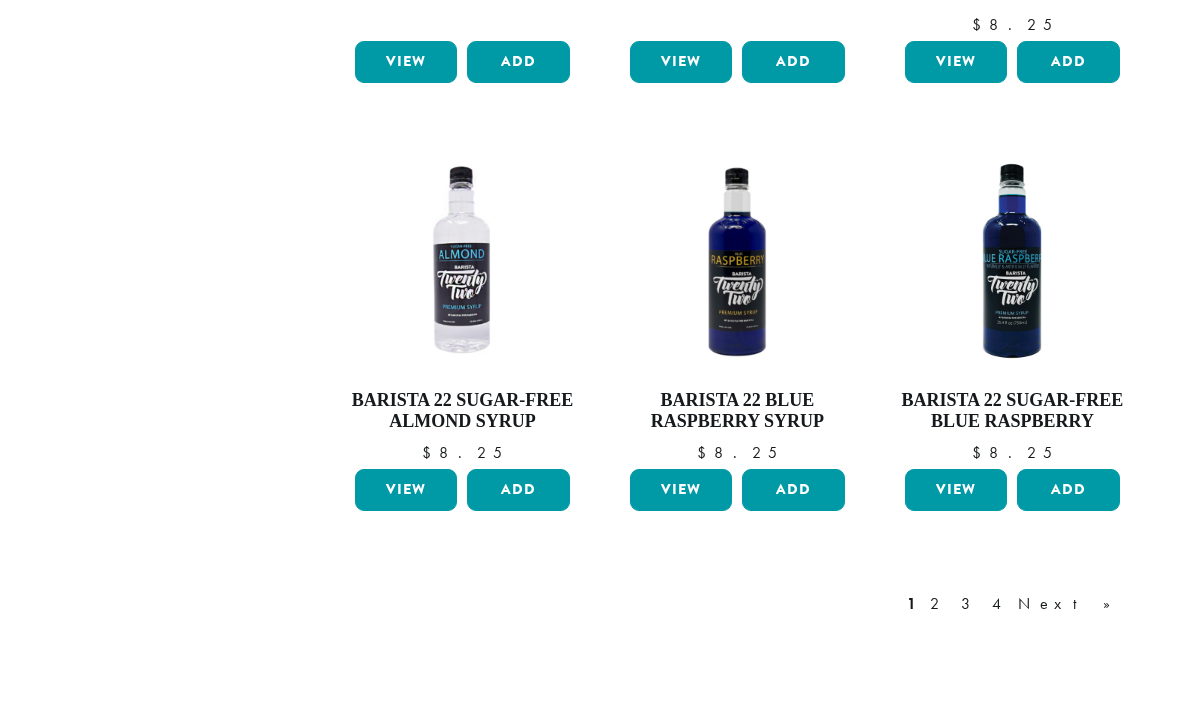 click on "2" at bounding box center [938, 605] 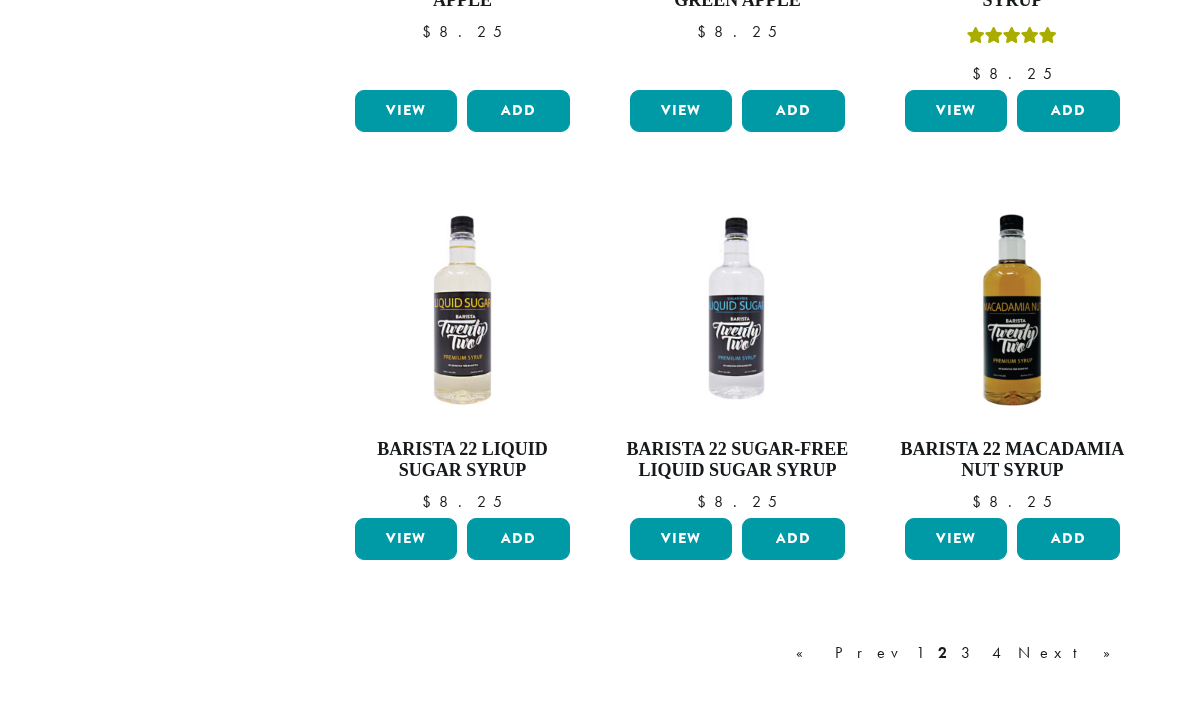 scroll, scrollTop: 1522, scrollLeft: 0, axis: vertical 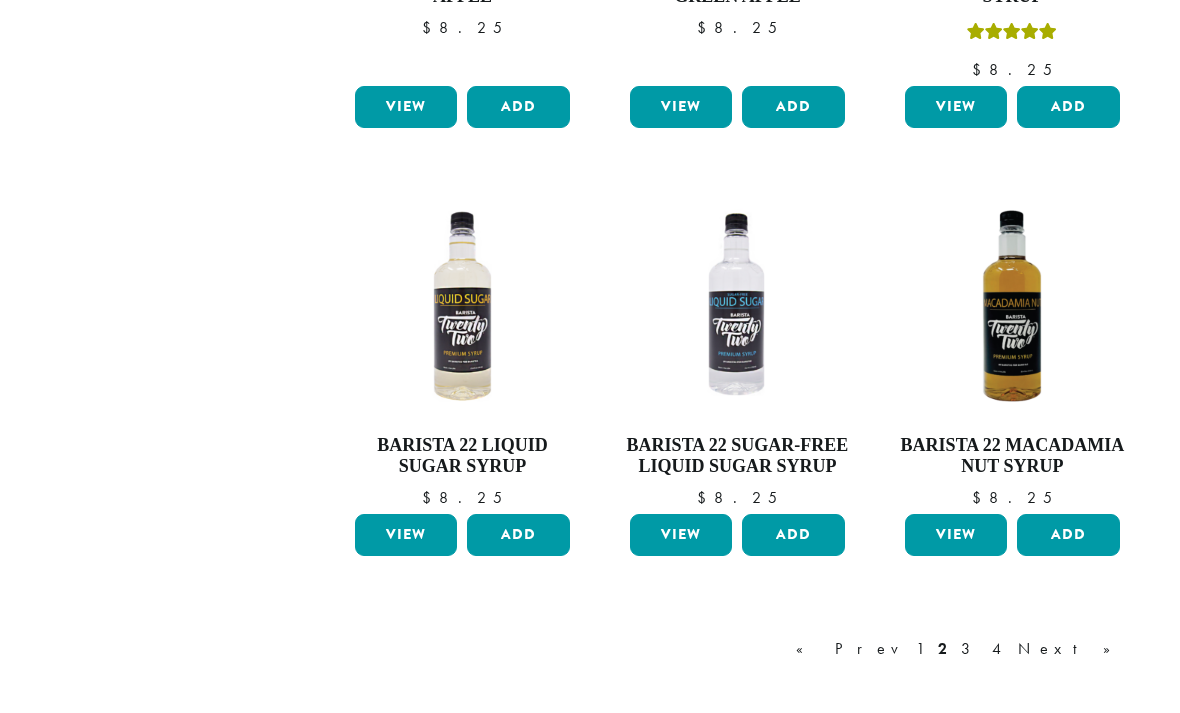 click on "3" at bounding box center [969, 650] 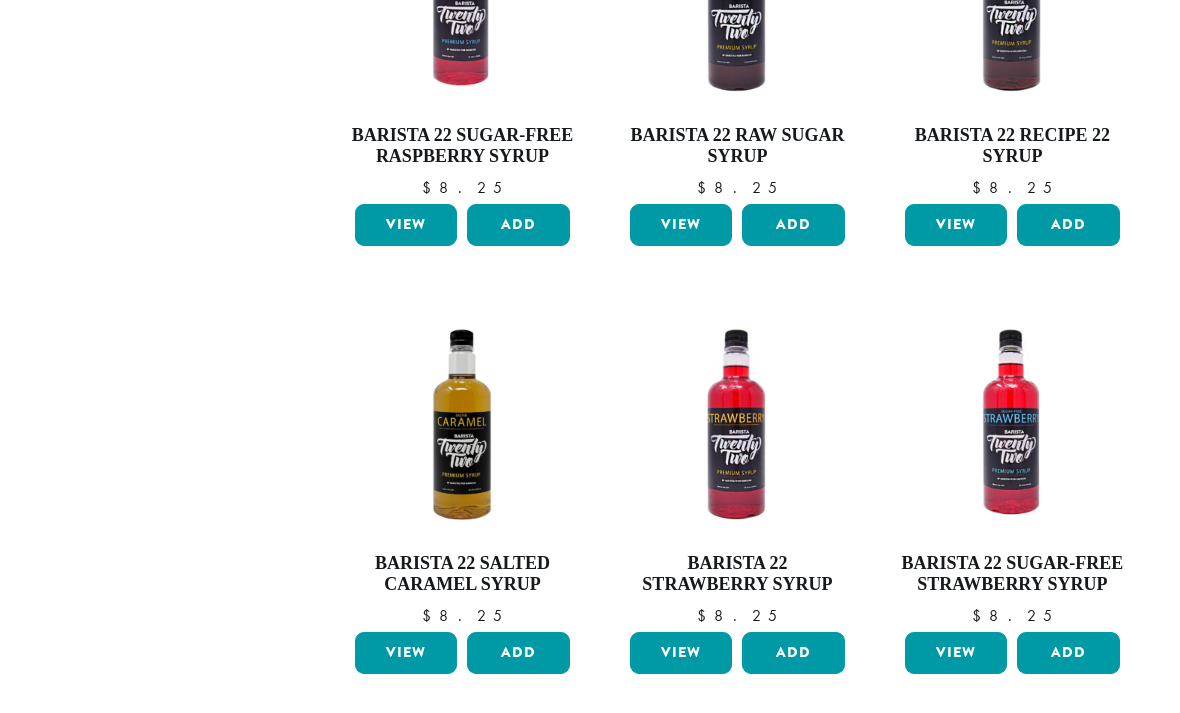 scroll, scrollTop: 1365, scrollLeft: 0, axis: vertical 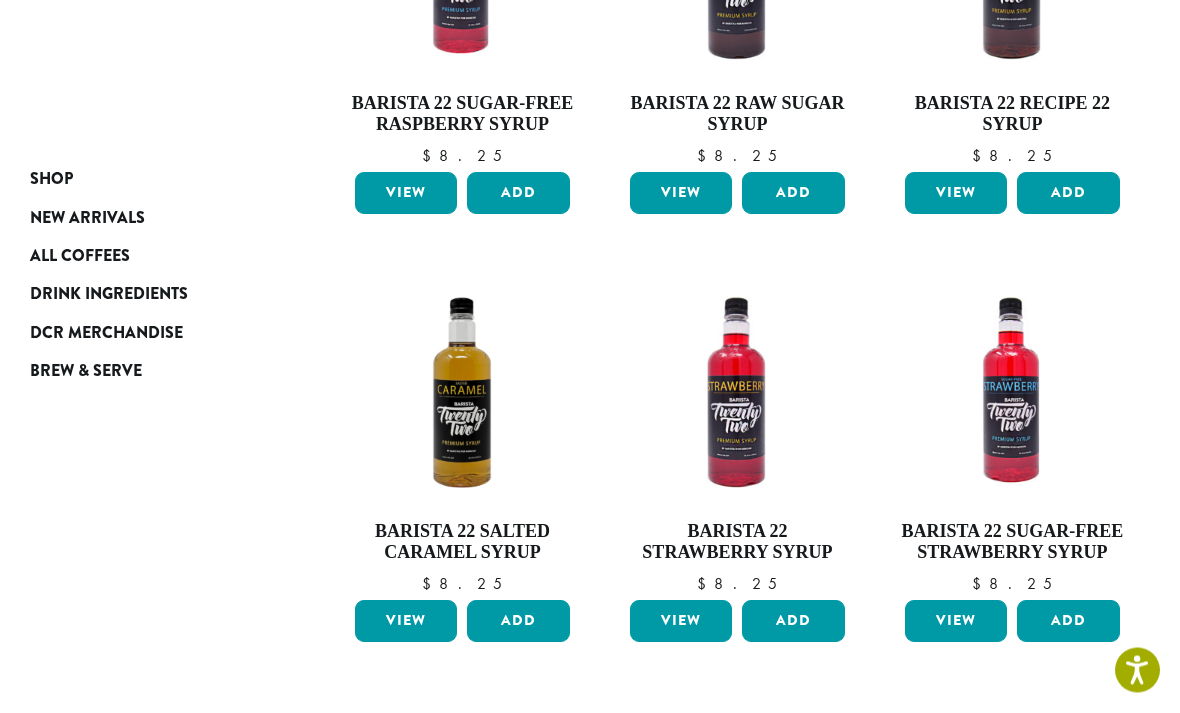 click on "Add" at bounding box center (1068, 622) 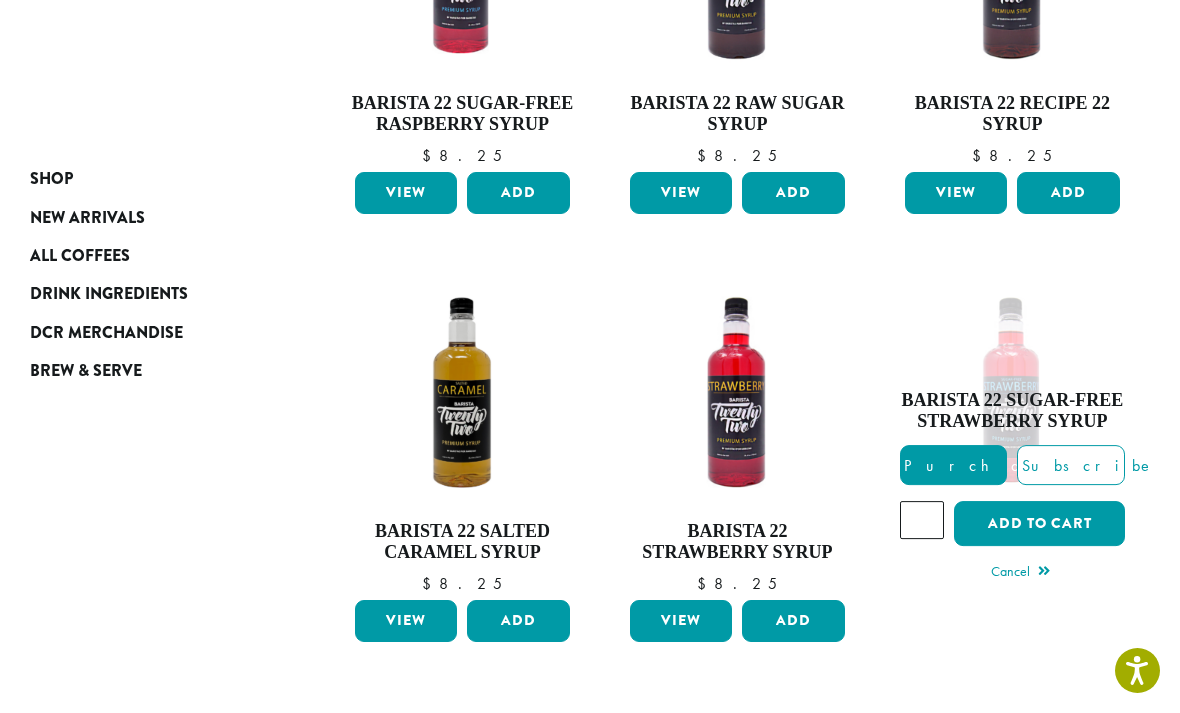 click on "Add to cart" at bounding box center (1039, 523) 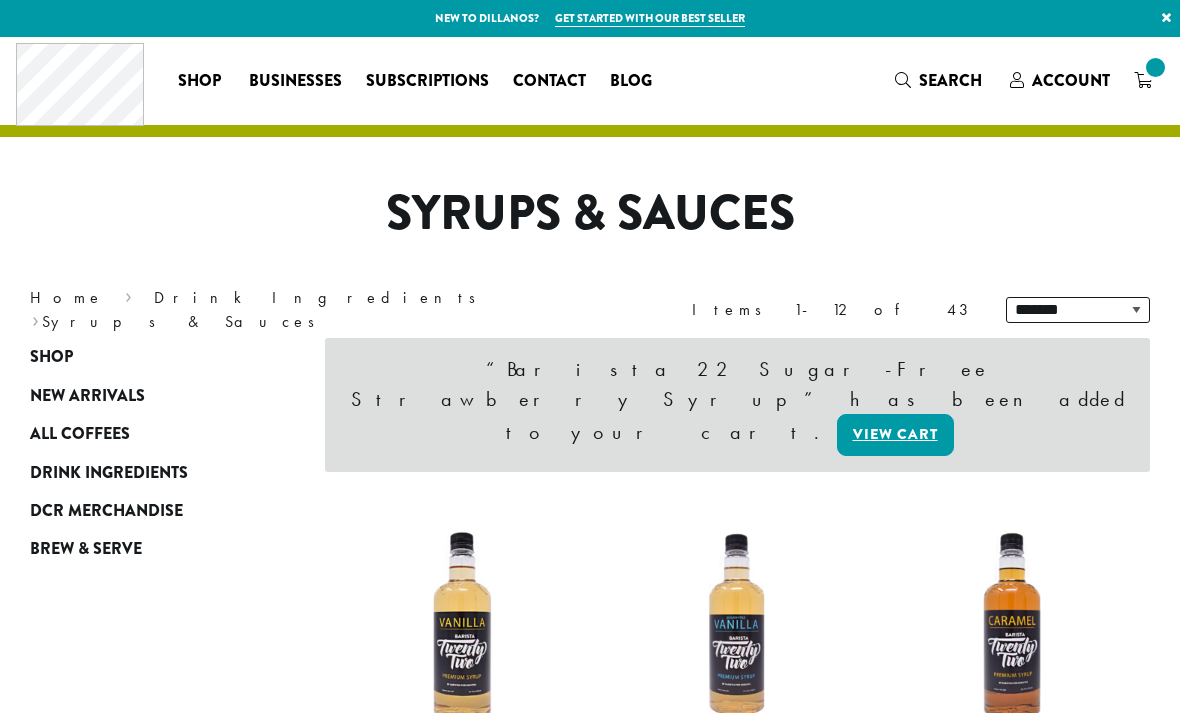 scroll, scrollTop: 0, scrollLeft: 0, axis: both 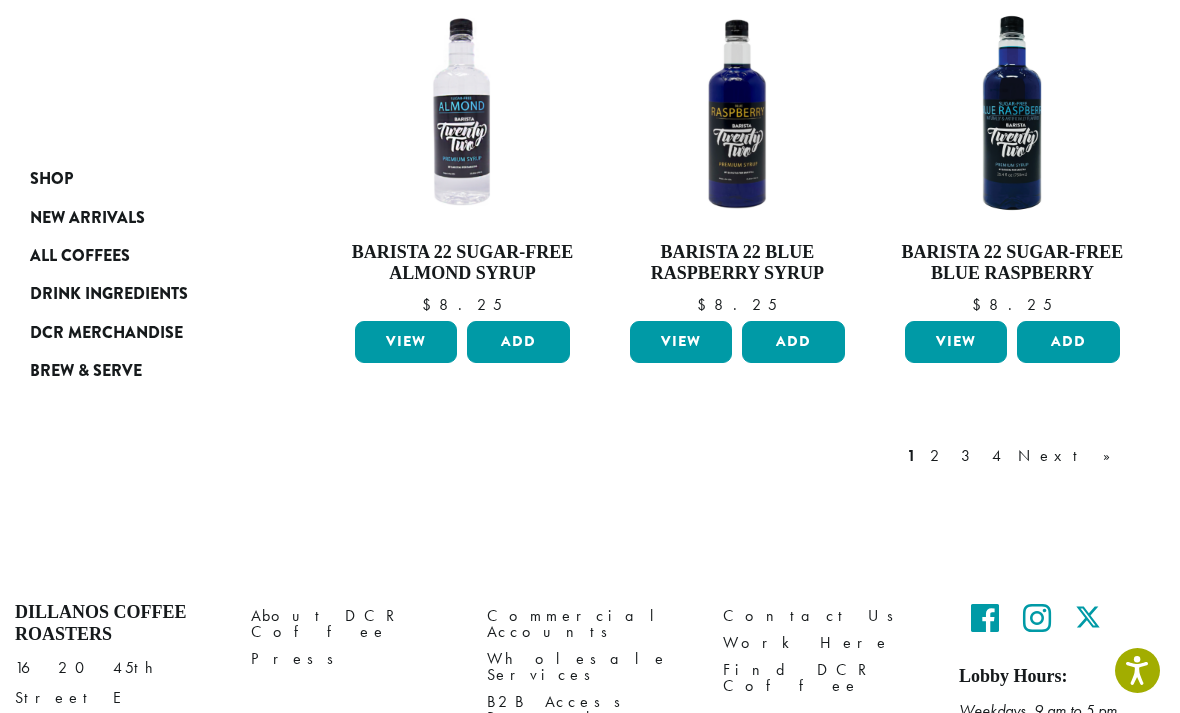 click on "4" at bounding box center (998, 456) 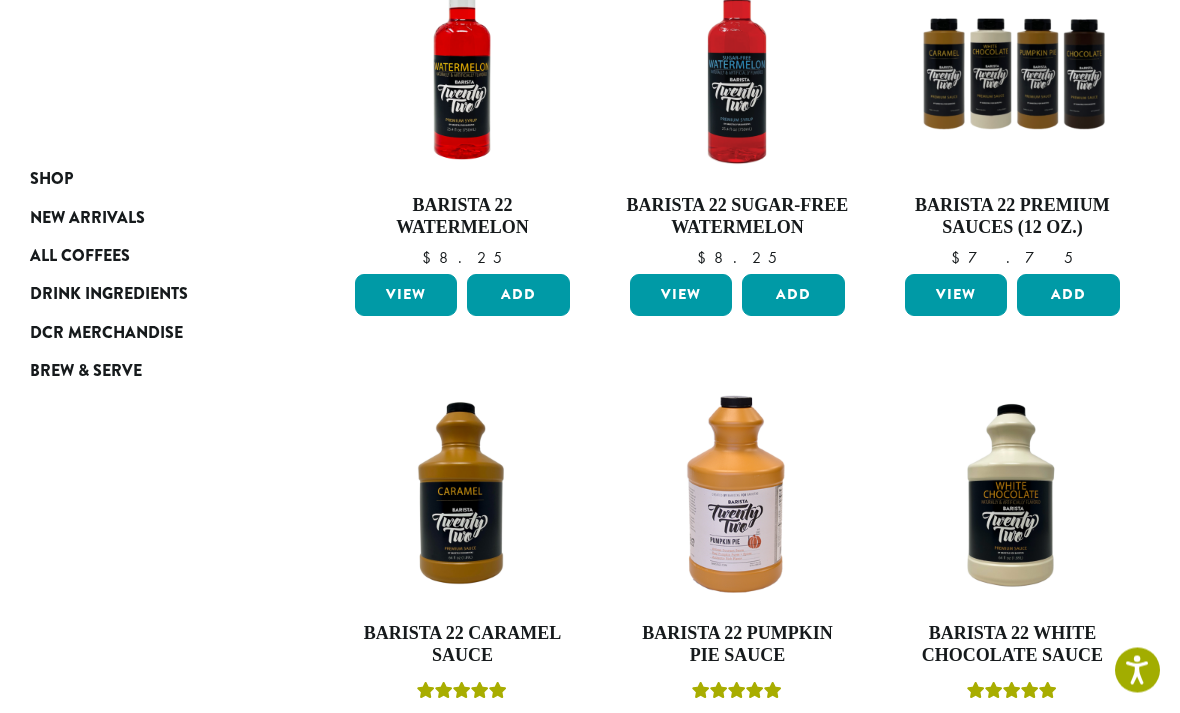 scroll, scrollTop: 394, scrollLeft: 0, axis: vertical 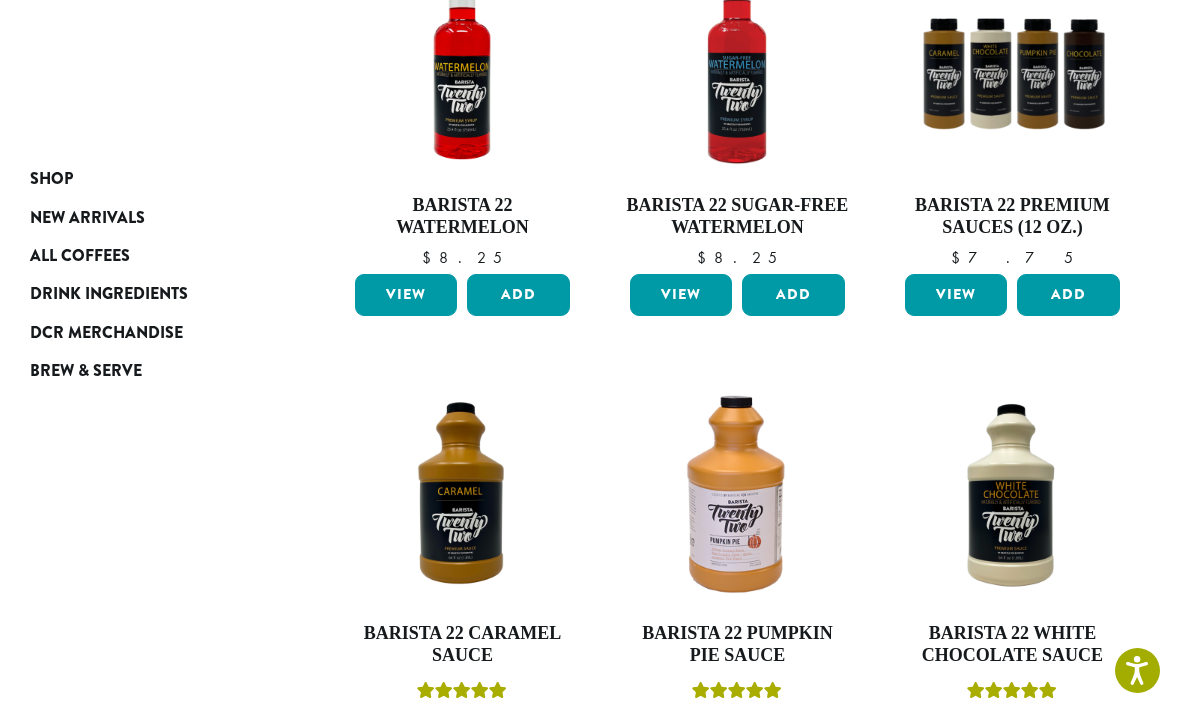 click on "View" at bounding box center [956, 295] 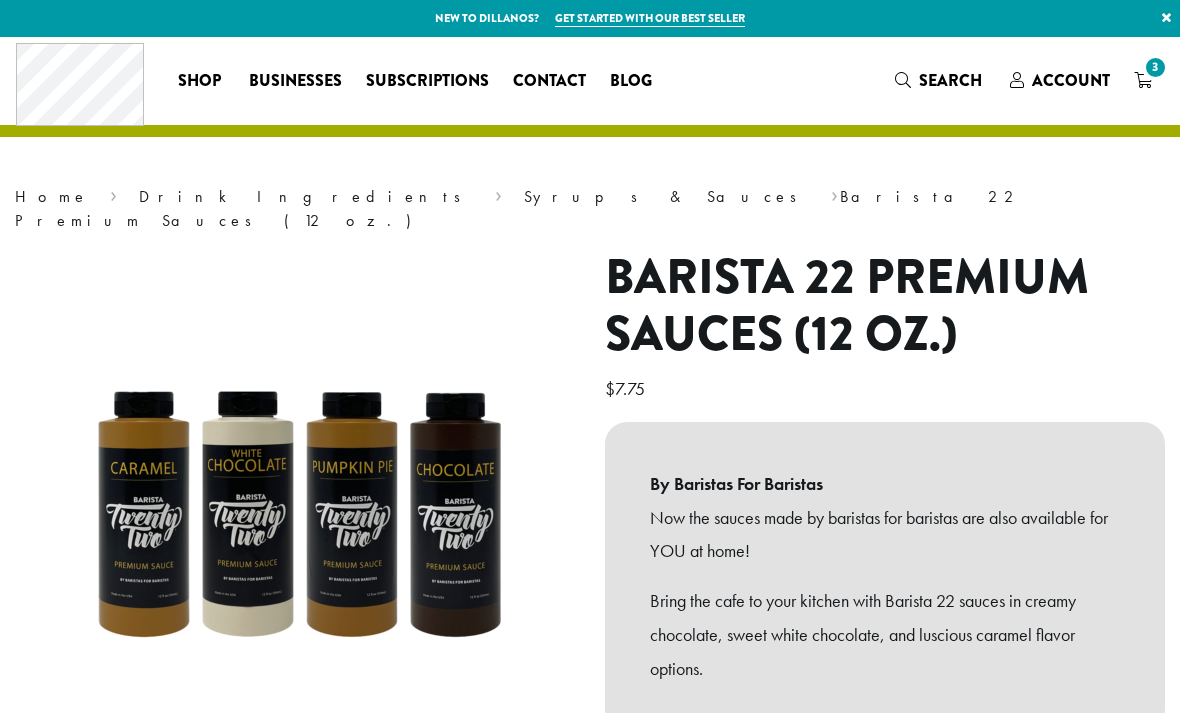 scroll, scrollTop: 0, scrollLeft: 0, axis: both 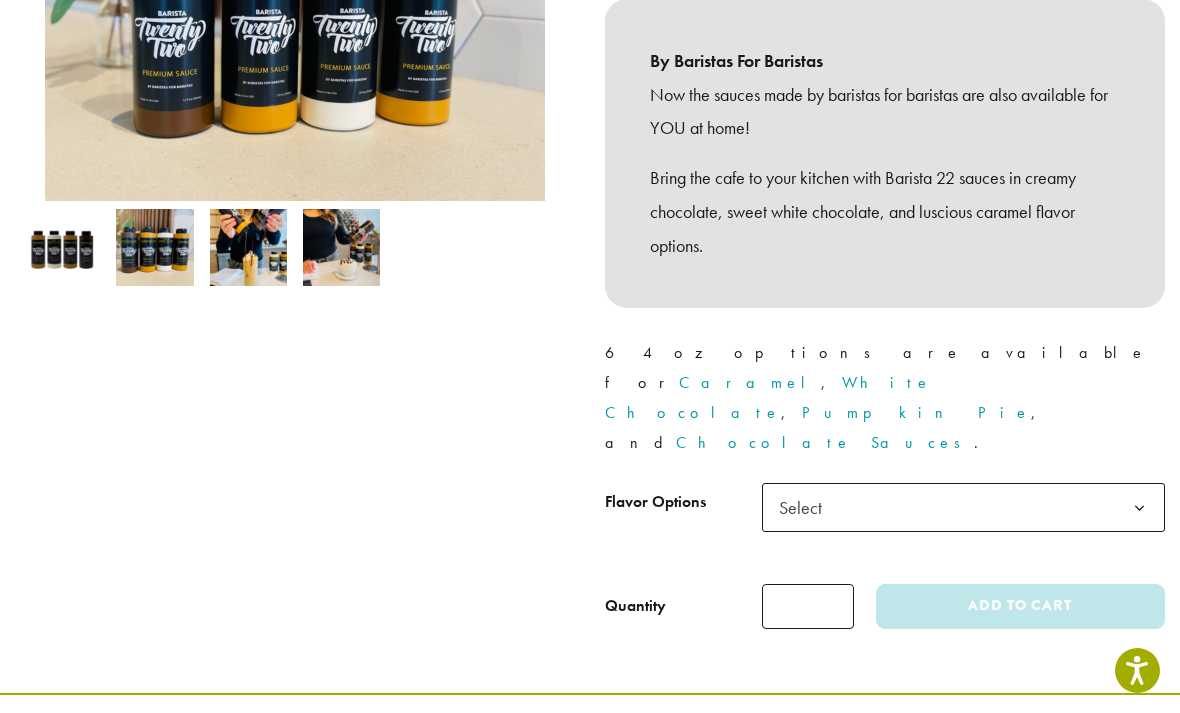 click on "Select" 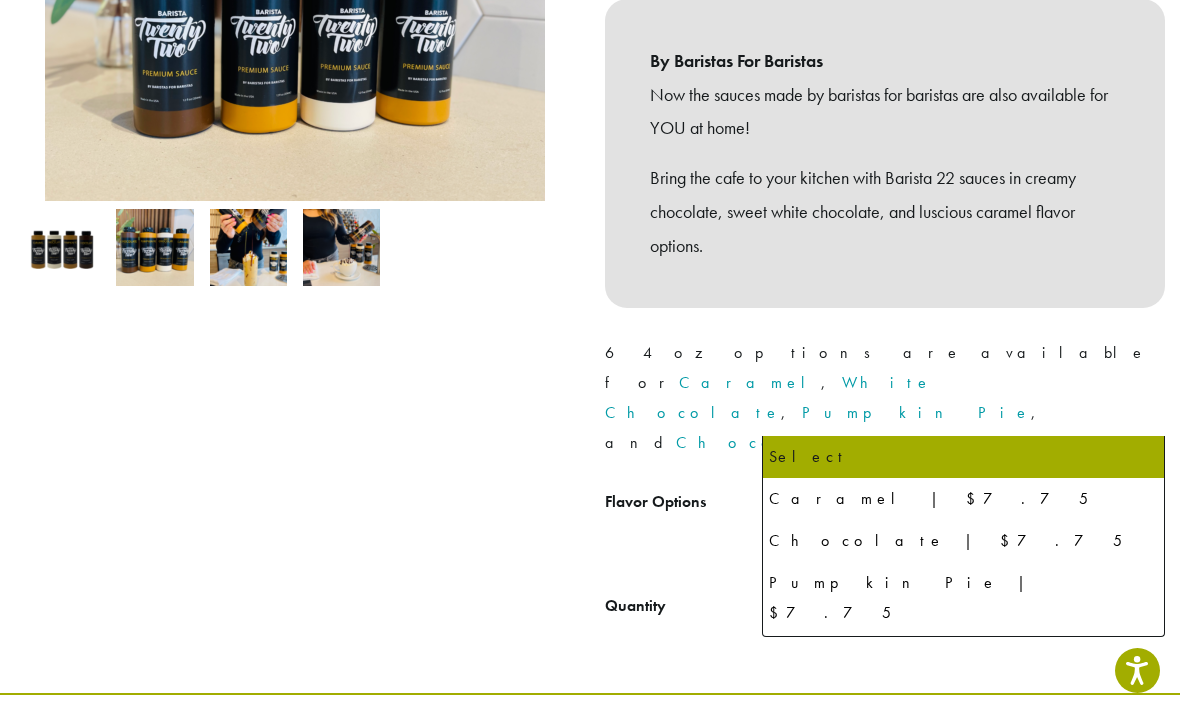 click at bounding box center [295, 227] 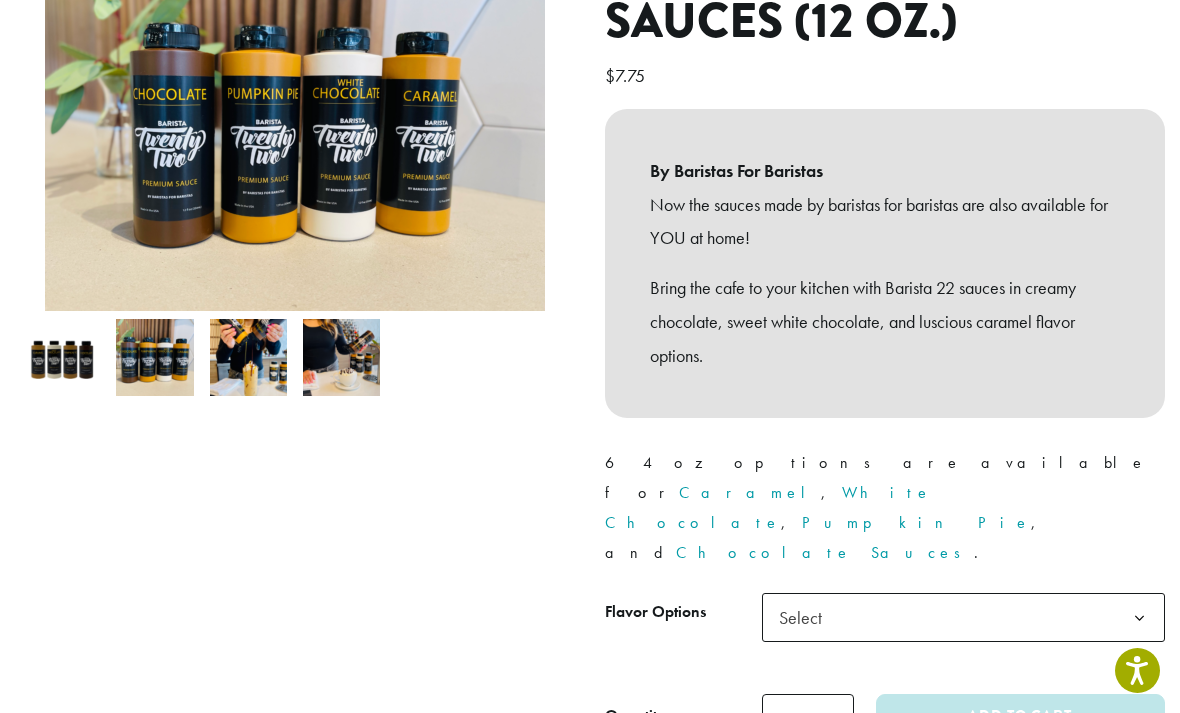 scroll, scrollTop: 0, scrollLeft: 0, axis: both 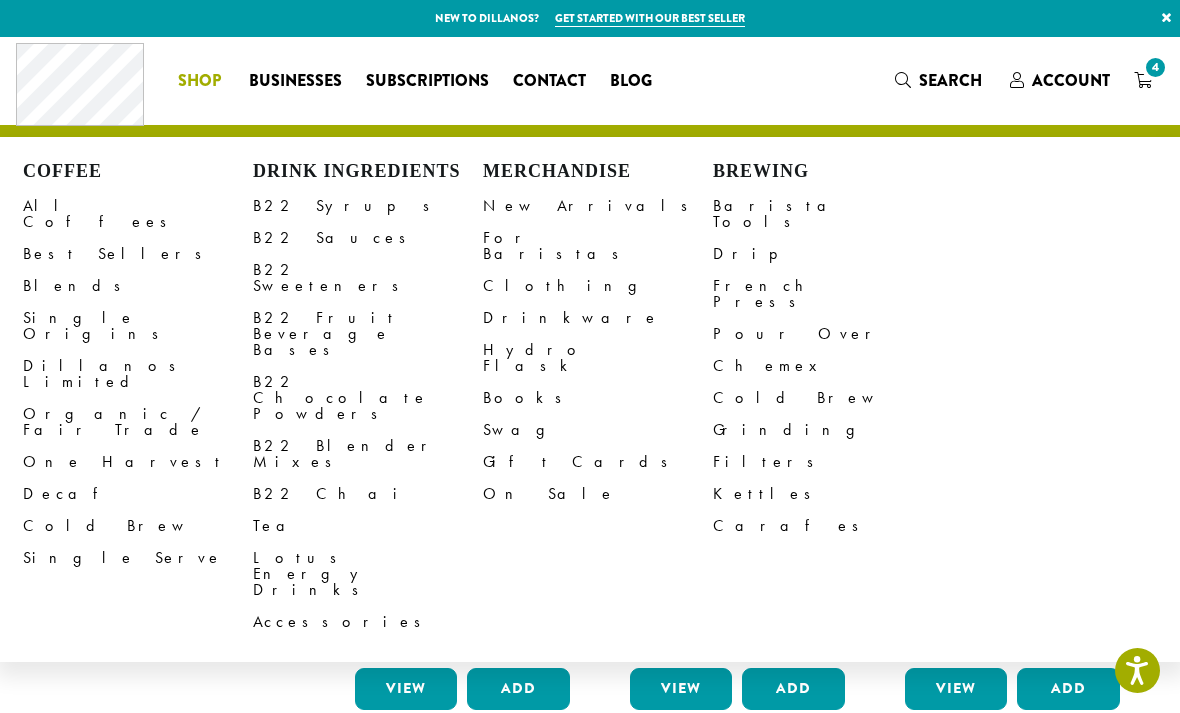 click on "B22 Sauces" at bounding box center (368, 238) 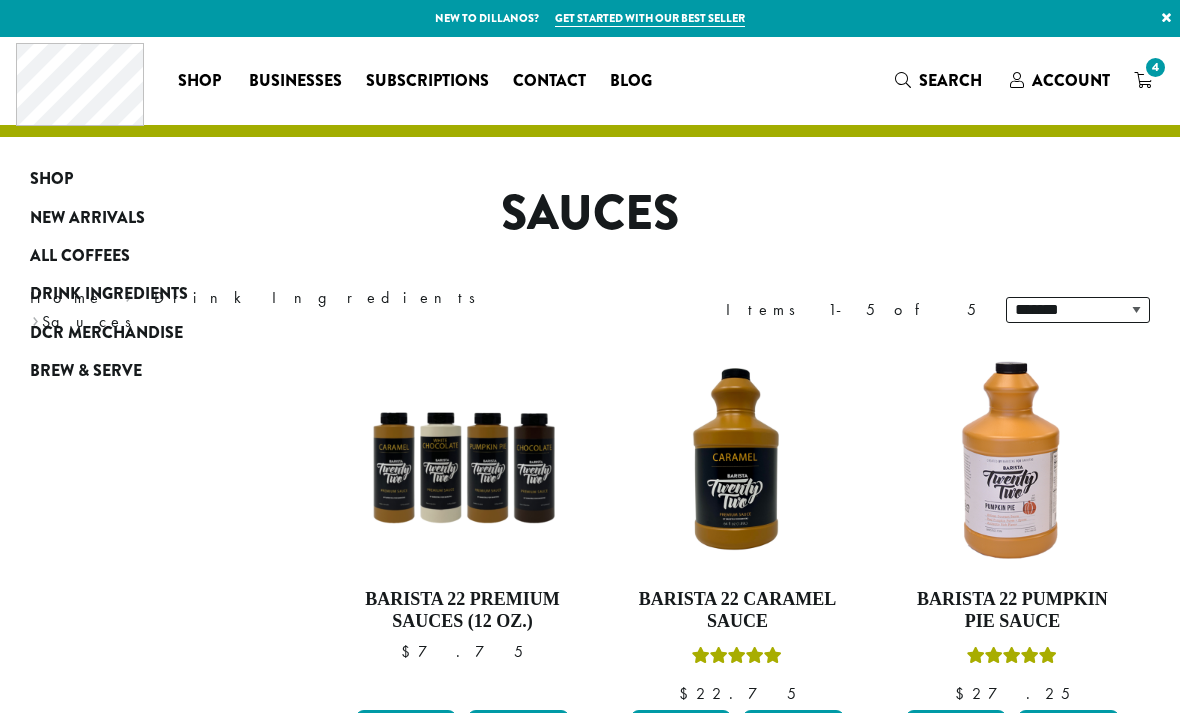 scroll, scrollTop: 367, scrollLeft: 0, axis: vertical 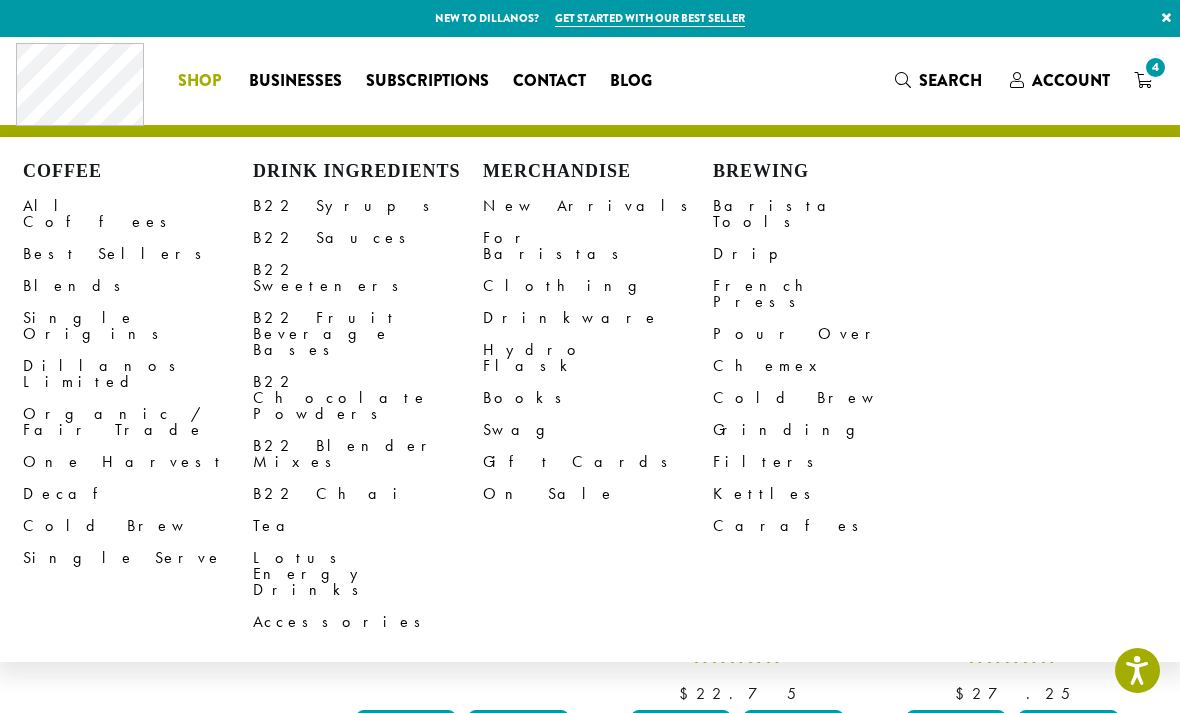 click on "B22 Fruit Beverage Bases" at bounding box center (368, 334) 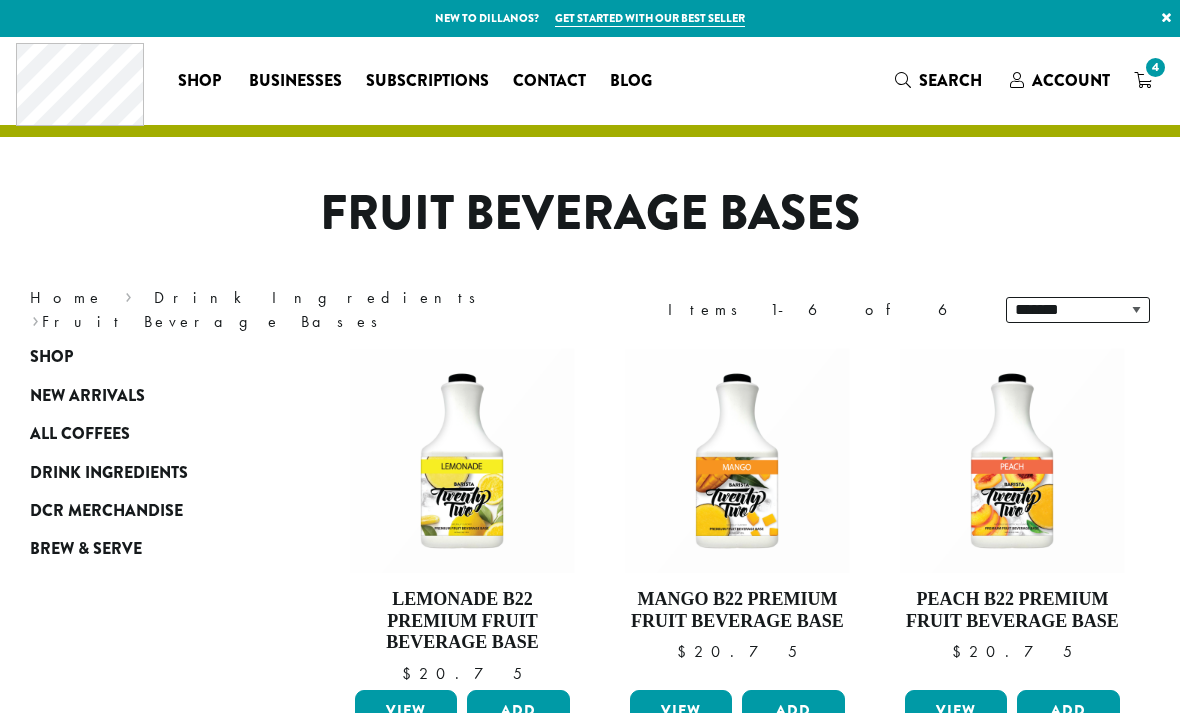 scroll, scrollTop: 0, scrollLeft: 0, axis: both 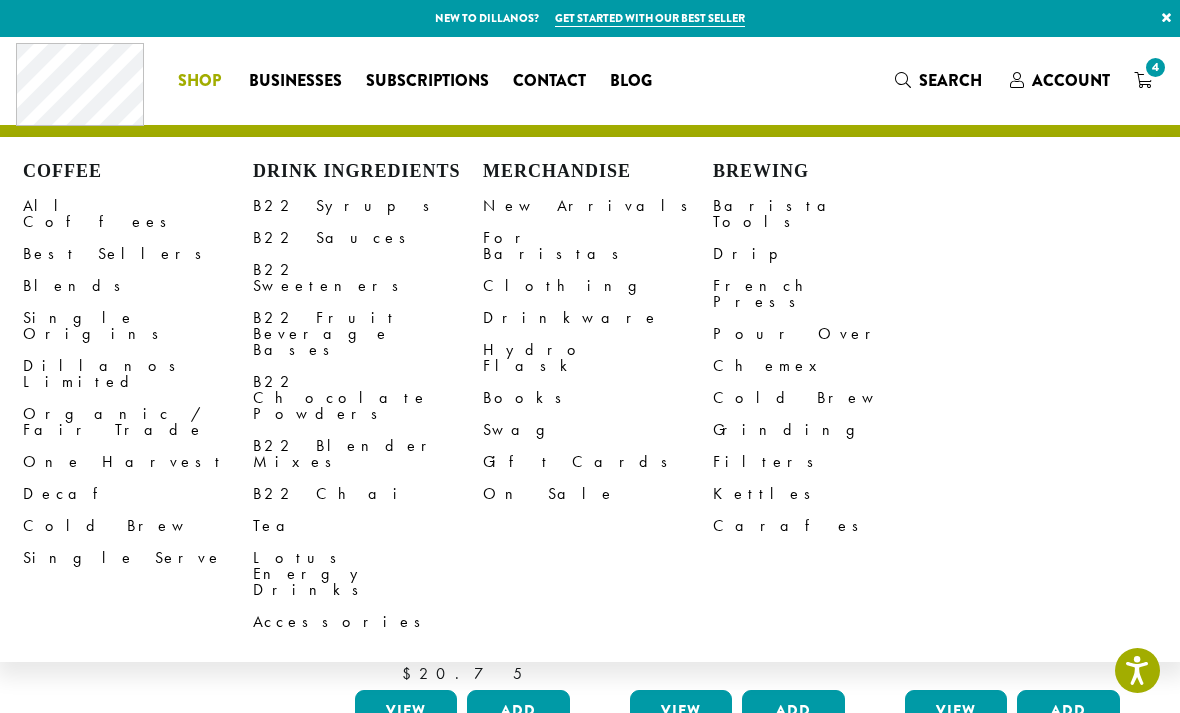 click on "B22 Chocolate Powders" at bounding box center [368, 398] 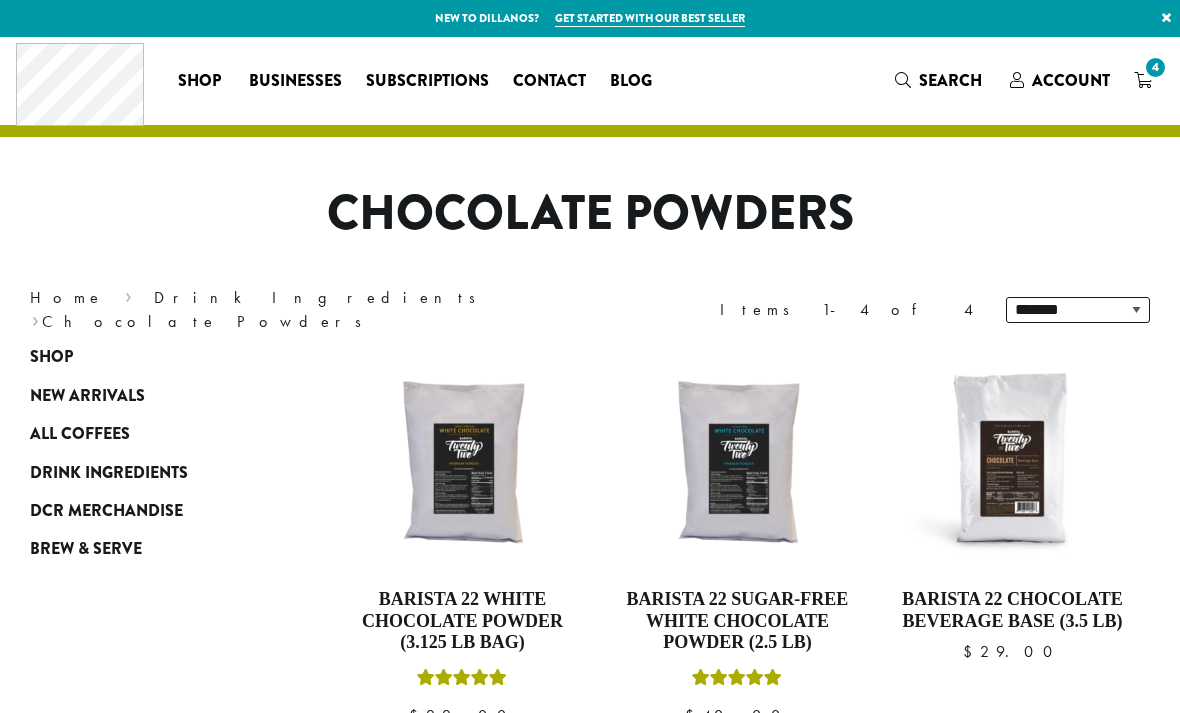 scroll, scrollTop: 0, scrollLeft: 0, axis: both 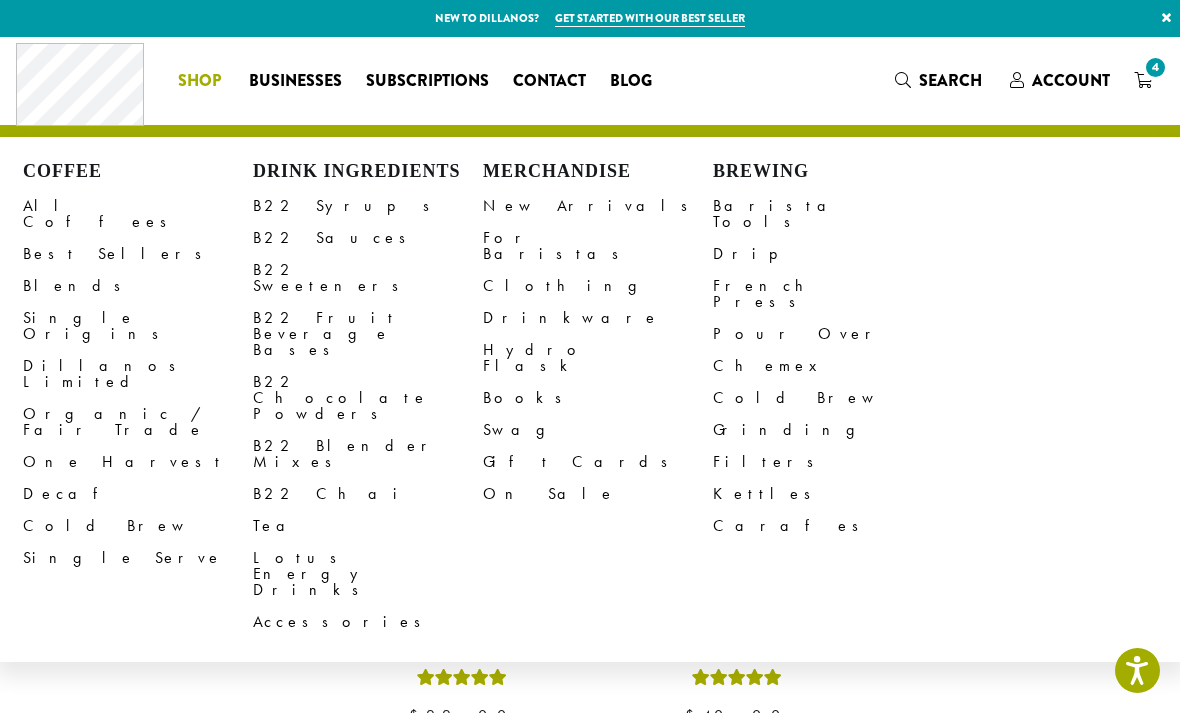click on "For Baristas" at bounding box center [598, 246] 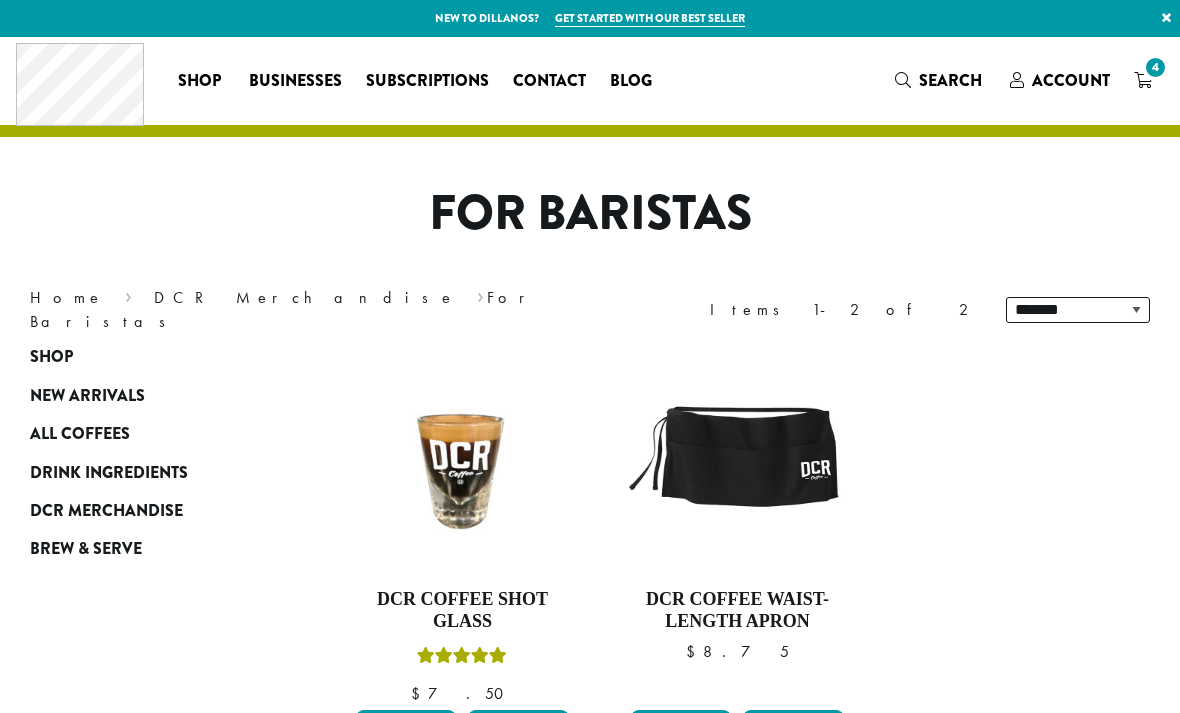 scroll, scrollTop: 0, scrollLeft: 0, axis: both 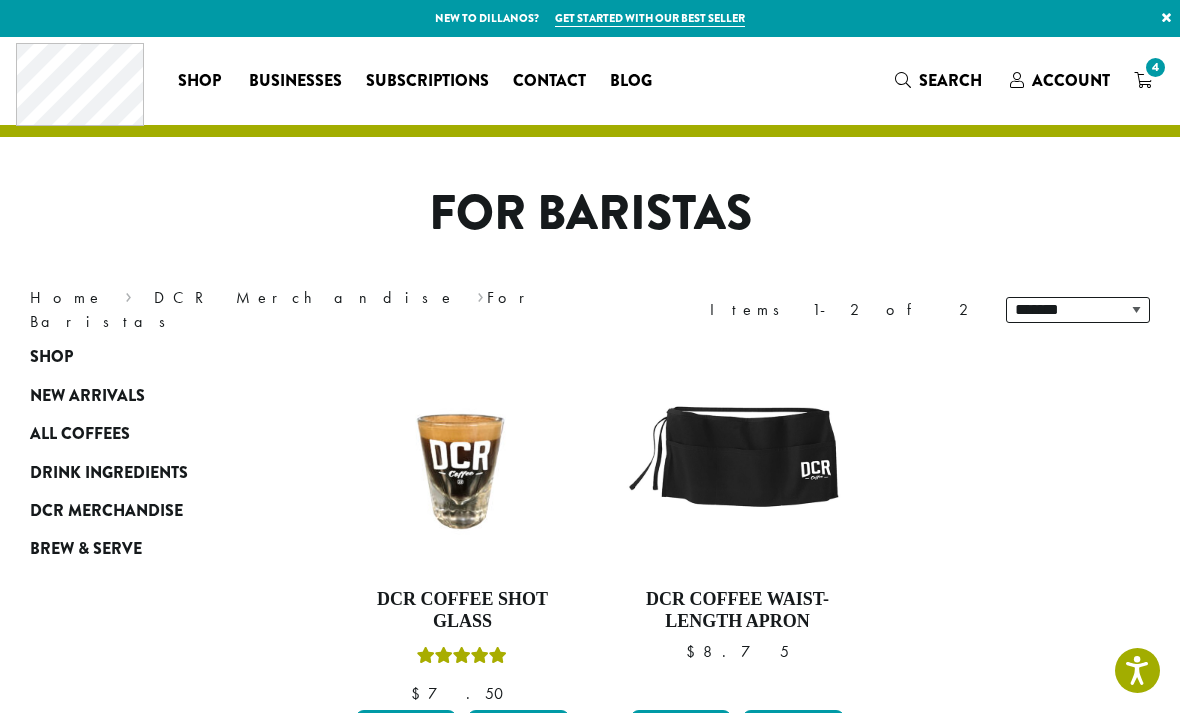 click on "Subscriptions" at bounding box center (427, 81) 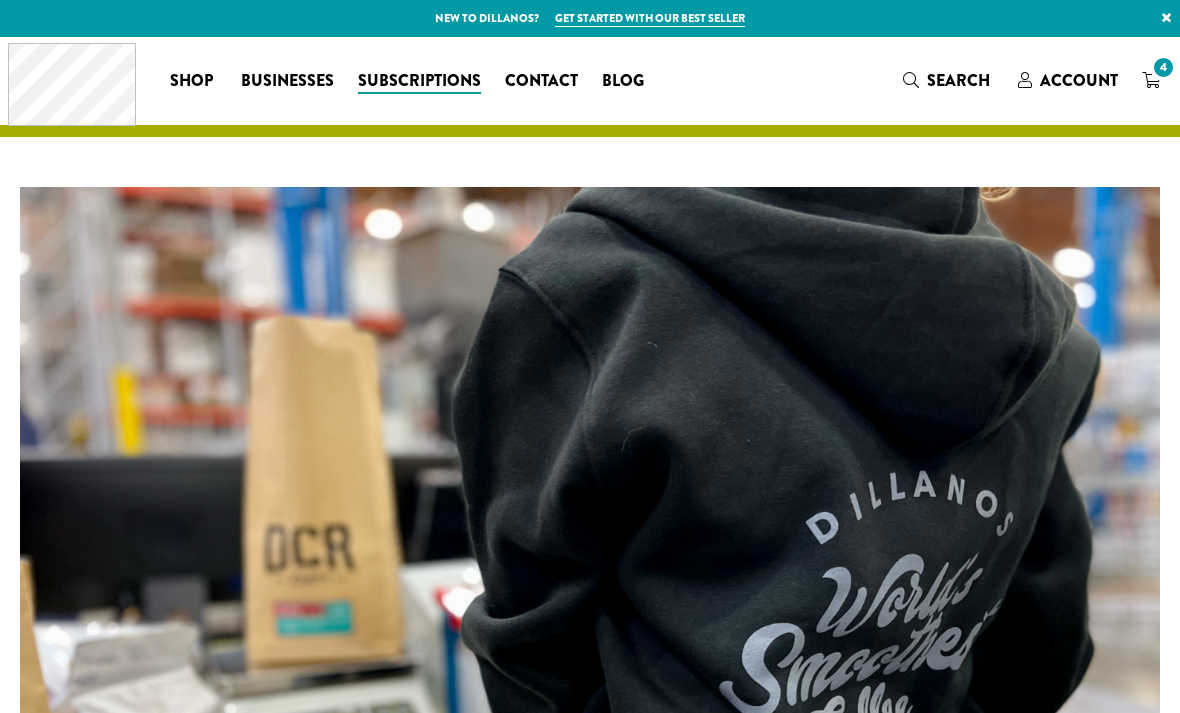 scroll, scrollTop: 0, scrollLeft: 0, axis: both 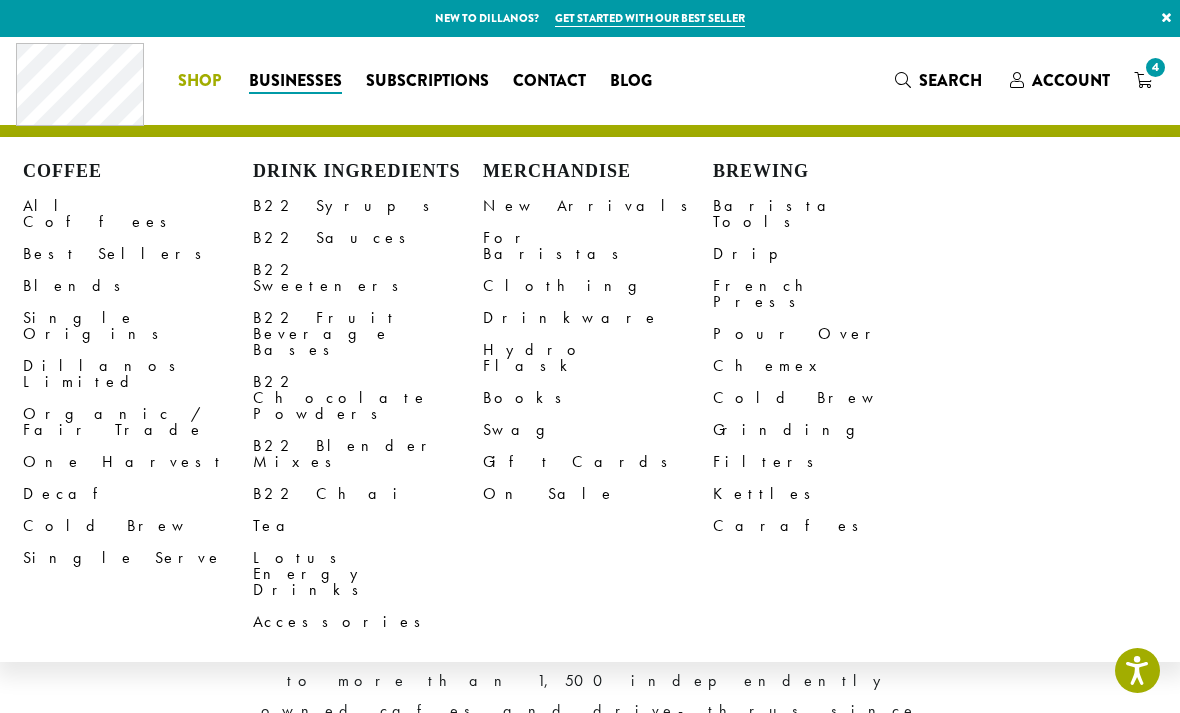click on "B22 Sweeteners" at bounding box center (368, 278) 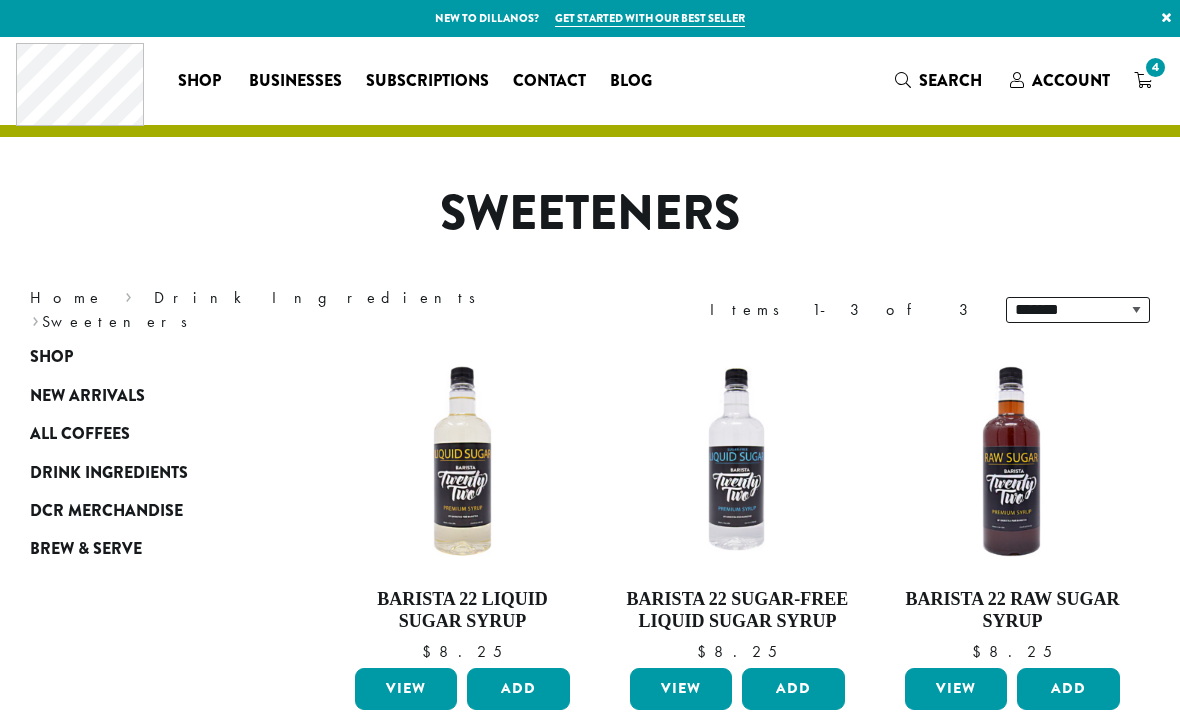 scroll, scrollTop: 0, scrollLeft: 0, axis: both 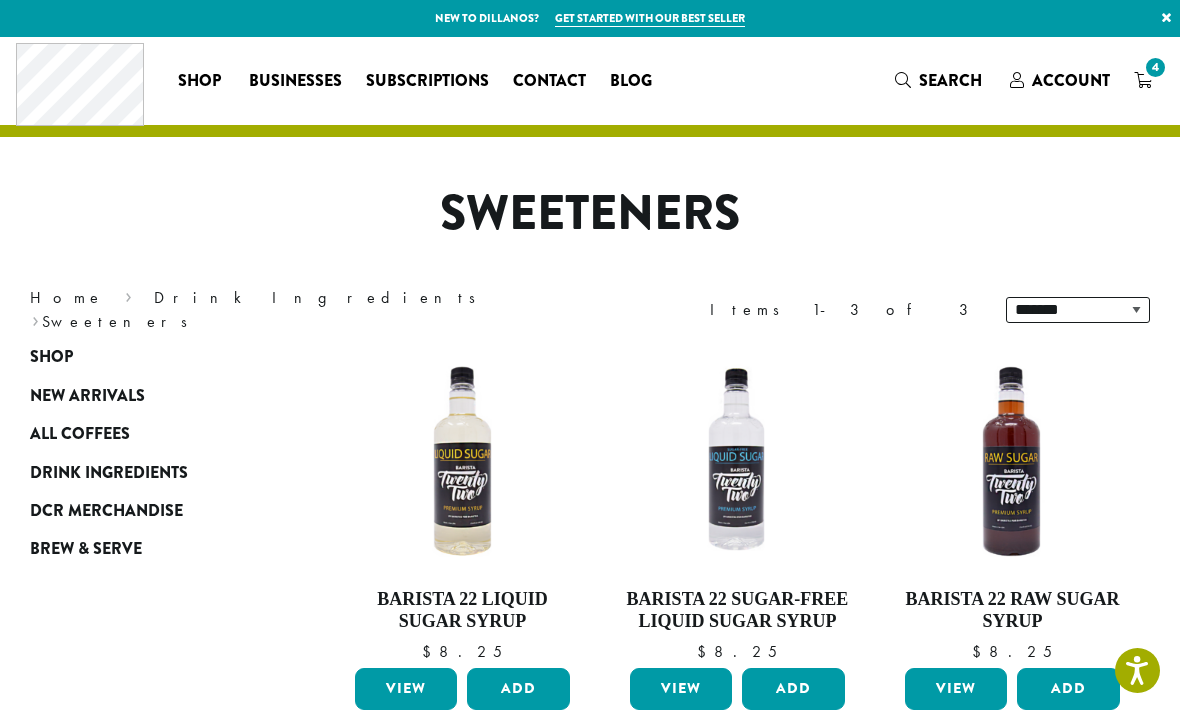 click on "Businesses" at bounding box center [295, 81] 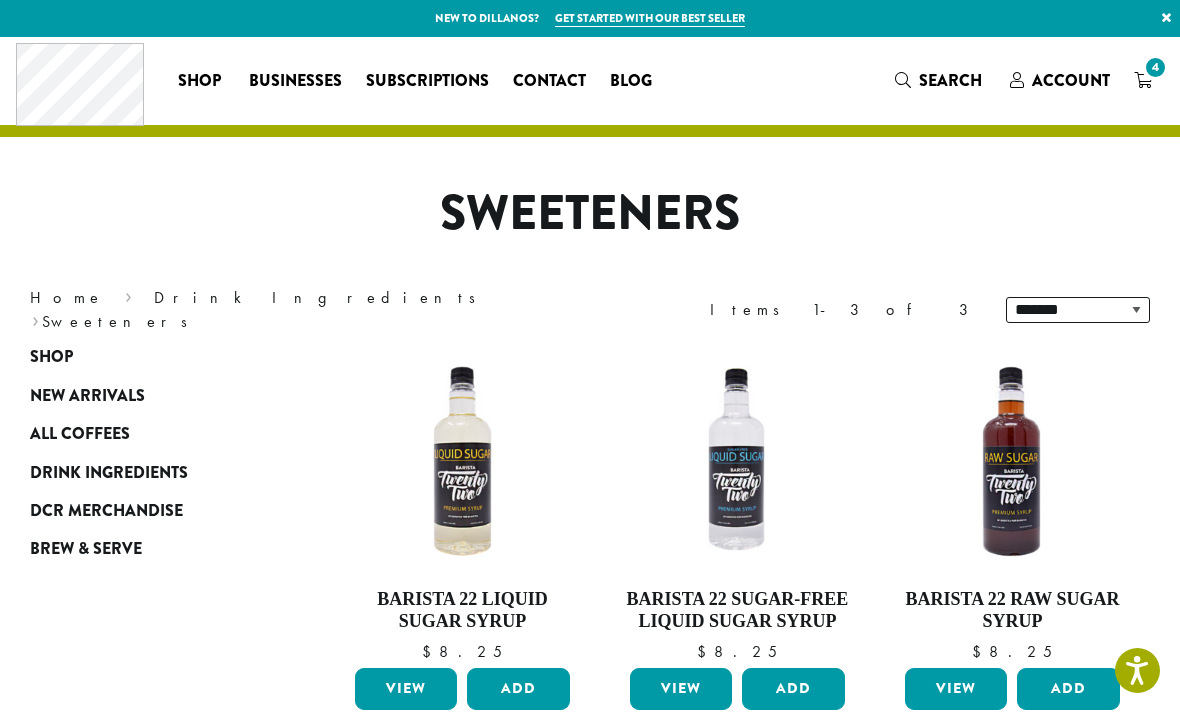 click on "Businesses" at bounding box center [295, 81] 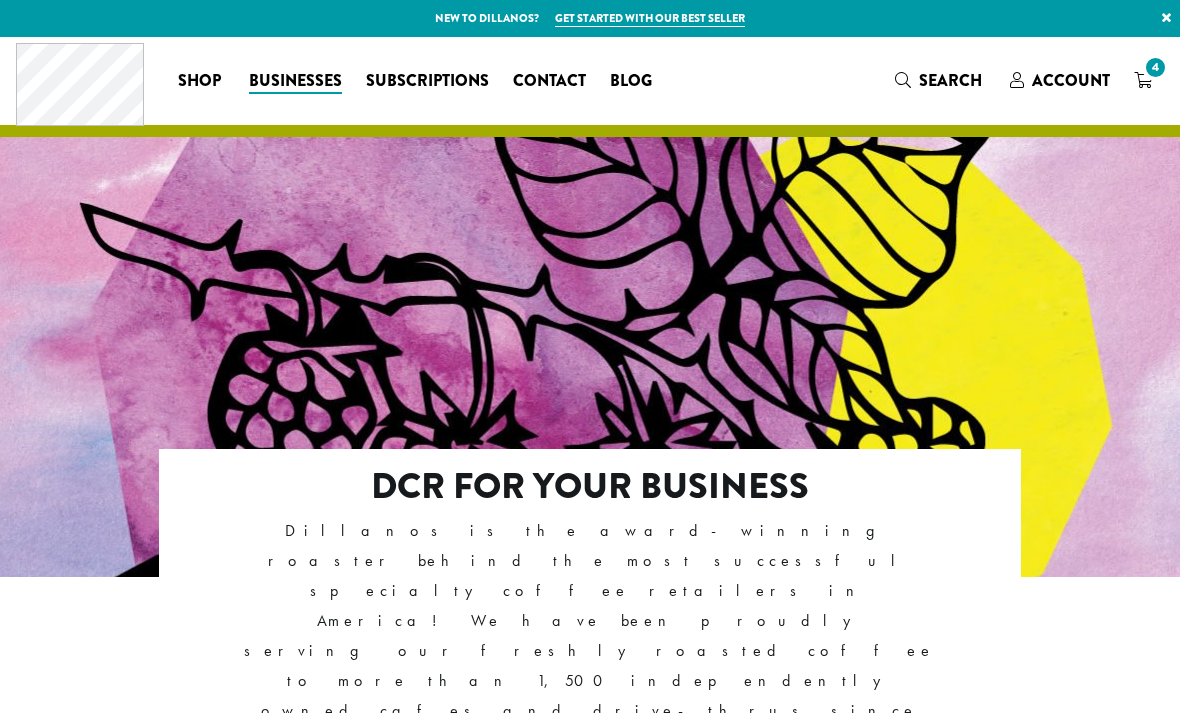 scroll, scrollTop: 0, scrollLeft: 0, axis: both 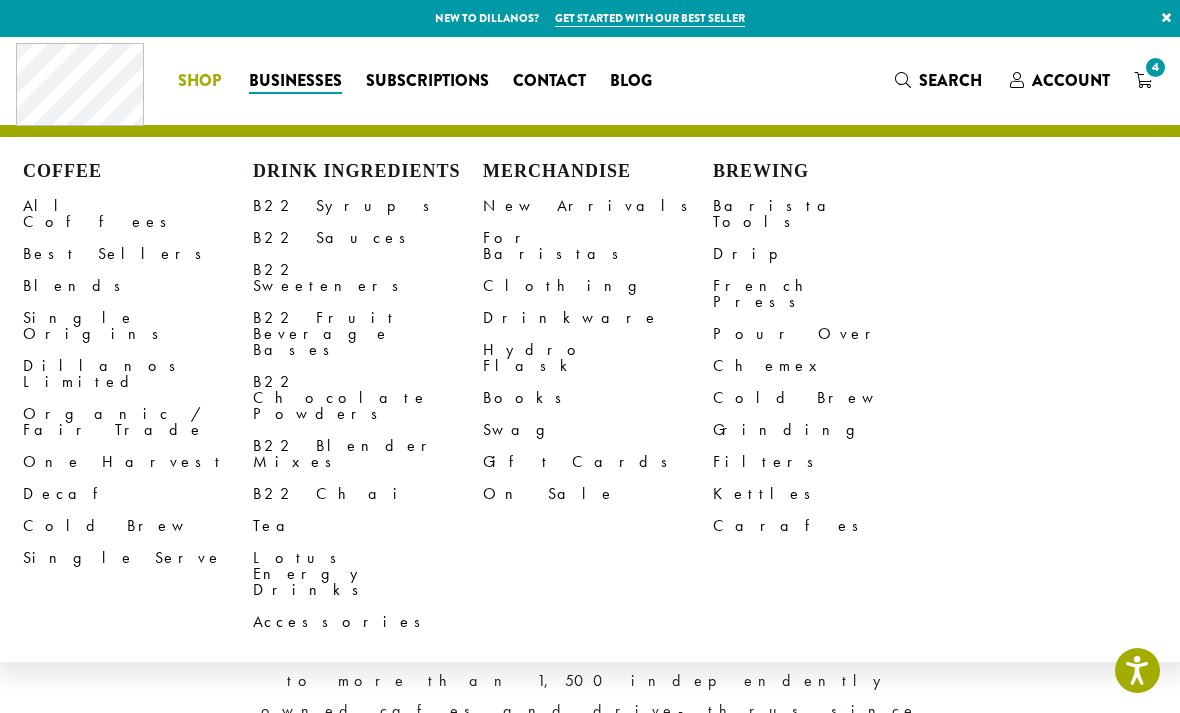 click on "B22 Blender Mixes" at bounding box center (368, 454) 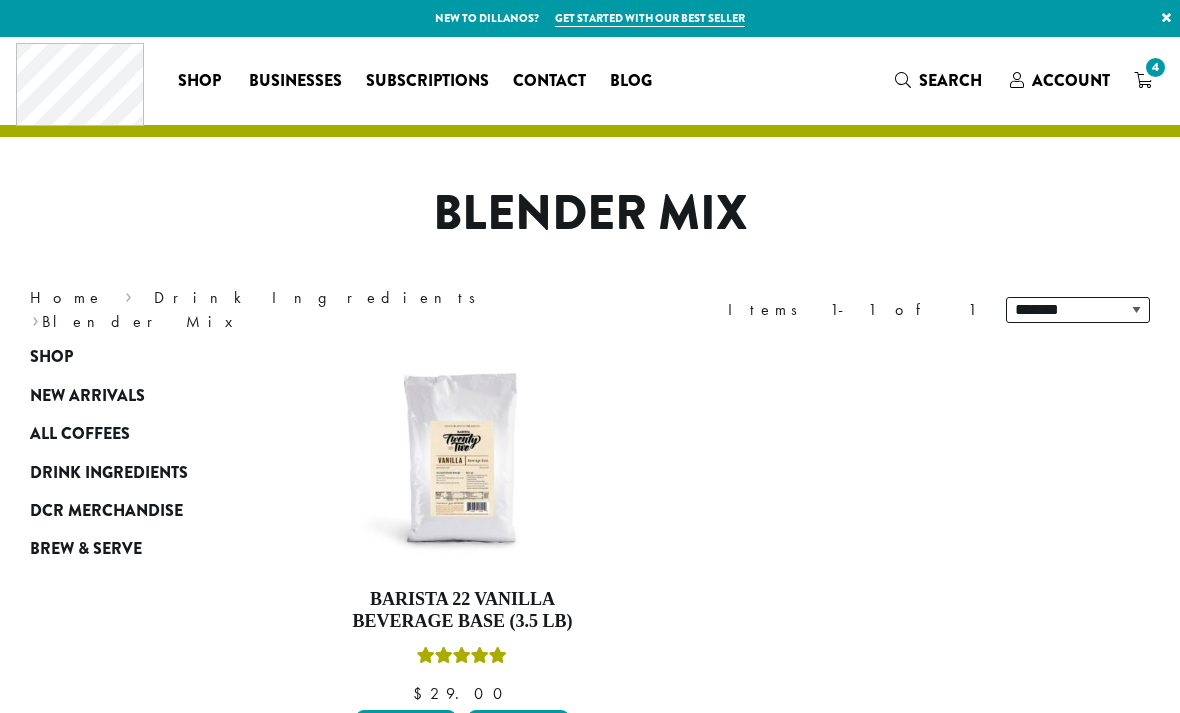 scroll, scrollTop: 0, scrollLeft: 0, axis: both 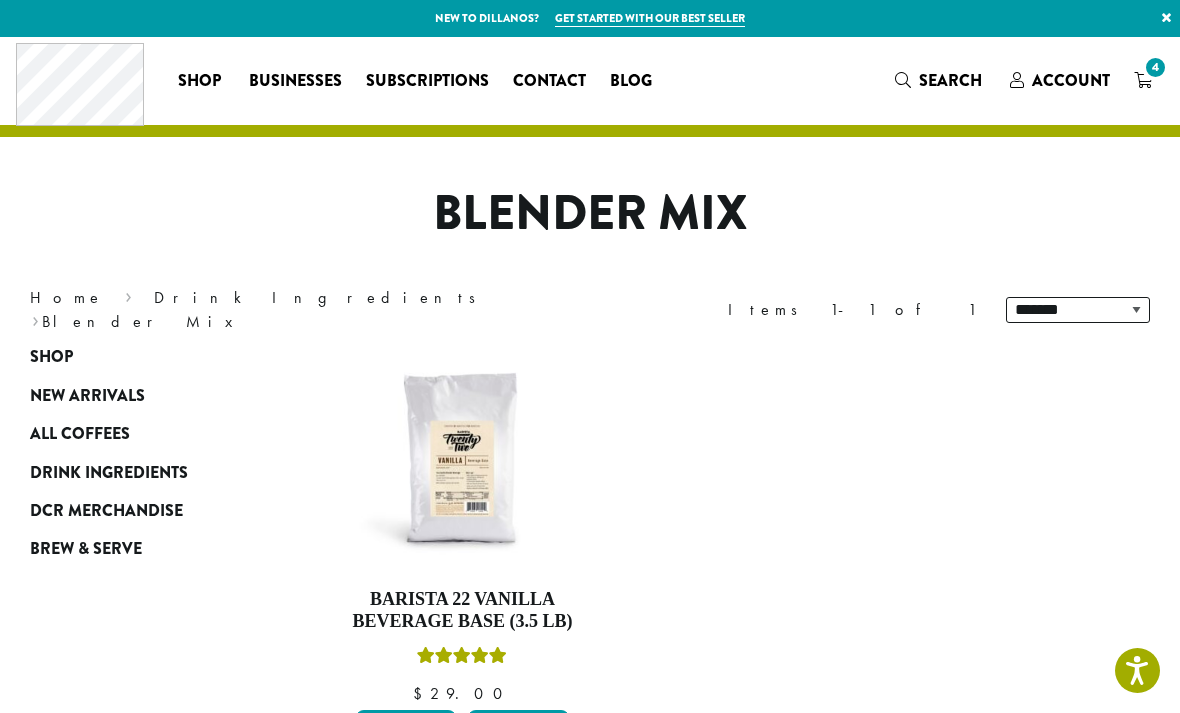 click on "Drink Ingredients" at bounding box center [109, 473] 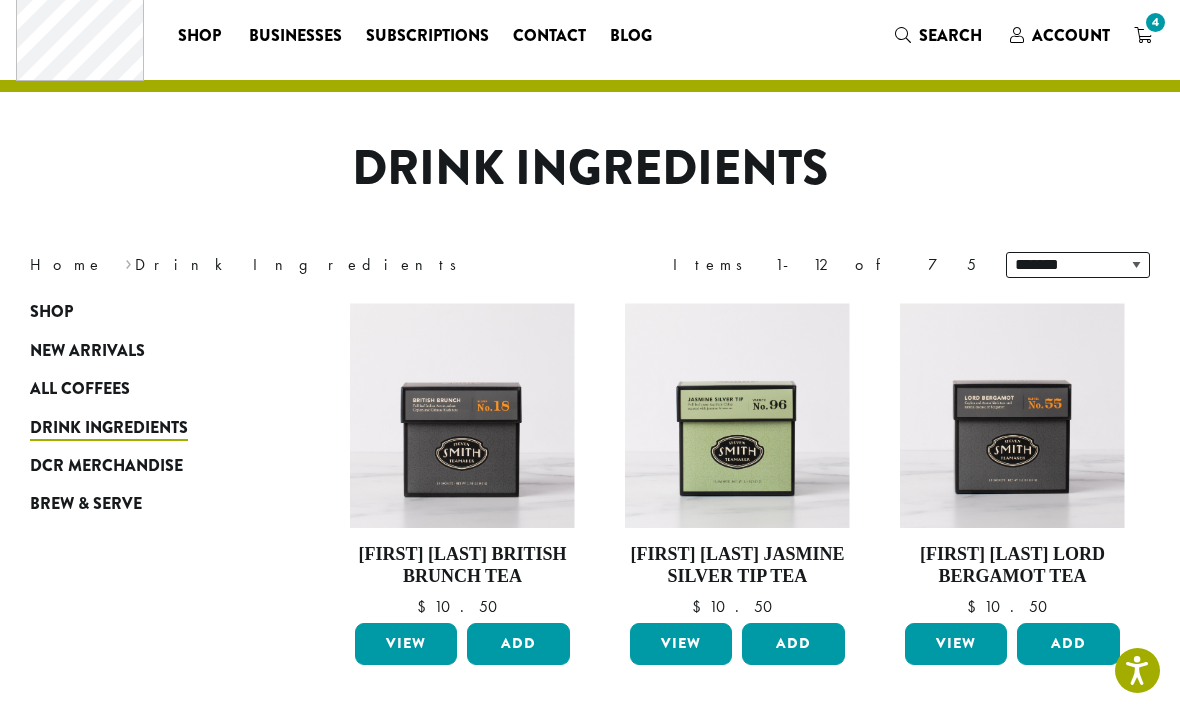 scroll, scrollTop: 46, scrollLeft: 0, axis: vertical 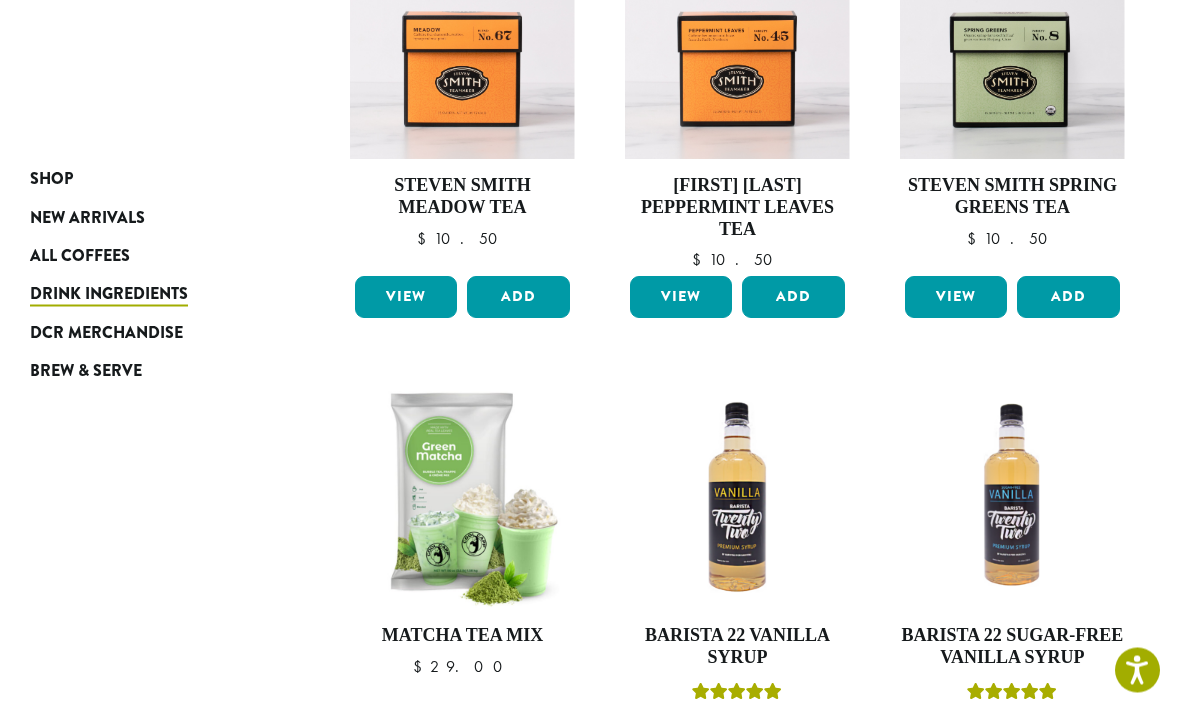 click on "All Coffees" at bounding box center (80, 256) 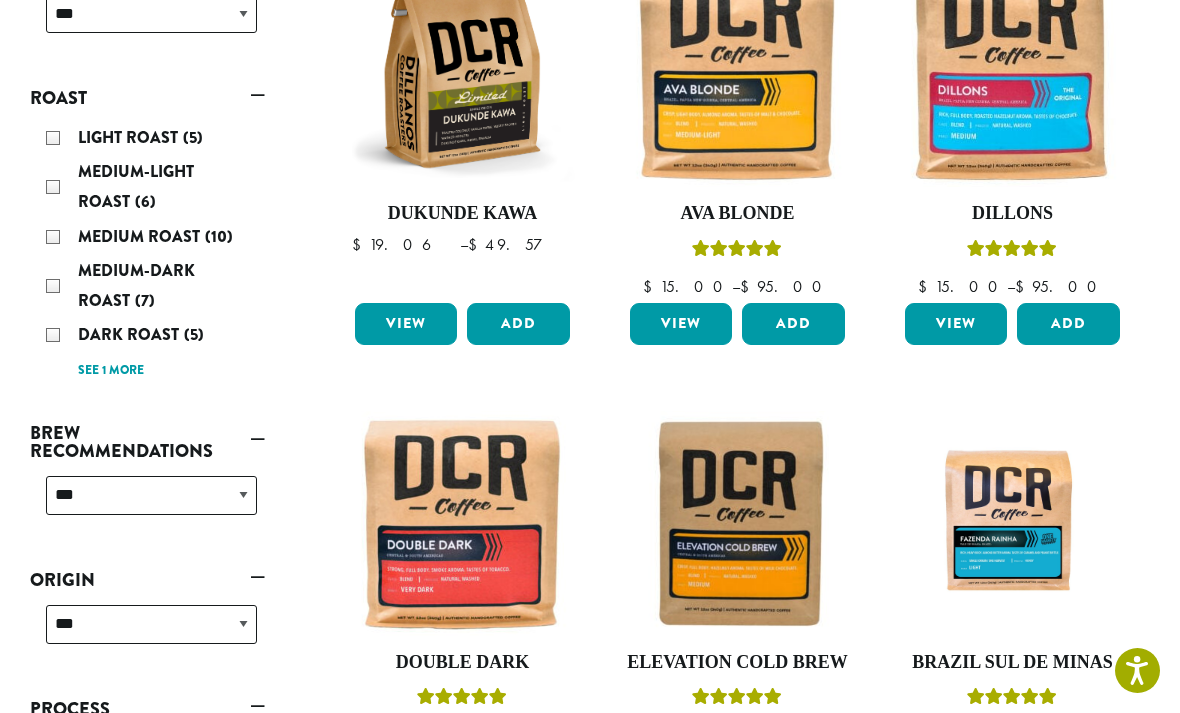 scroll, scrollTop: 461, scrollLeft: 0, axis: vertical 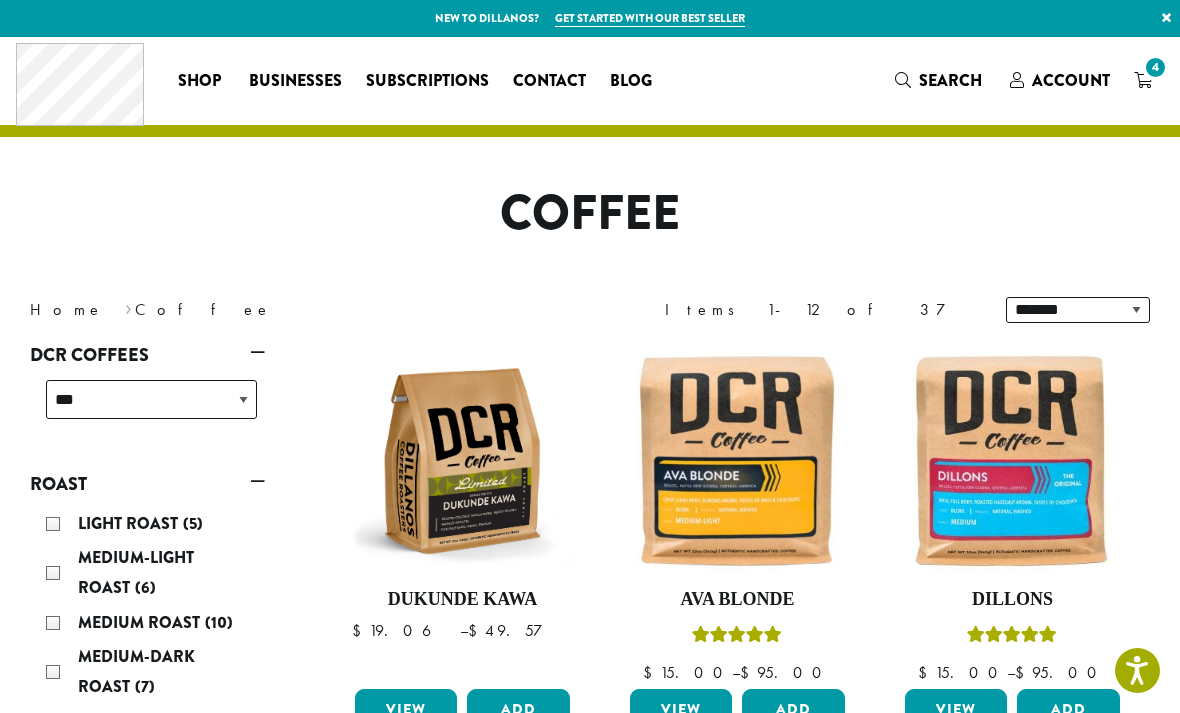 click on "Home" at bounding box center (67, 309) 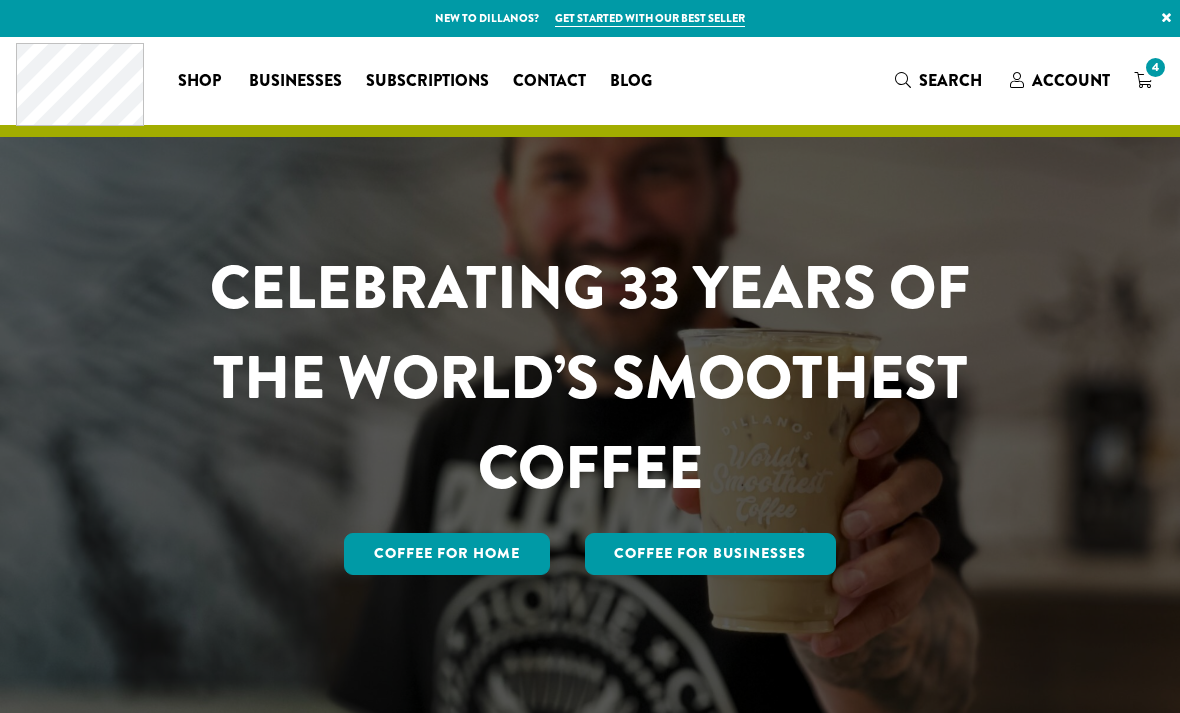 scroll, scrollTop: 0, scrollLeft: 0, axis: both 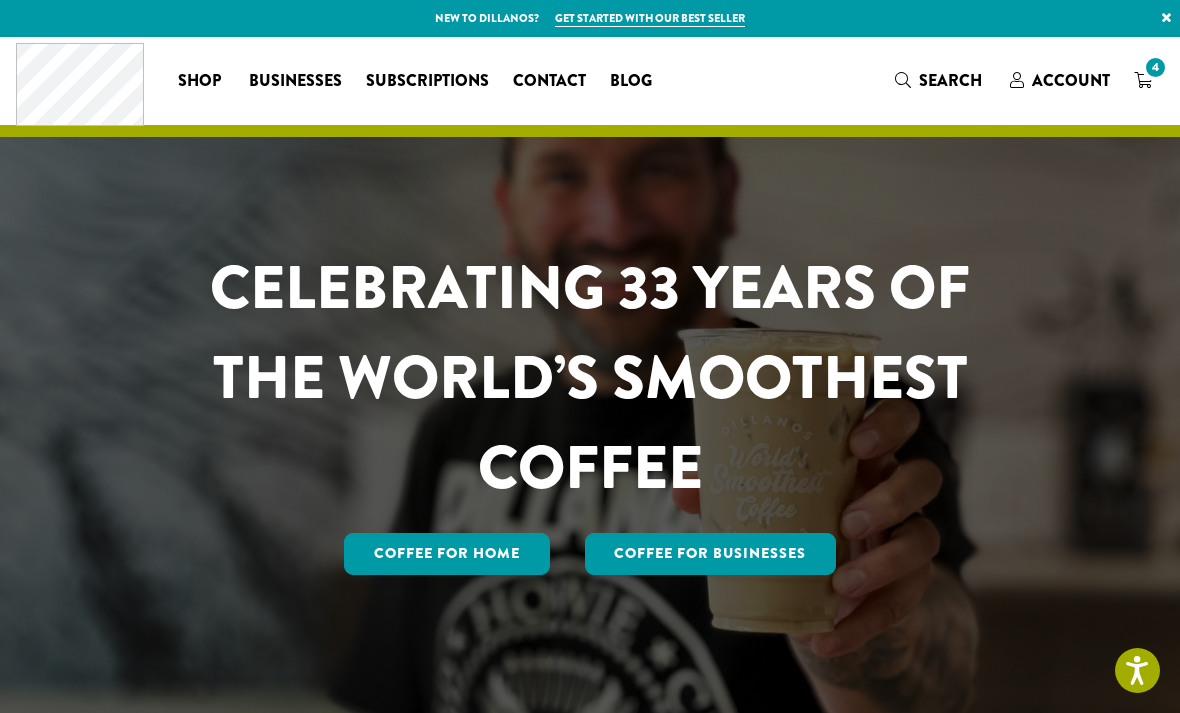 click on "Coffee All Coffees
Best Sellers
Blends
Single Origins
Dillanos Limited
Organic / Fair Trade
One Harvest
Decaf
Cold Brew
Single Serve
Drink Ingredients B22 Syrups
B22 Sauces
B22 Sweeteners
B22 Fruit Beverage Bases
B22 Chocolate Powders
B22 Blender Mixes
B22 Chai
Tea
Lotus Energy Drinks
Accessories
Merchandise New Arrivals
For Baristas
Clothing
Drinkware
Hydro Flask
Books
Swag
Gift Cards
On Sale
Brewing Barista Tools
Drip
French Press
Pour Over
Chemex
Cold Brew
Grinding
Filters
Kettles
Carafes
Shop
All Coffee
Drink Ingredients
DCR Merchandise
Brew & Serve
Businesses
Subscriptions
Contact
Blog" at bounding box center (340, 80) 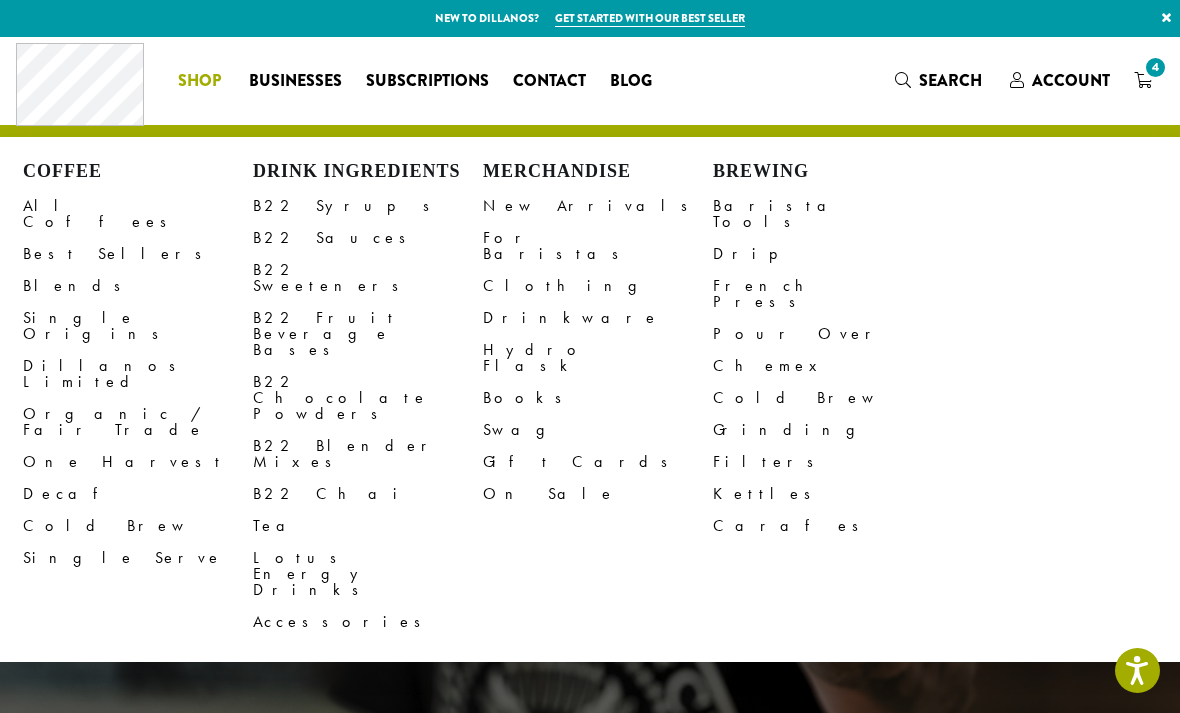 click on "Cold Brew" at bounding box center [138, 526] 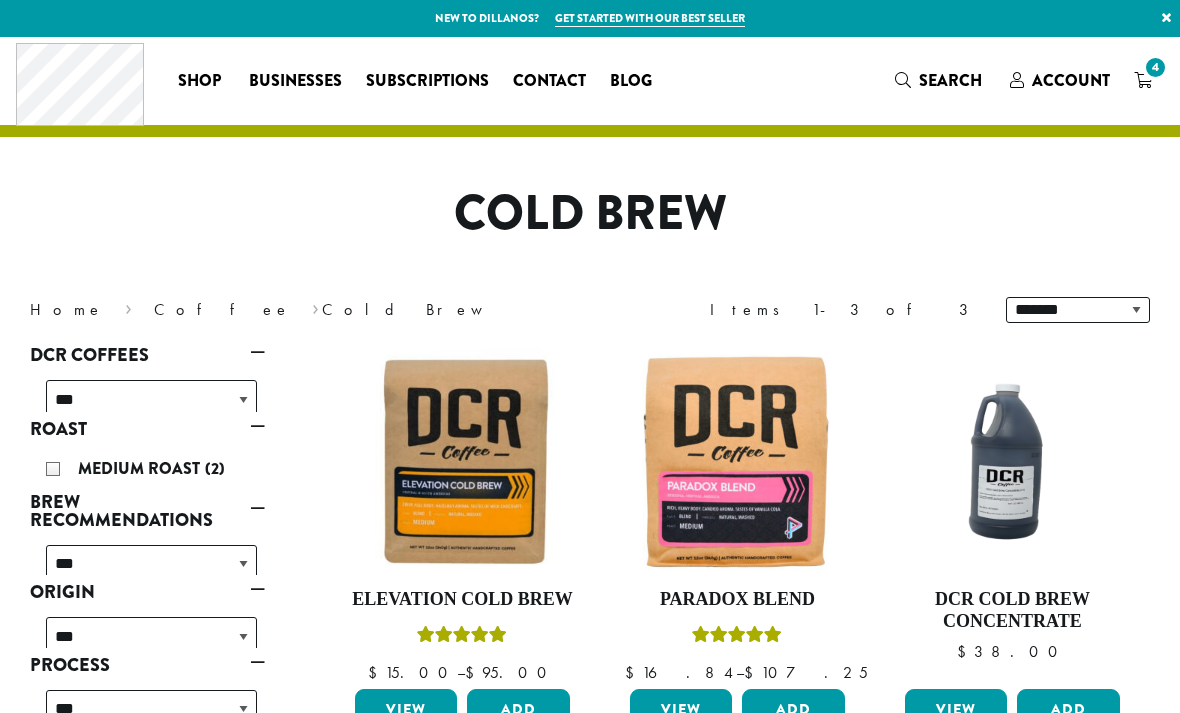 scroll, scrollTop: 0, scrollLeft: 0, axis: both 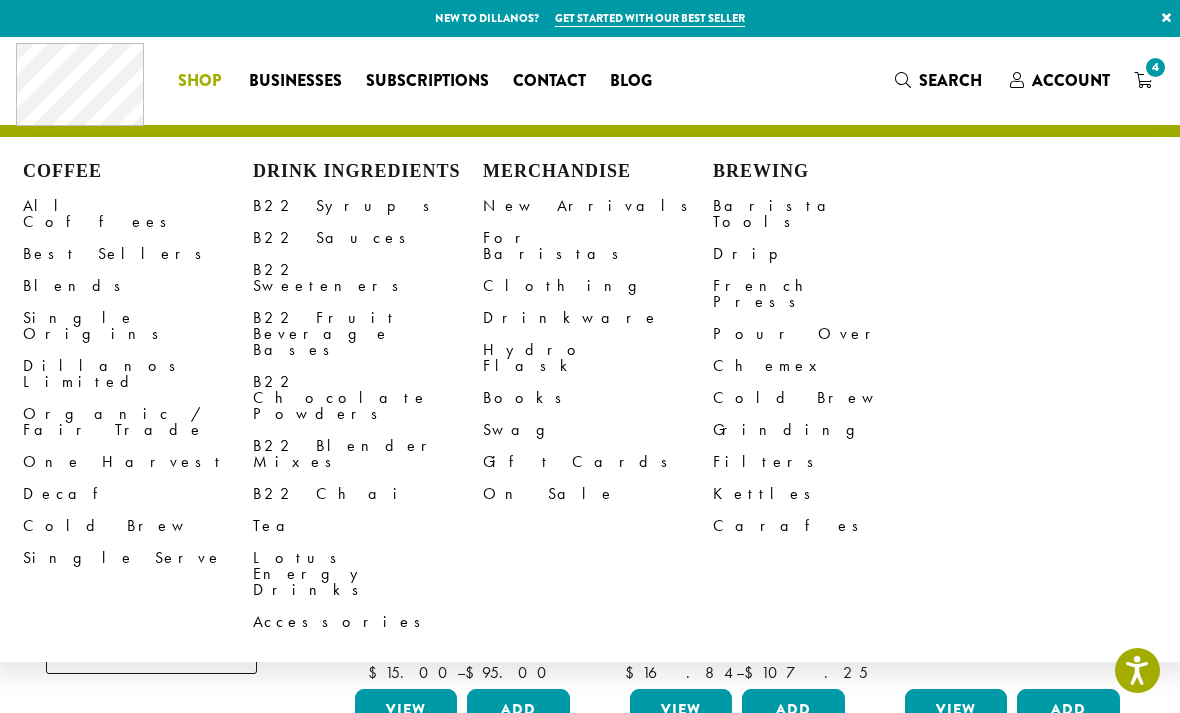 click on "Dillanos Limited" at bounding box center [138, 374] 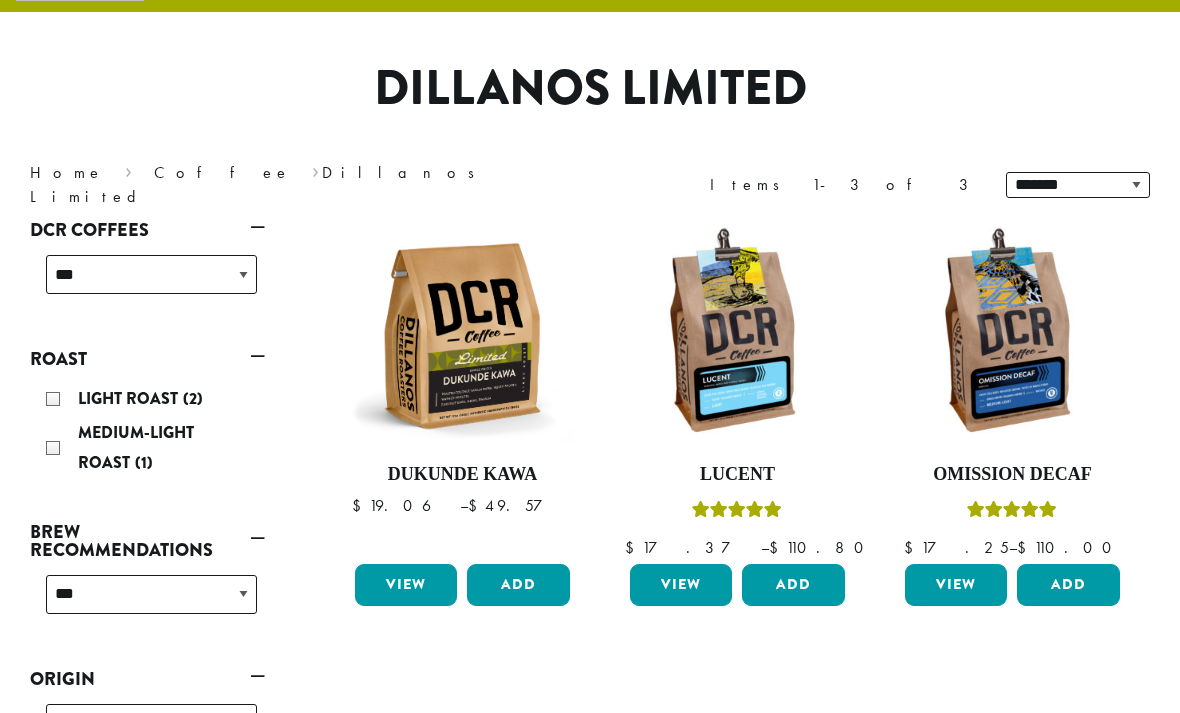 scroll, scrollTop: 155, scrollLeft: 0, axis: vertical 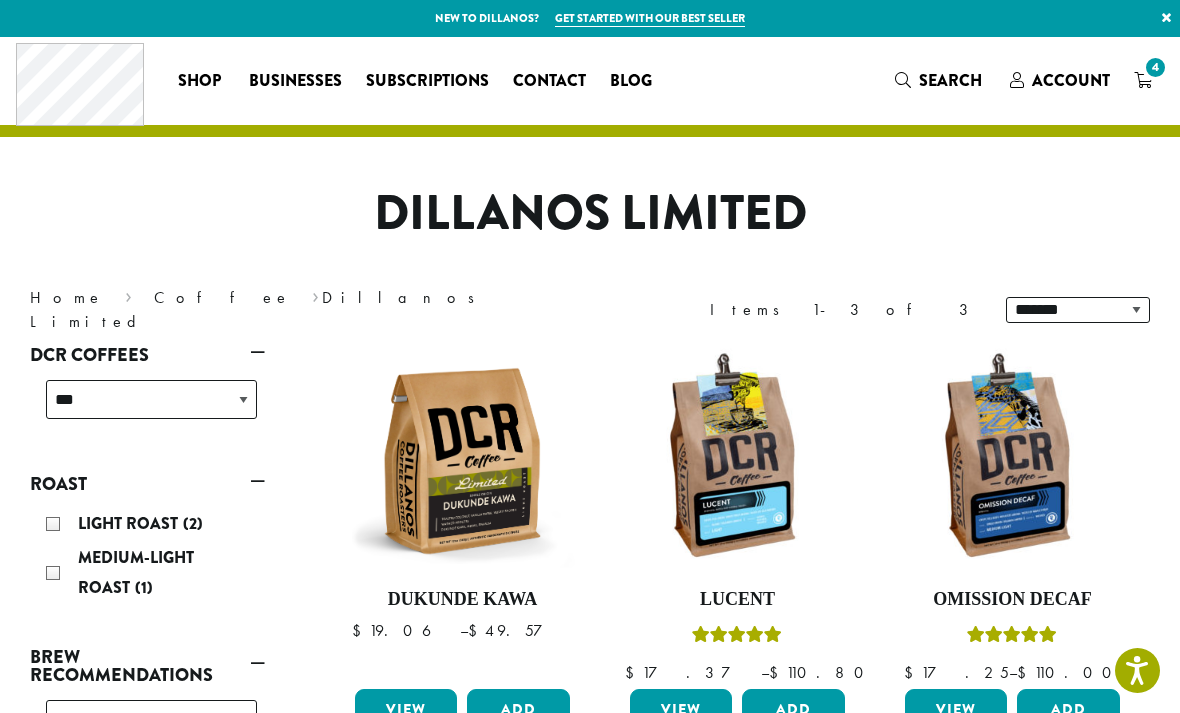click on "Account" at bounding box center (1071, 80) 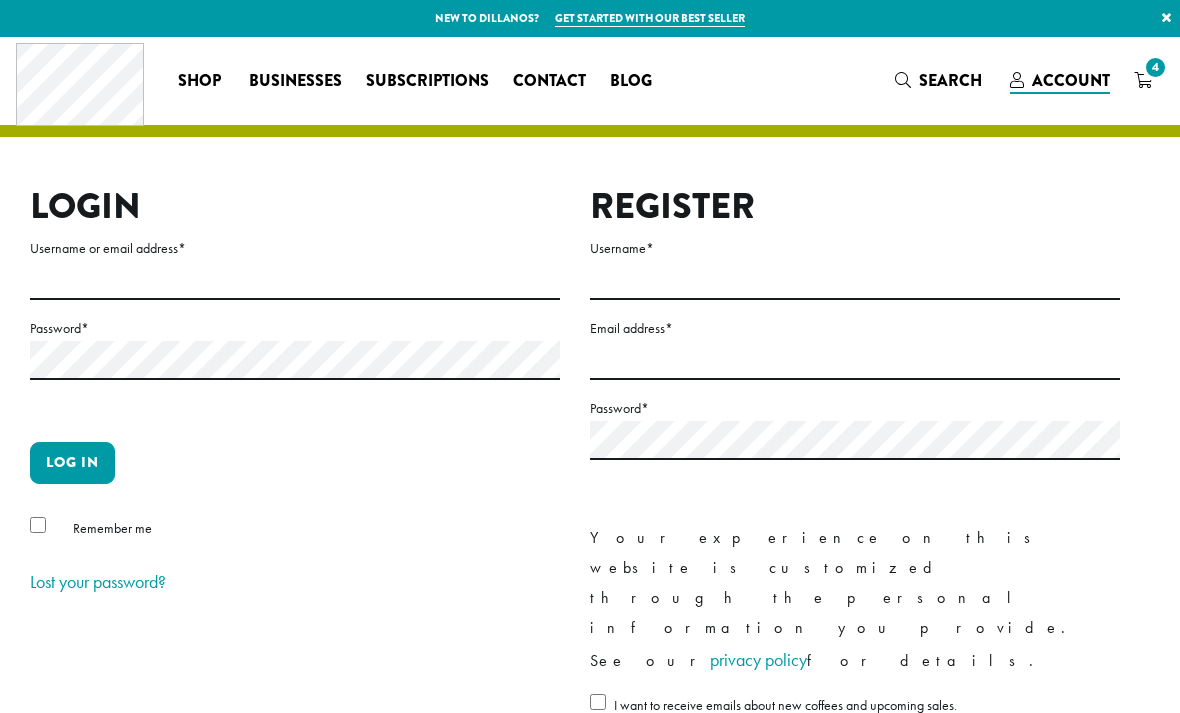 scroll, scrollTop: 0, scrollLeft: 0, axis: both 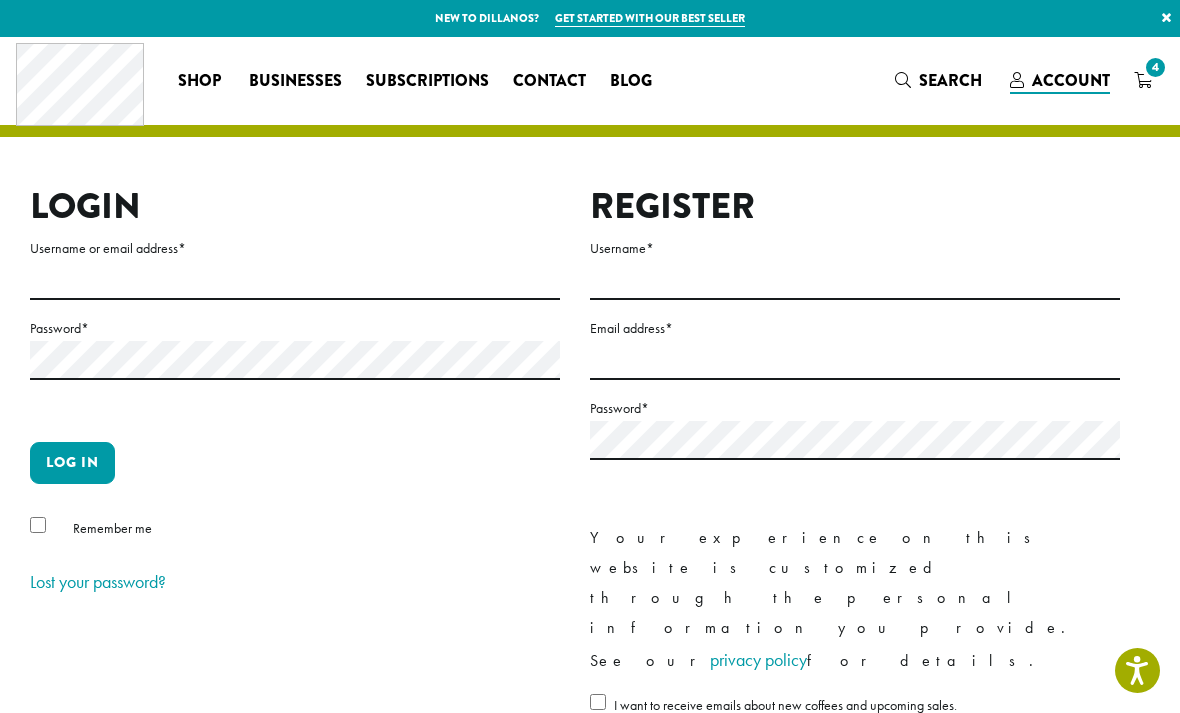 click on "Username or email address  *
Password  *
Log in
Remember me
Lost your password?" at bounding box center (295, 417) 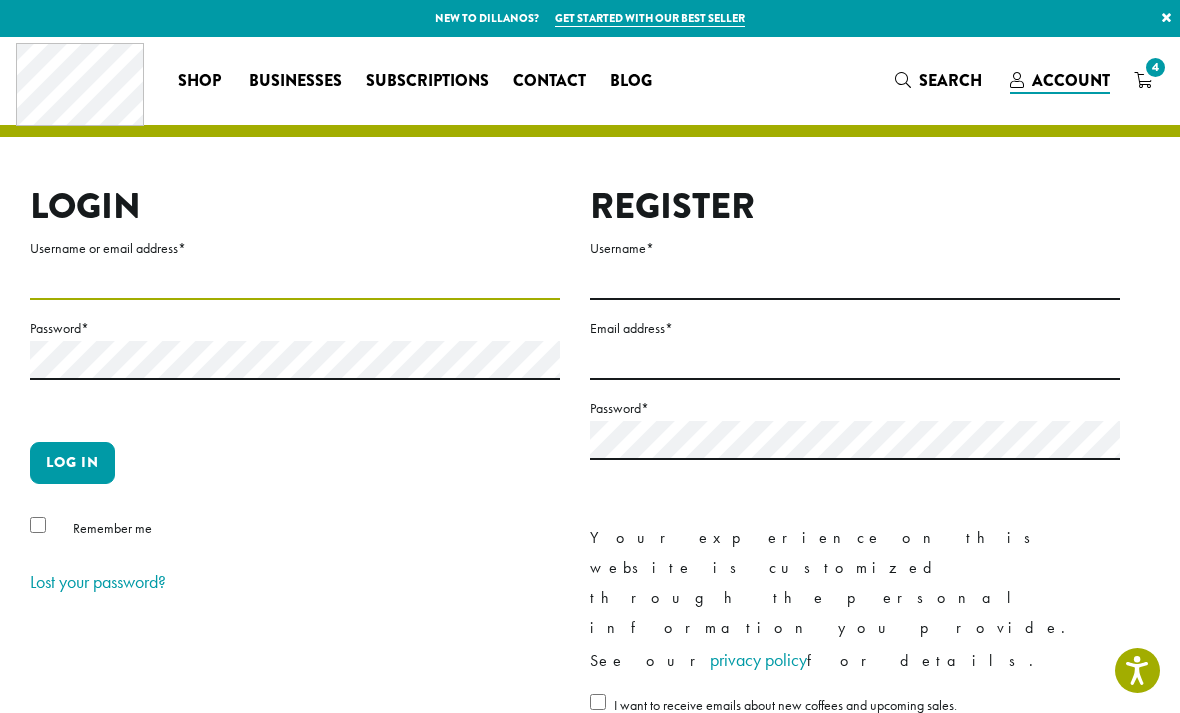 click on "Username or email address  *" at bounding box center (295, 280) 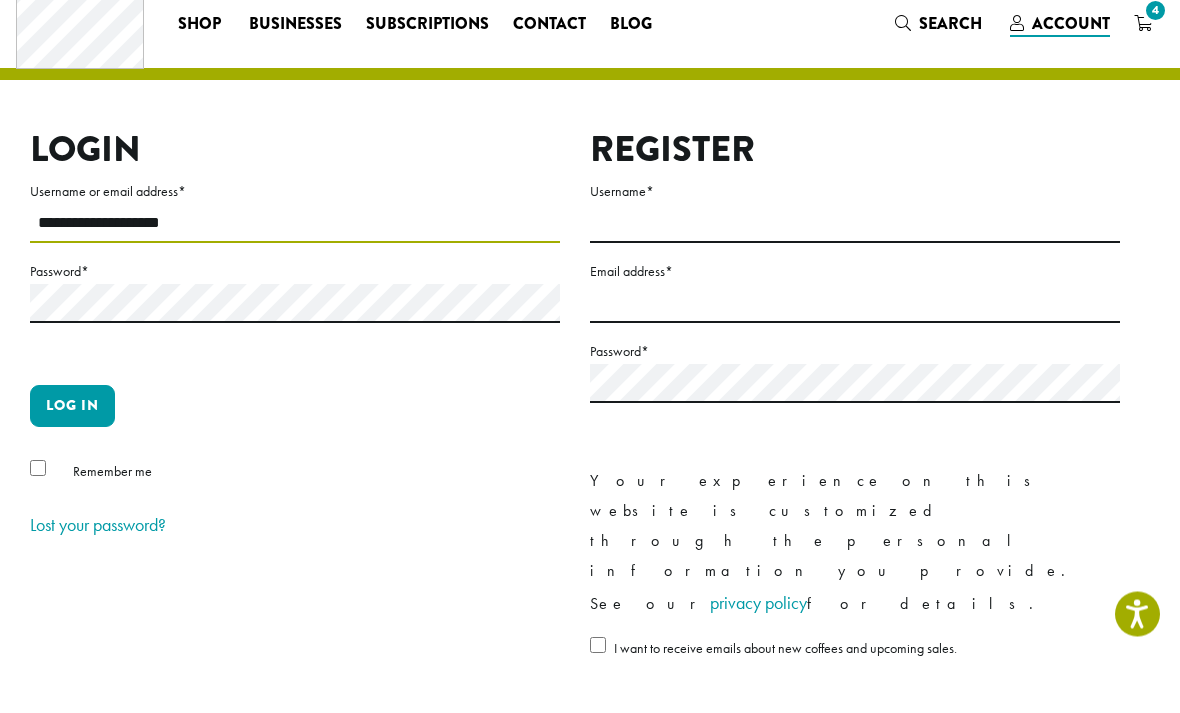 type on "**********" 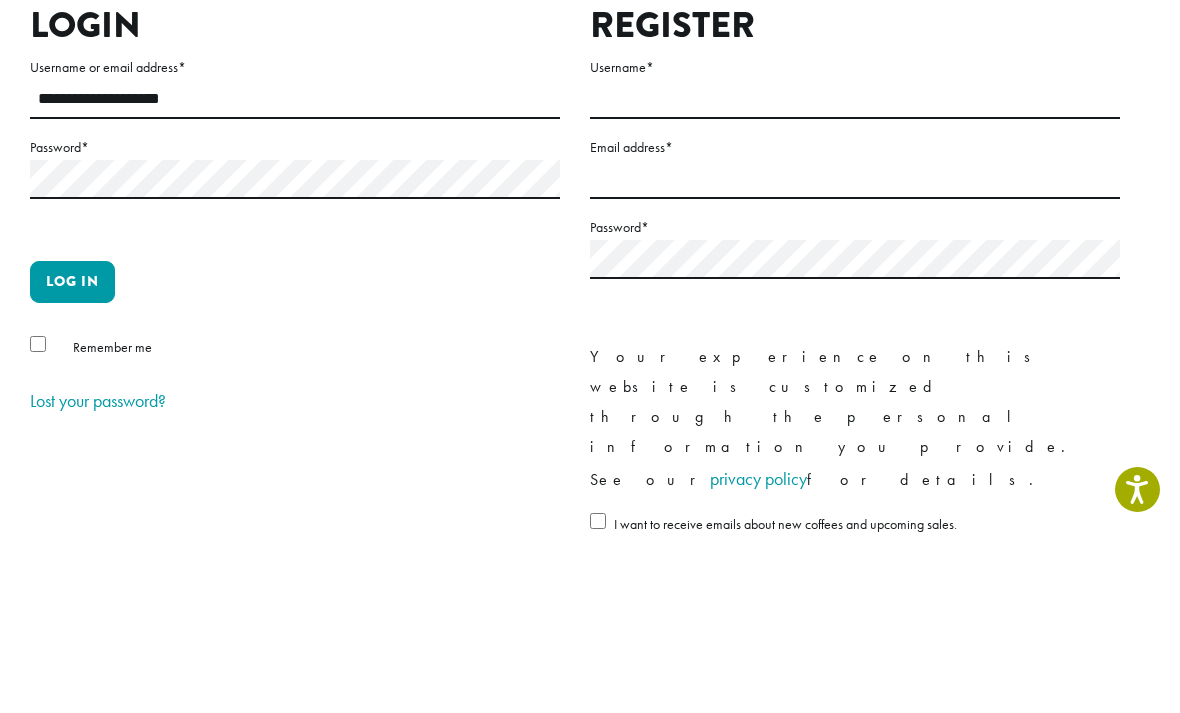 click on "Log in" at bounding box center (72, 463) 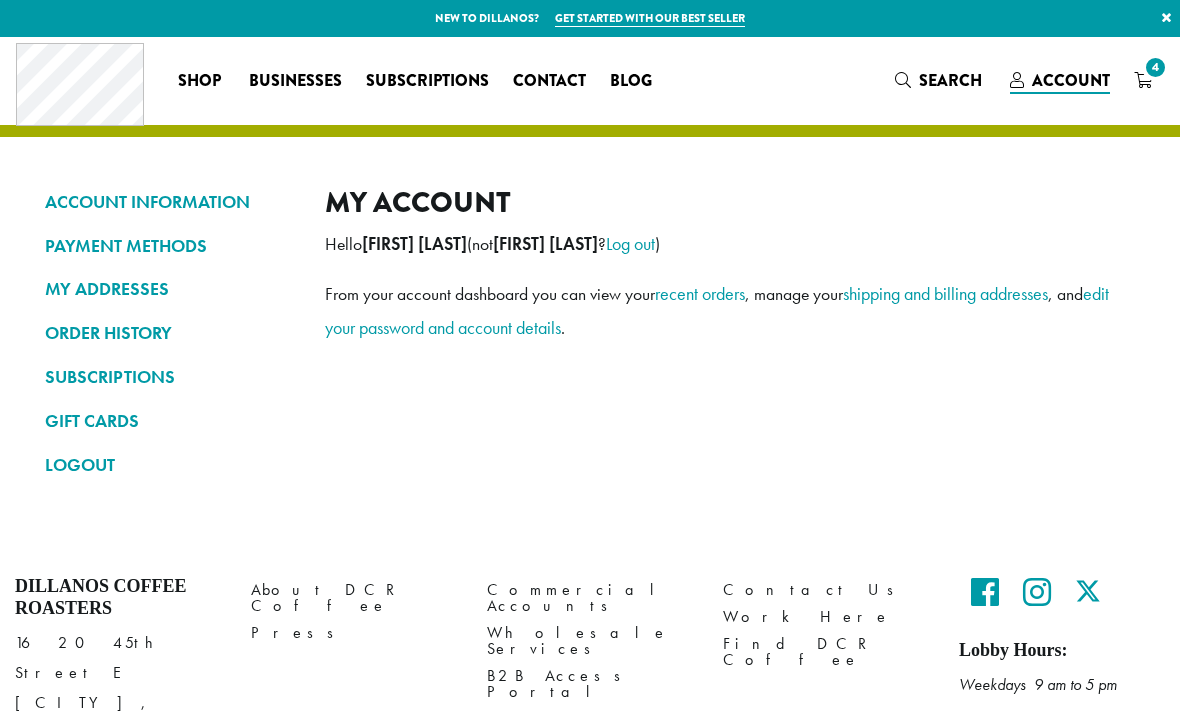scroll, scrollTop: 0, scrollLeft: 0, axis: both 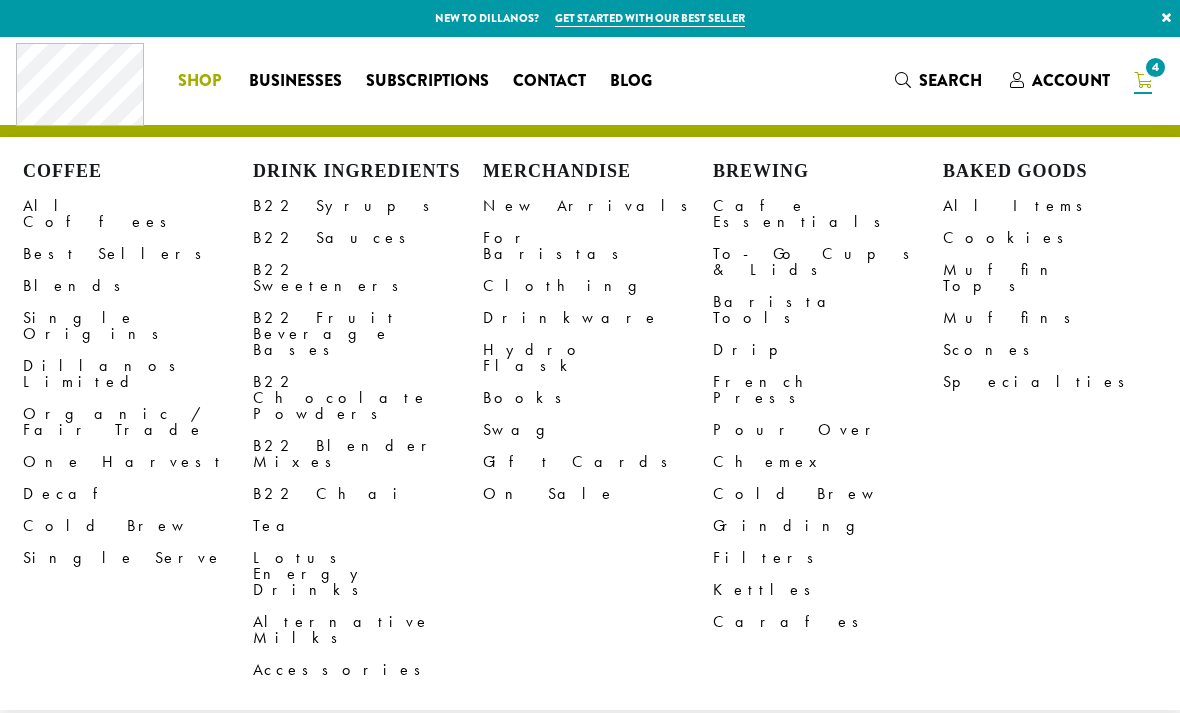 click on "Drinkware" at bounding box center (598, 318) 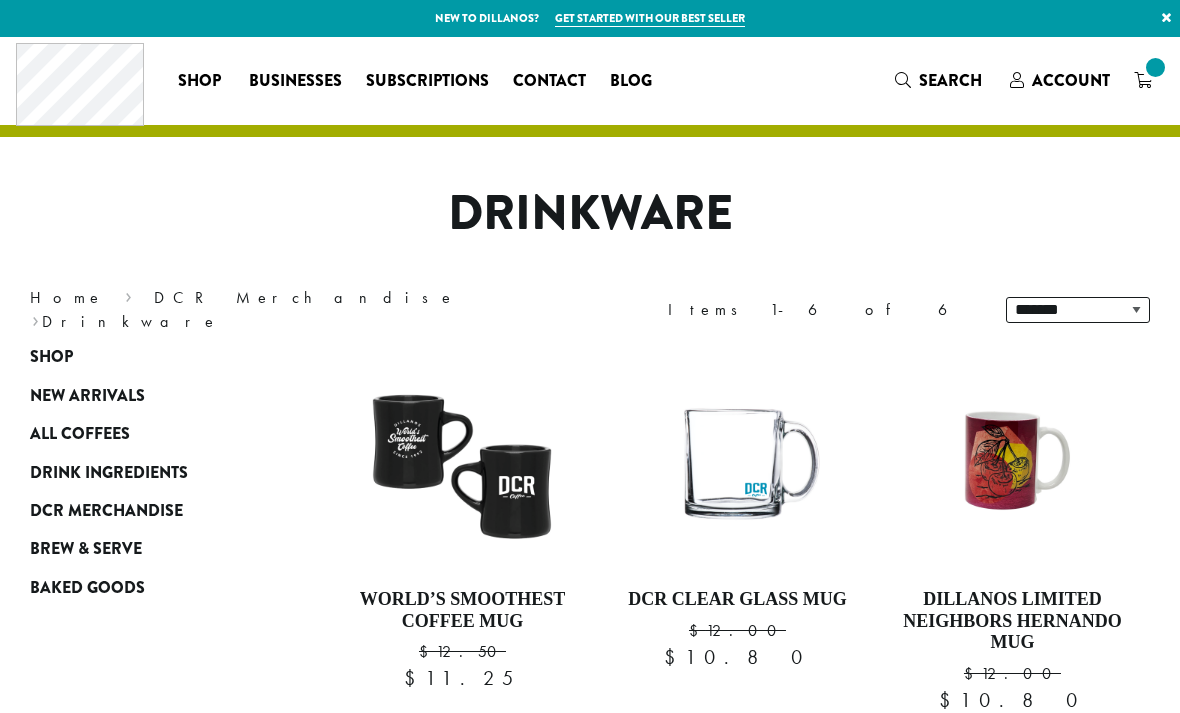 scroll, scrollTop: 0, scrollLeft: 0, axis: both 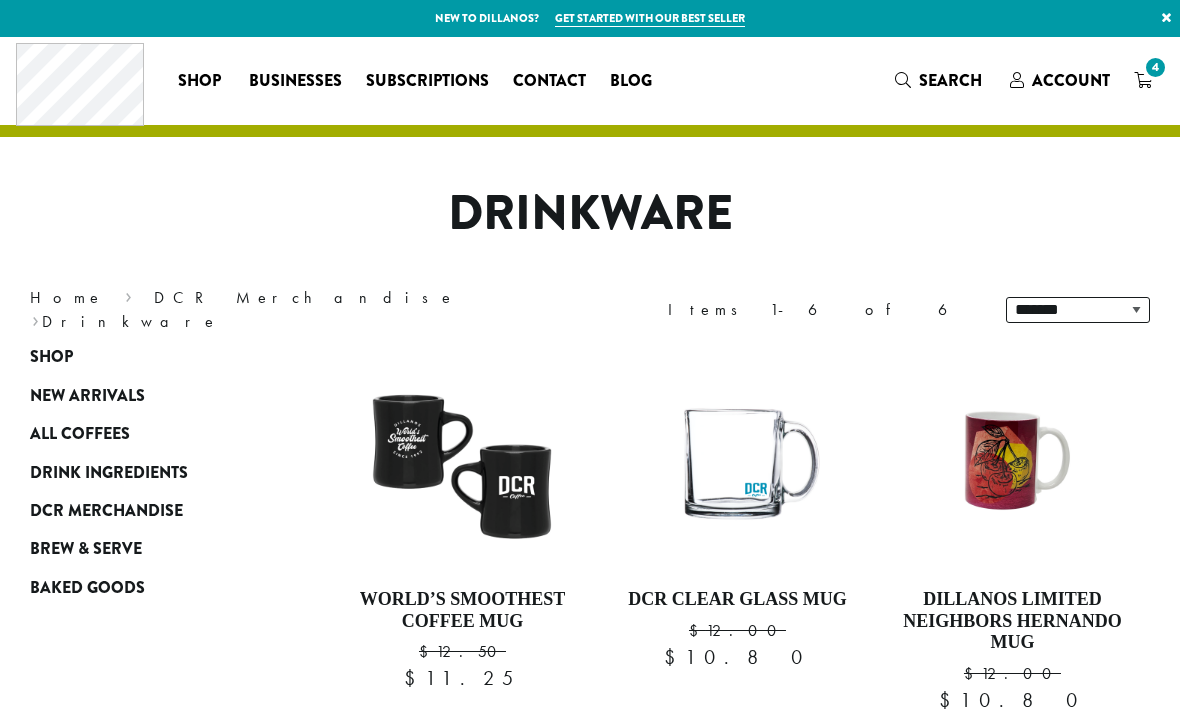 click on "Businesses" at bounding box center (295, 81) 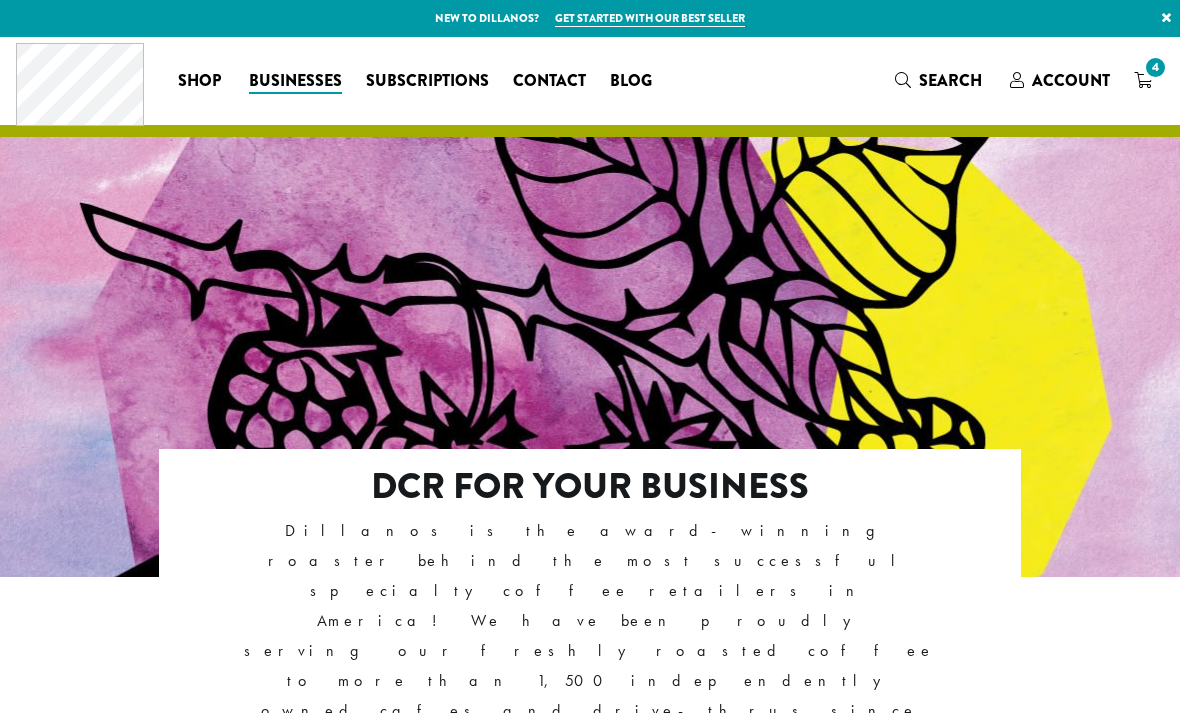 scroll, scrollTop: 0, scrollLeft: 0, axis: both 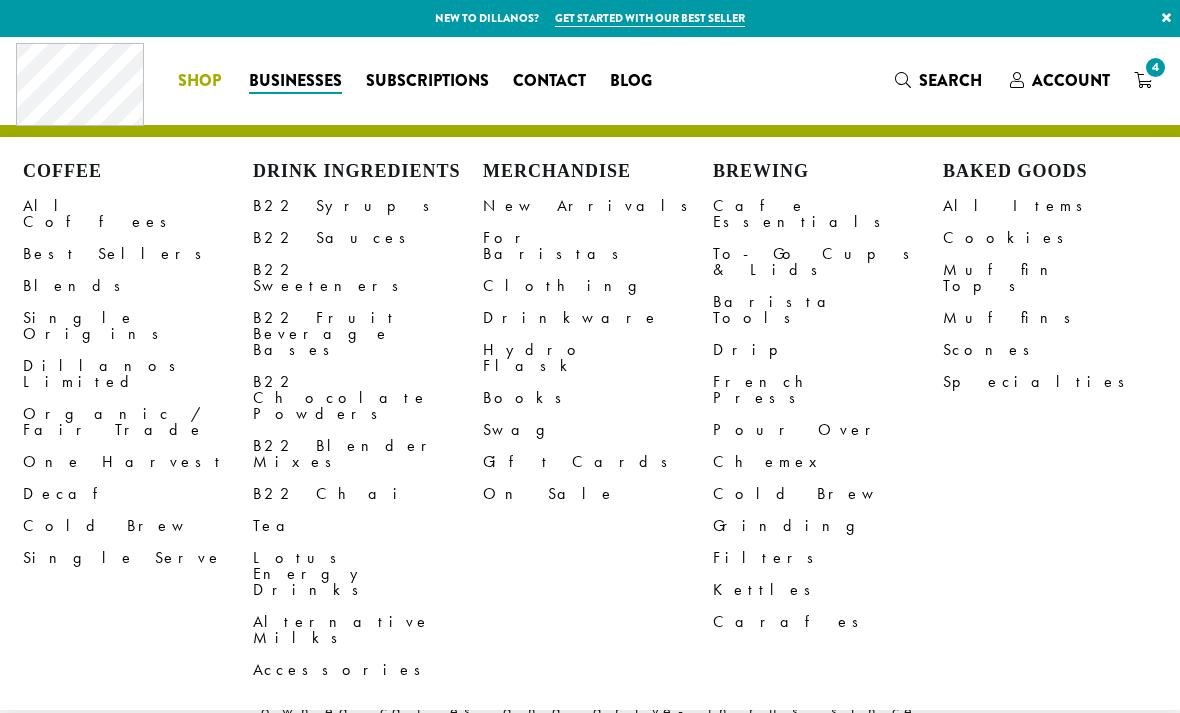 click on "Barista Tools" at bounding box center (828, 310) 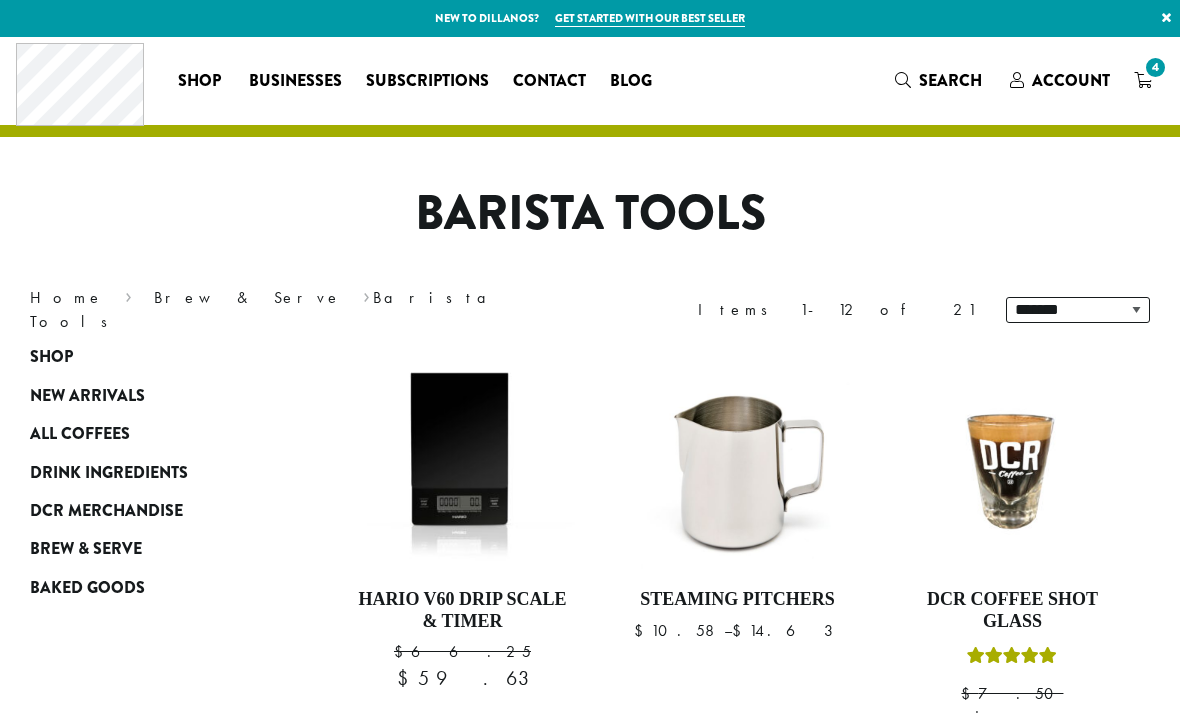 scroll, scrollTop: 0, scrollLeft: 0, axis: both 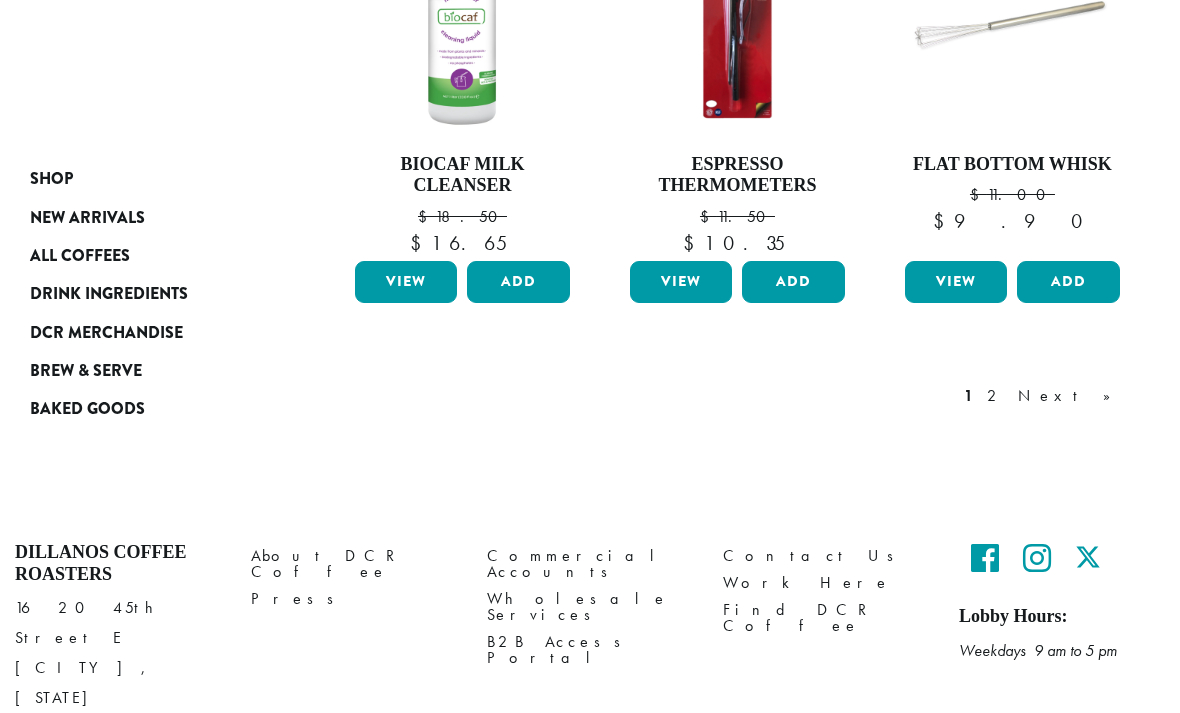 click on "Next »" at bounding box center [1071, 396] 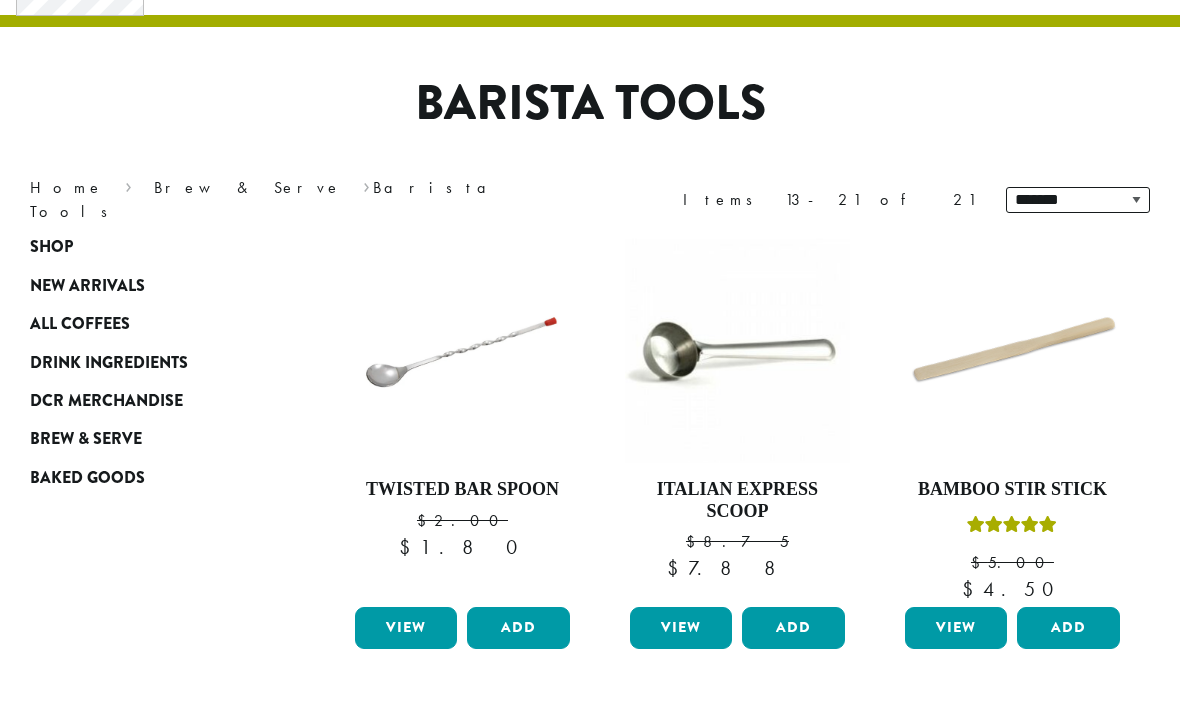 scroll, scrollTop: 108, scrollLeft: 0, axis: vertical 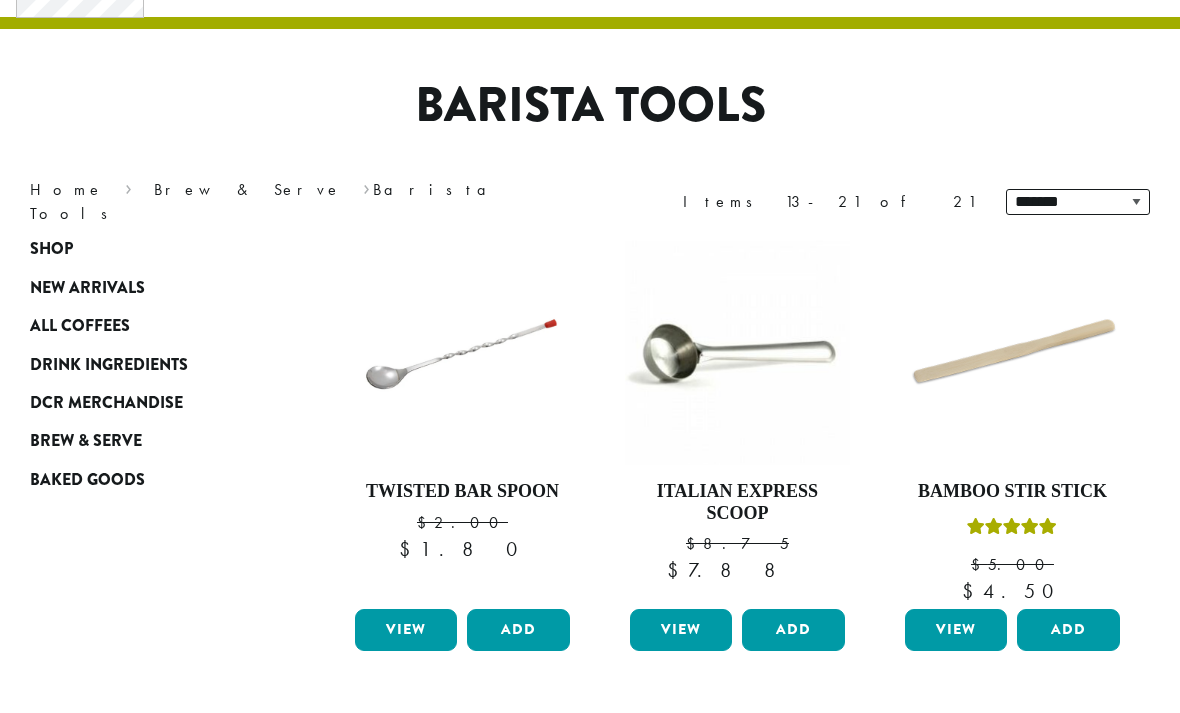 click on "Add" at bounding box center [518, 630] 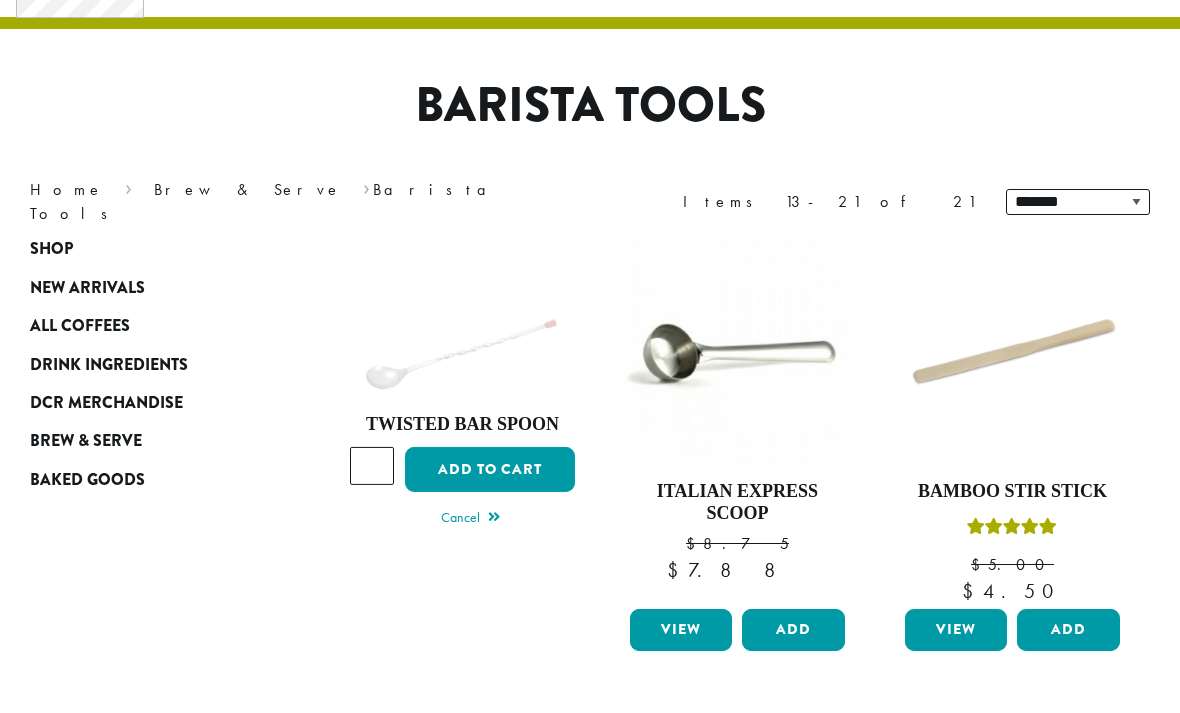 click on "Cancel" at bounding box center [470, 519] 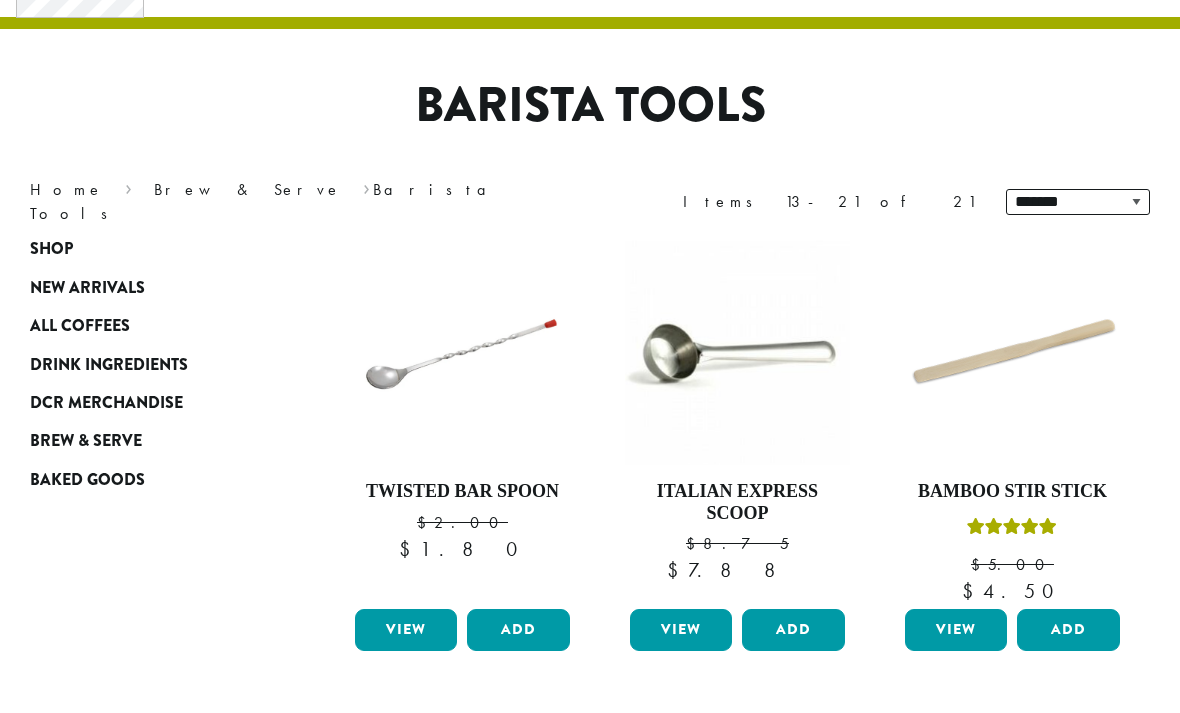 click on "**********" at bounding box center [590, 202] 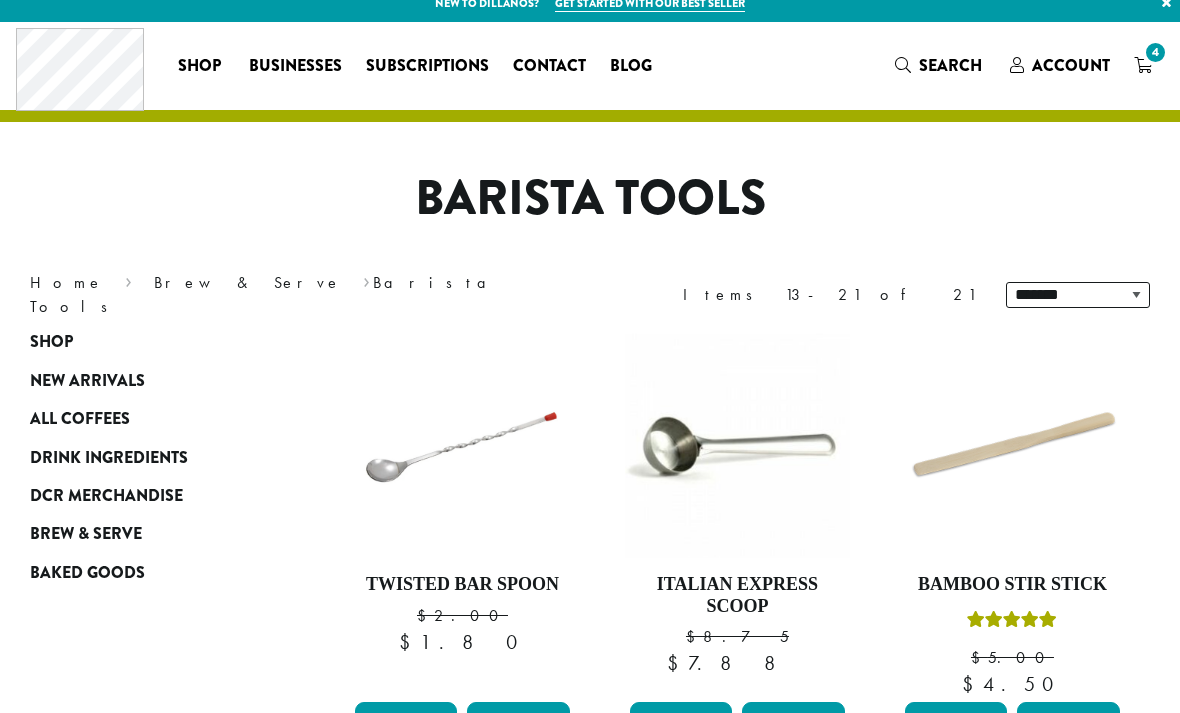 scroll, scrollTop: 0, scrollLeft: 0, axis: both 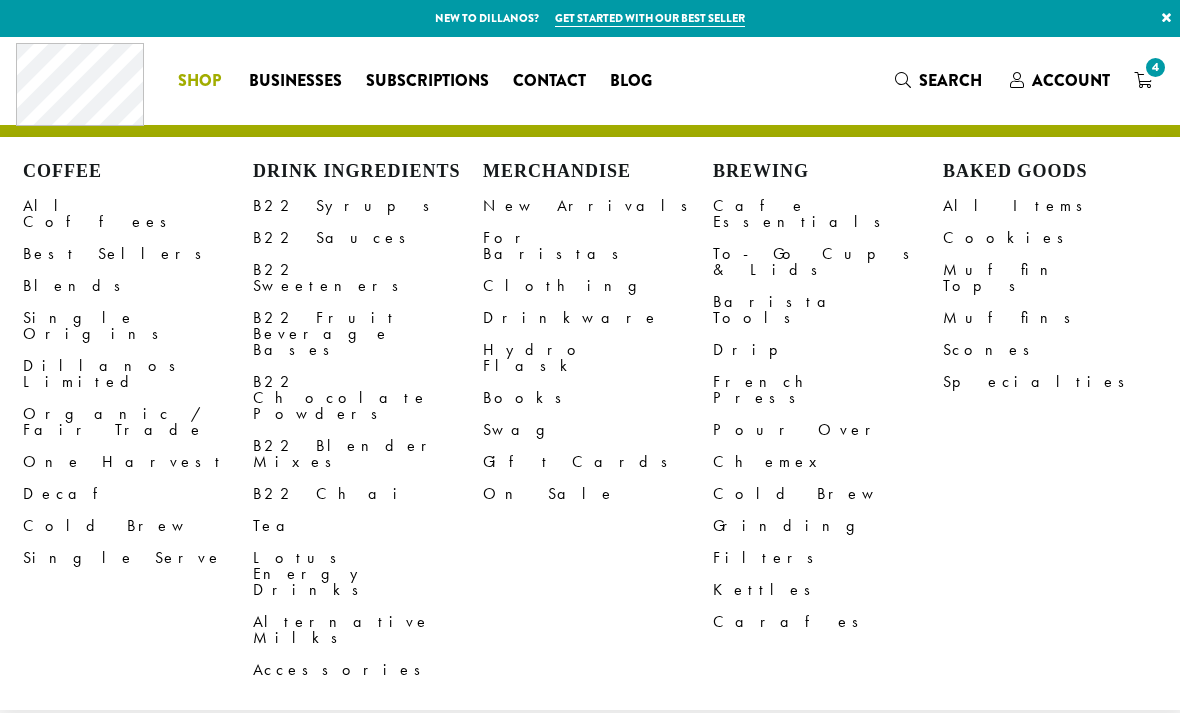 click on "Cafe Essentials" at bounding box center [828, 214] 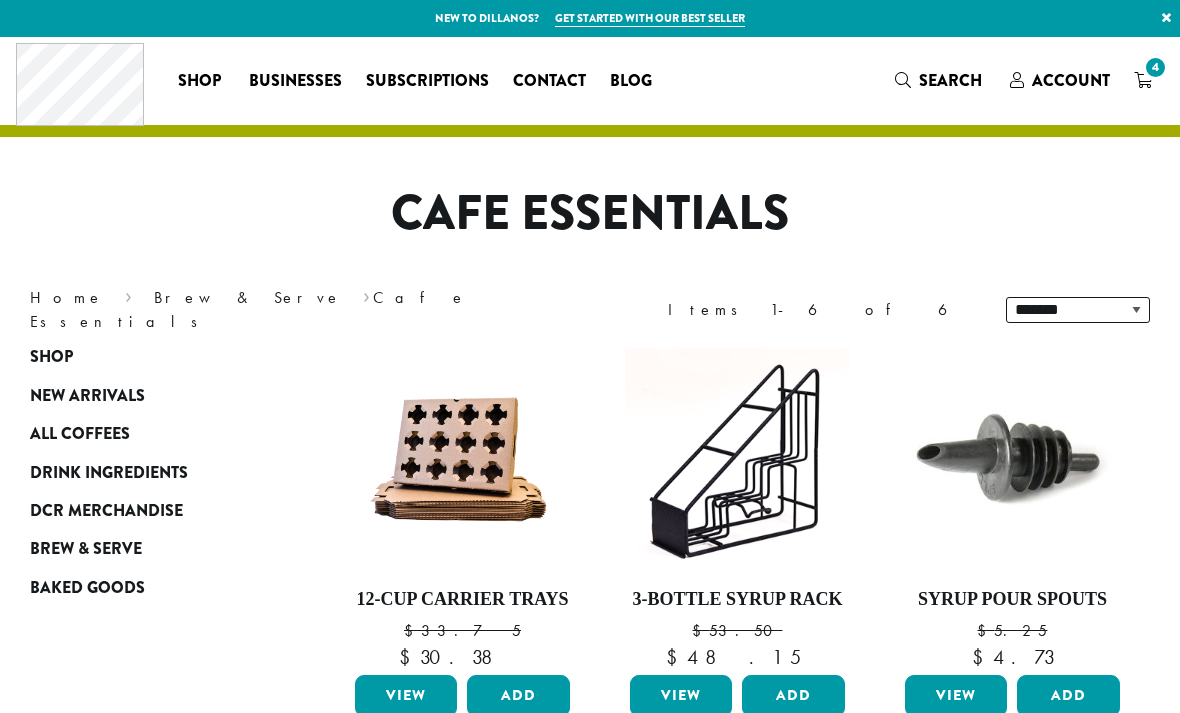 scroll, scrollTop: 0, scrollLeft: 0, axis: both 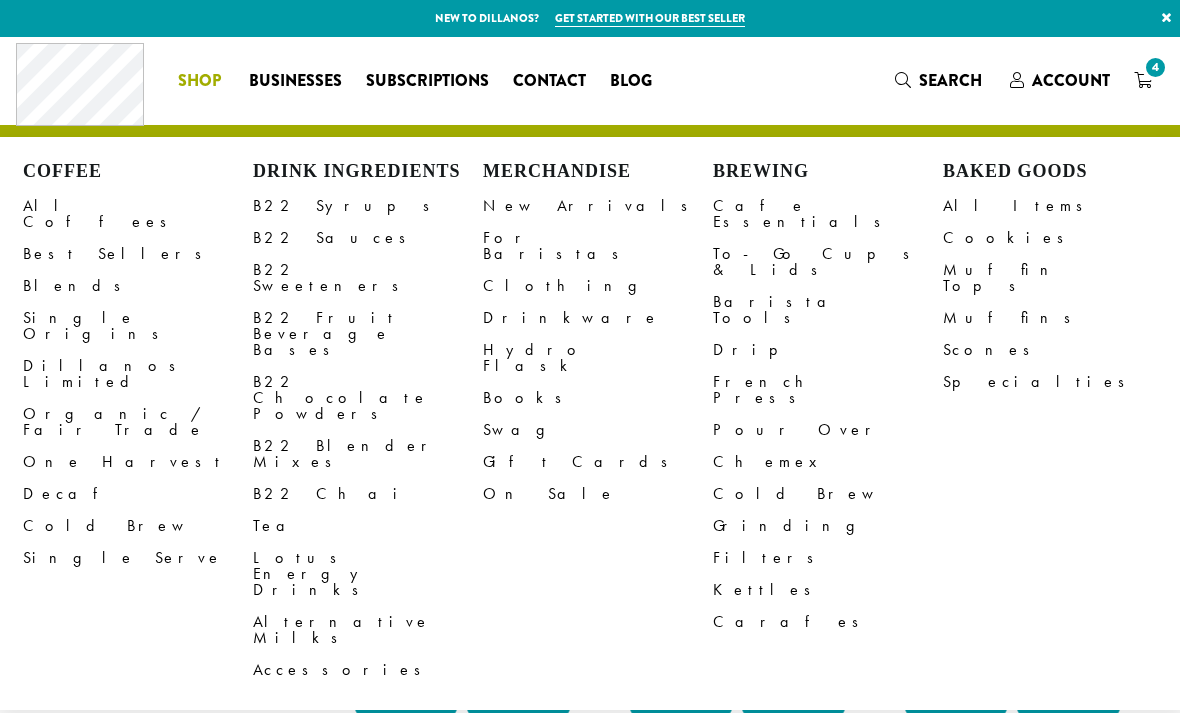 click on "Accessories" at bounding box center [368, 670] 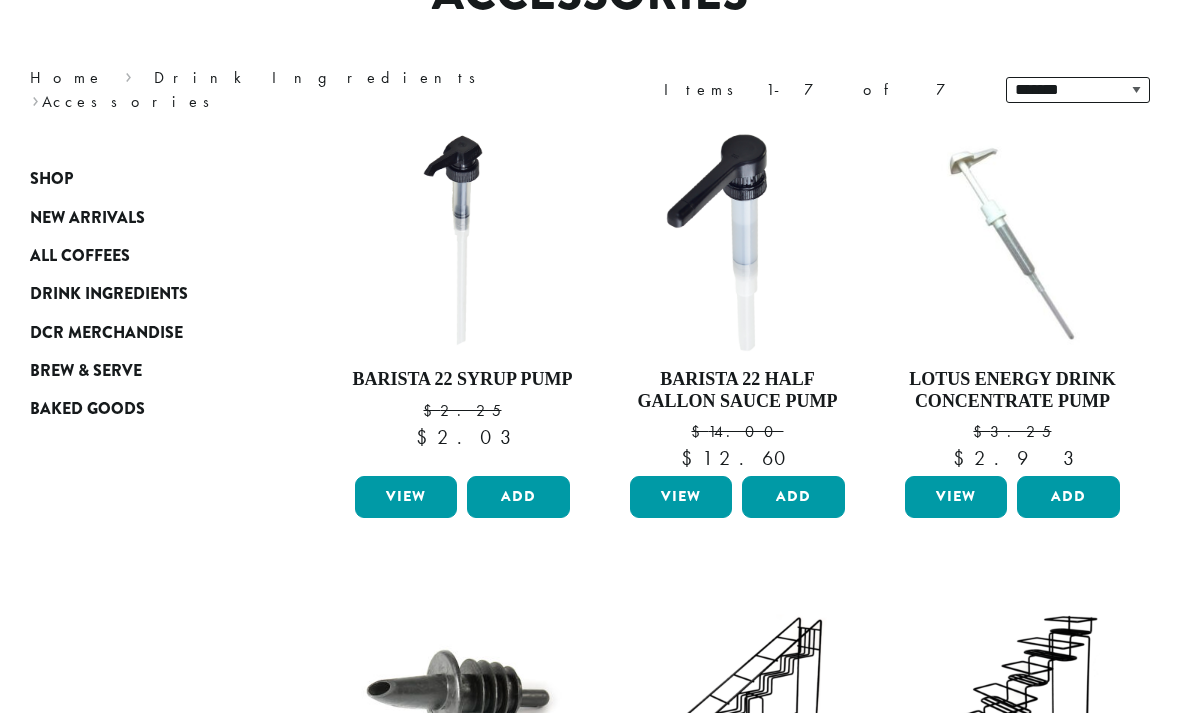 scroll, scrollTop: 238, scrollLeft: 0, axis: vertical 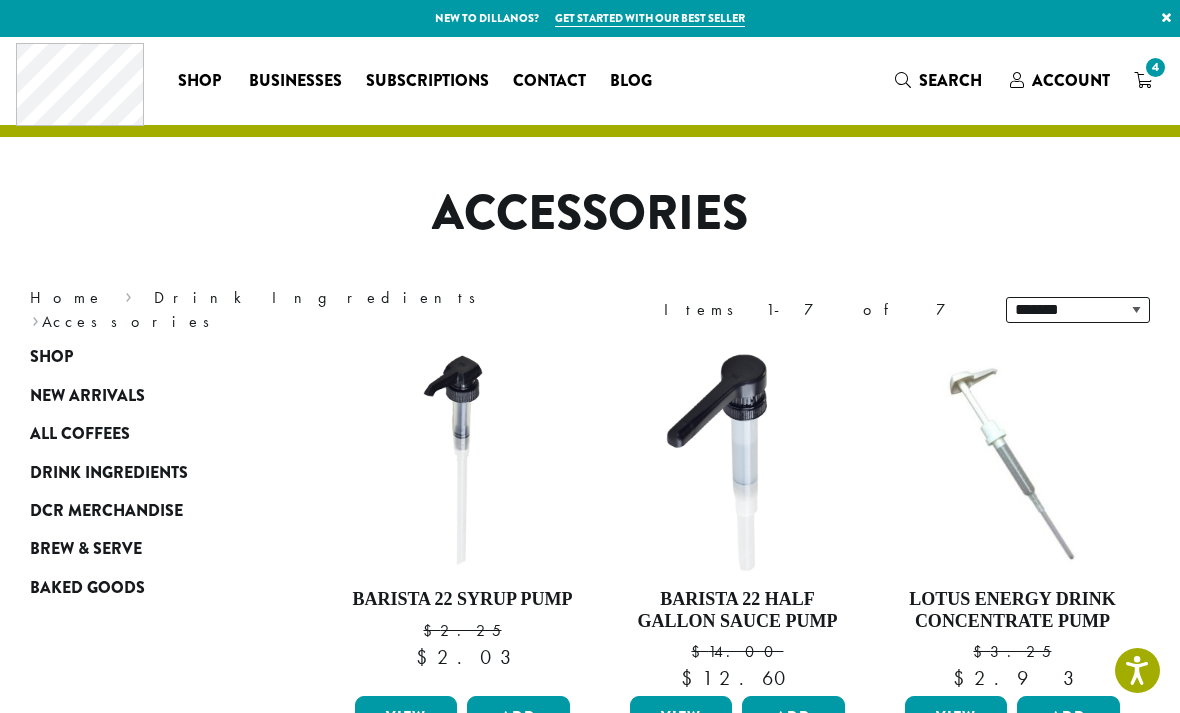 click on "4" at bounding box center (1143, 81) 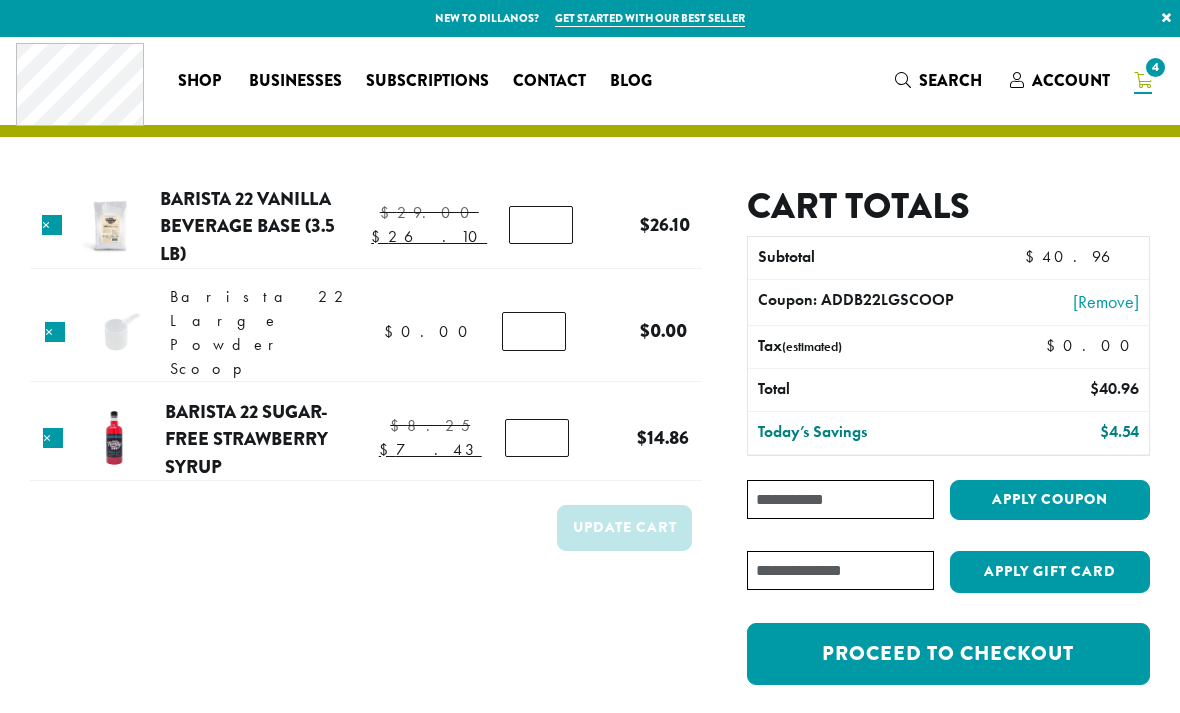 scroll, scrollTop: 0, scrollLeft: 0, axis: both 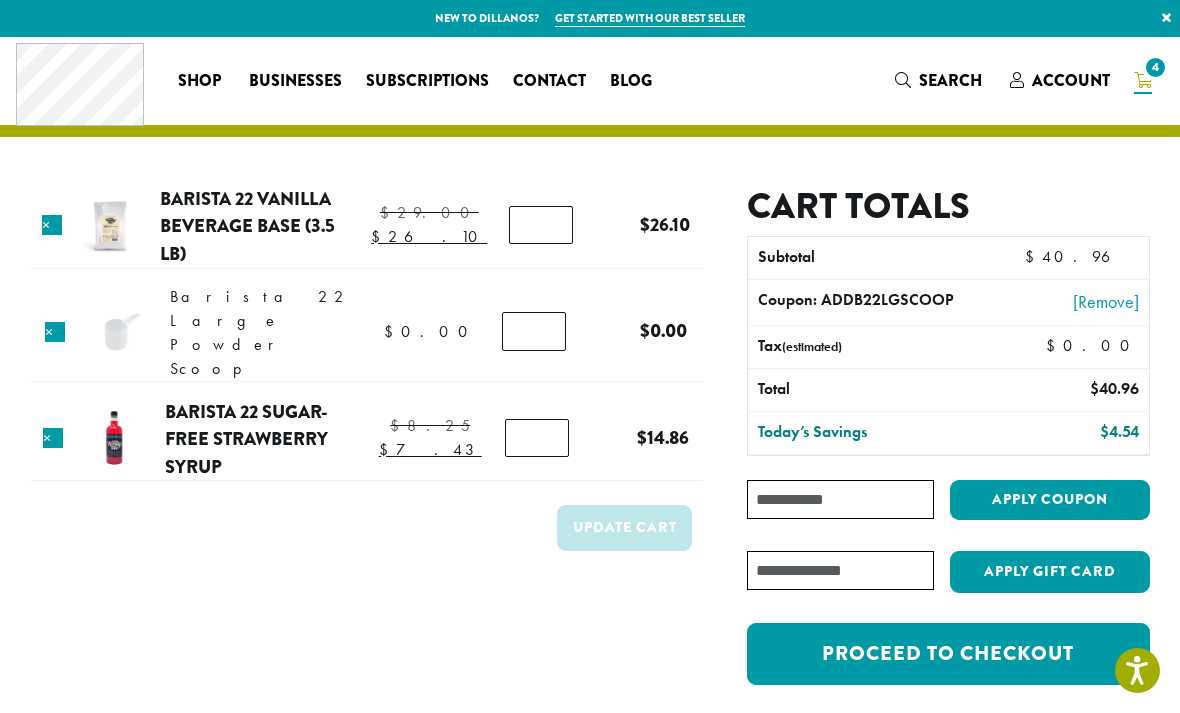 click on "Barista 22 Vanilla Beverage Base (3.5 lb)" at bounding box center (247, 226) 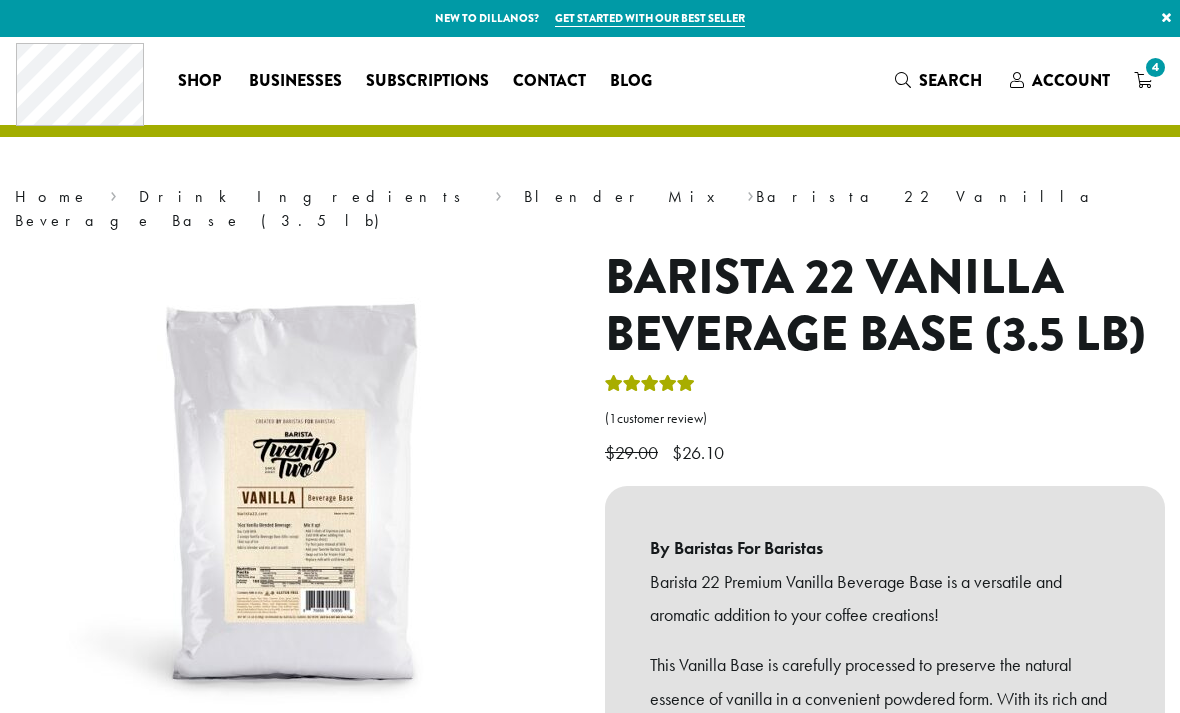 scroll, scrollTop: 0, scrollLeft: 0, axis: both 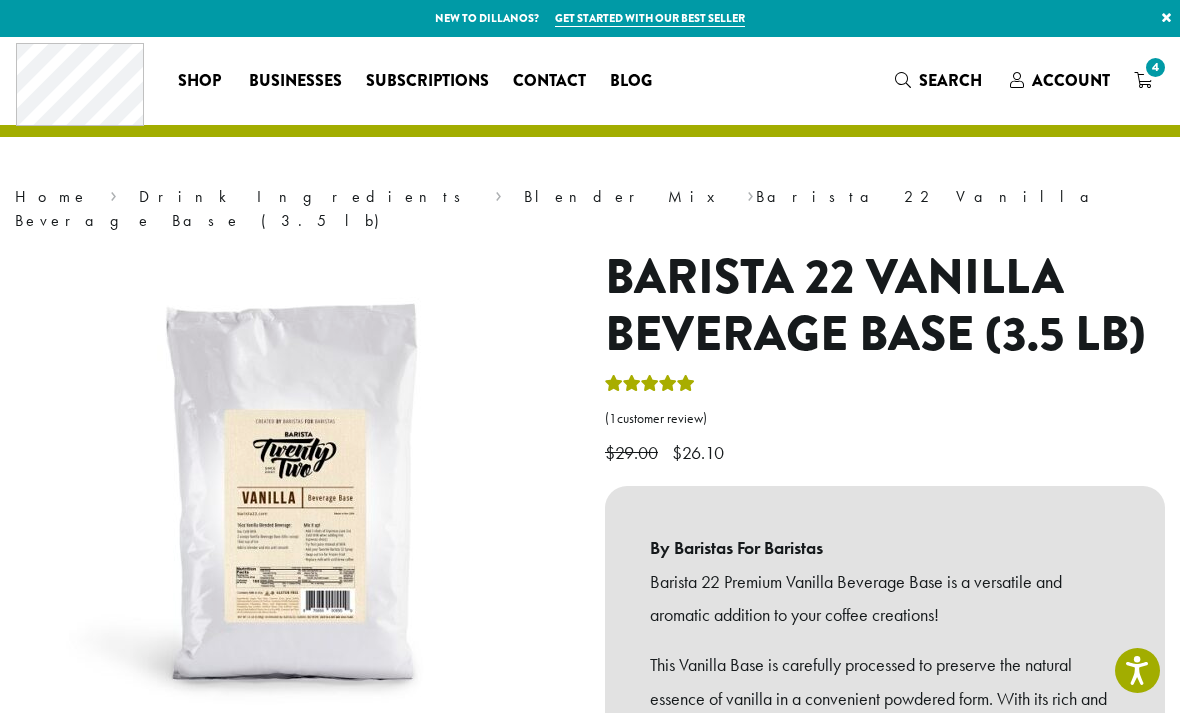 click on "4" at bounding box center (1143, 81) 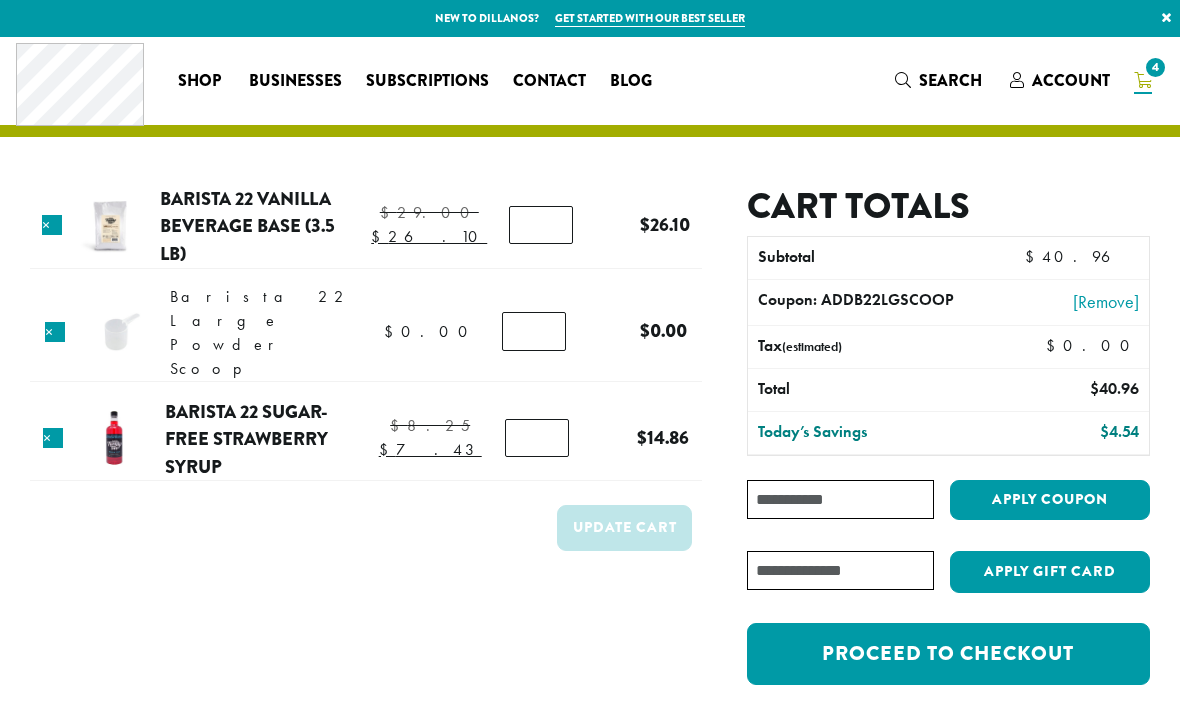 scroll, scrollTop: 0, scrollLeft: 0, axis: both 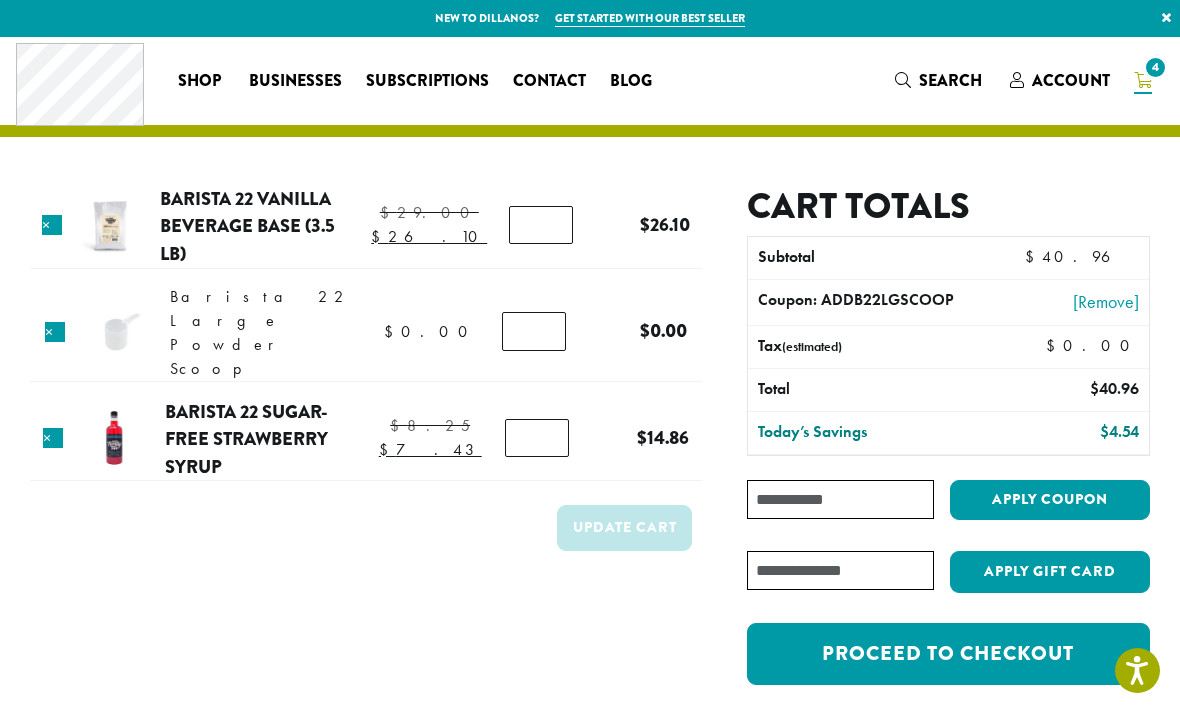 click on "Proceed to checkout" at bounding box center (948, 654) 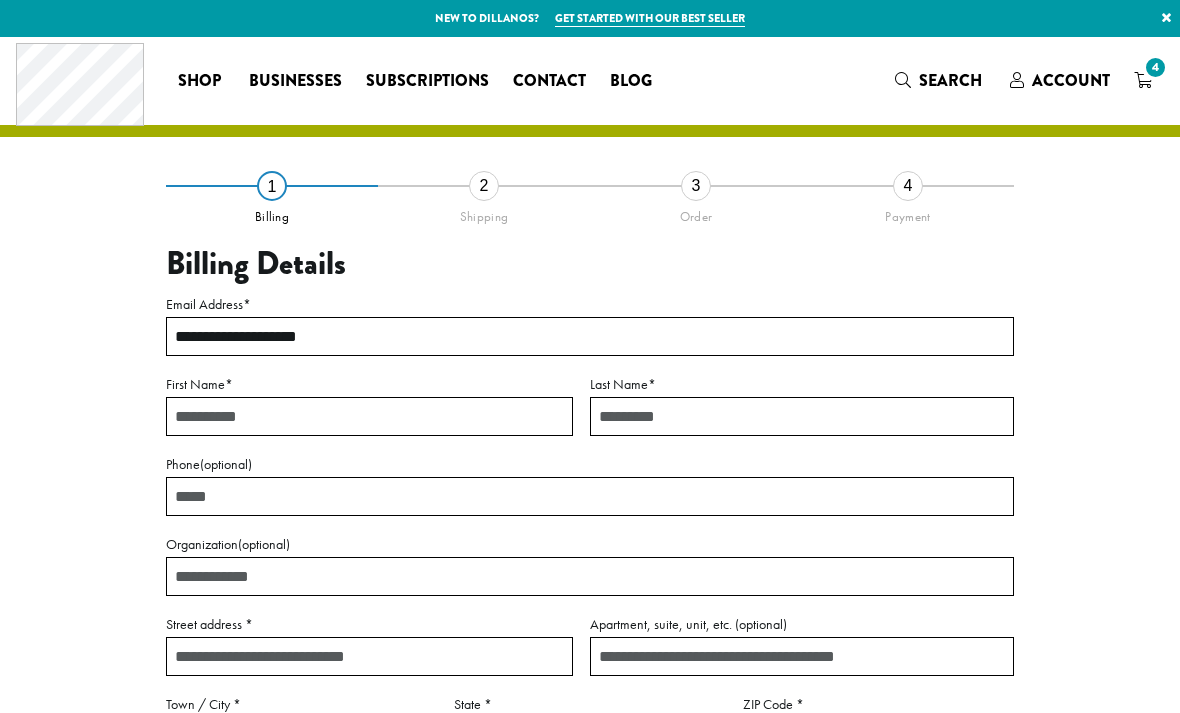 scroll, scrollTop: 0, scrollLeft: 0, axis: both 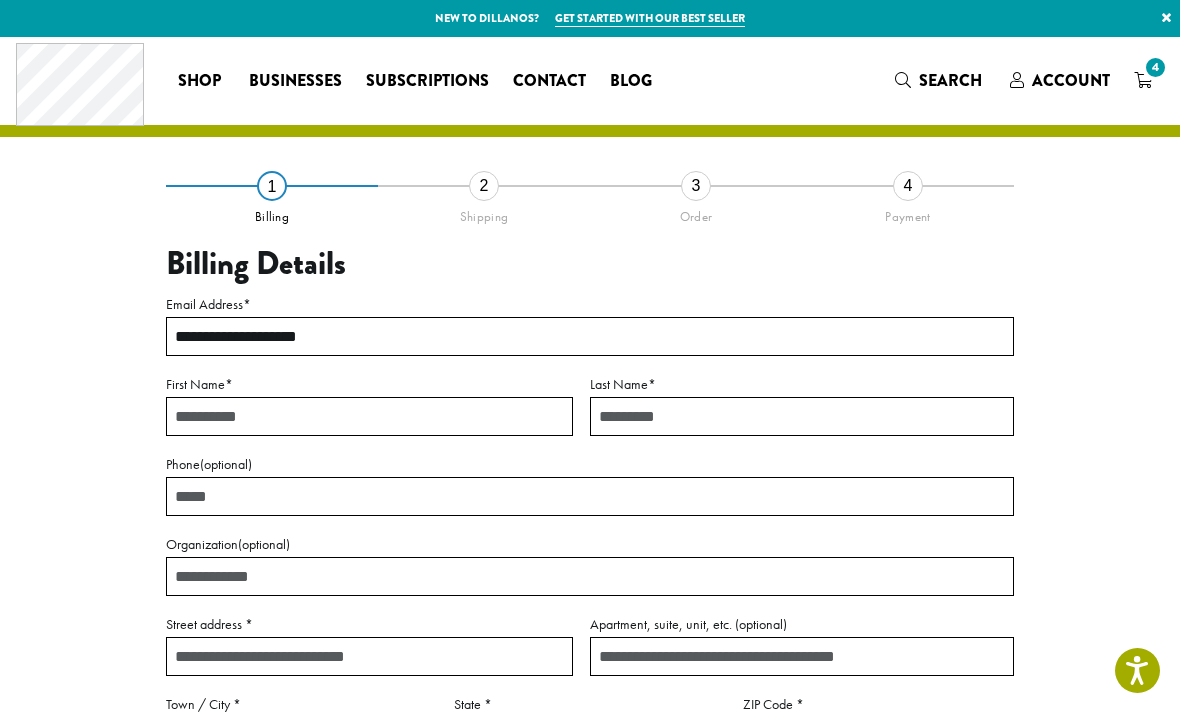 click on "First Name  *" at bounding box center (369, 416) 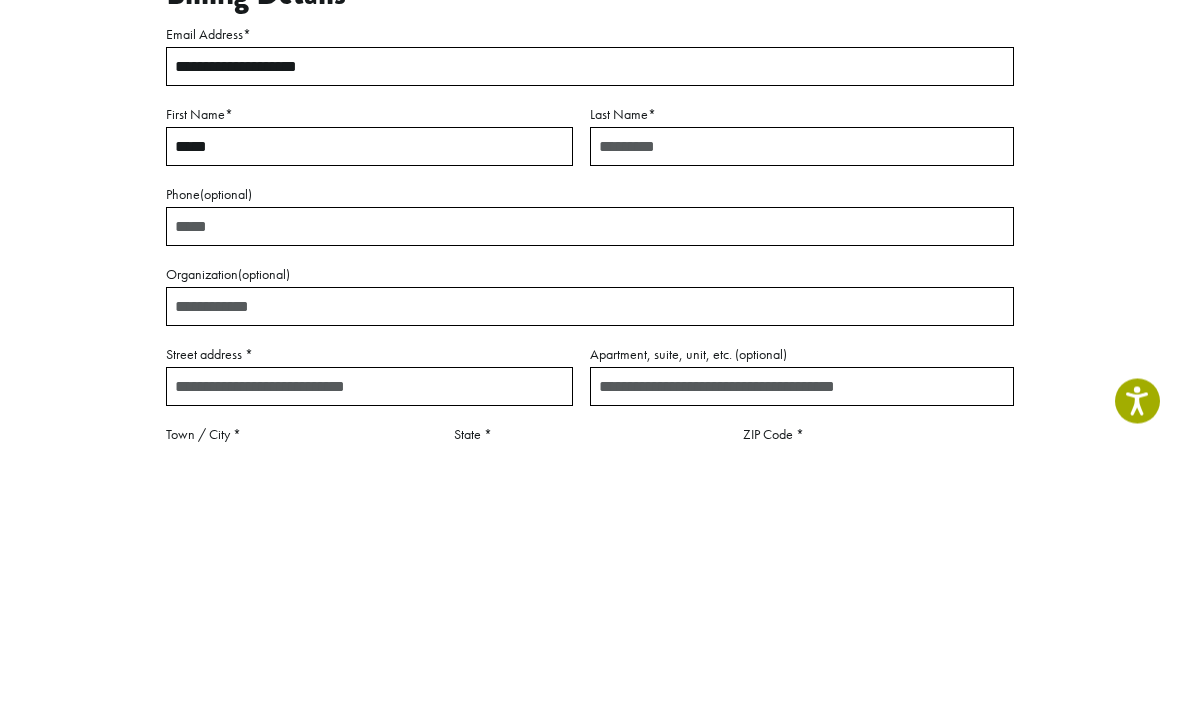 type on "*****" 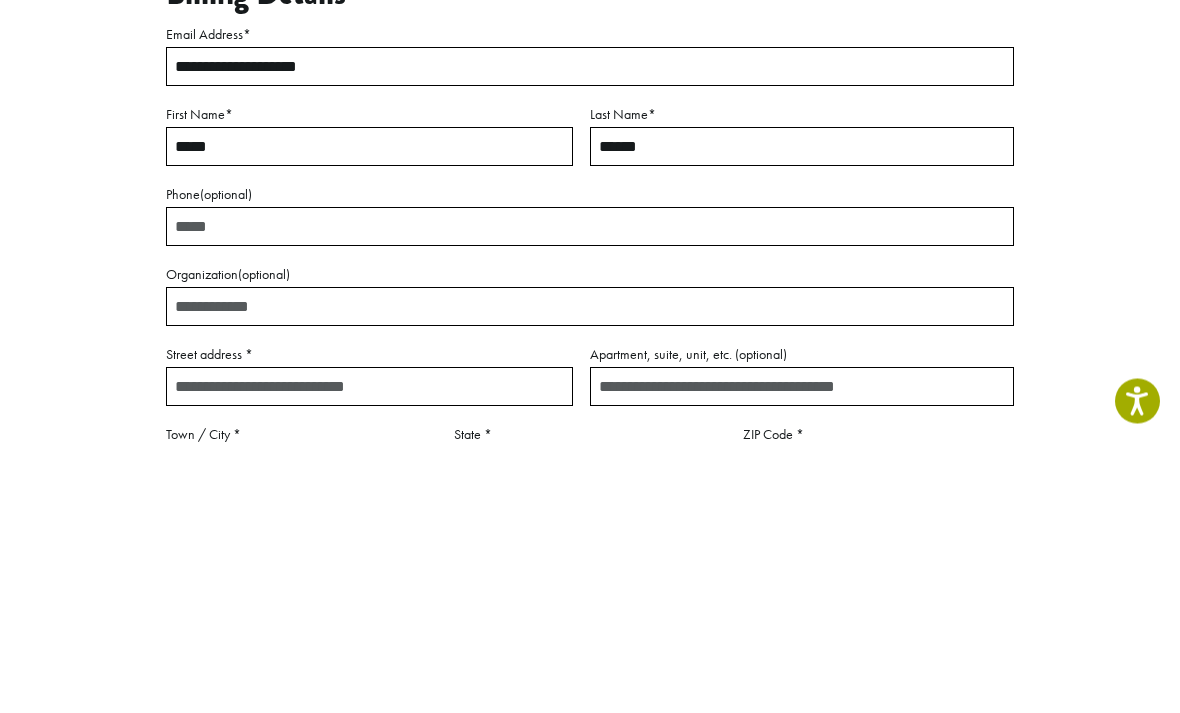 type on "******" 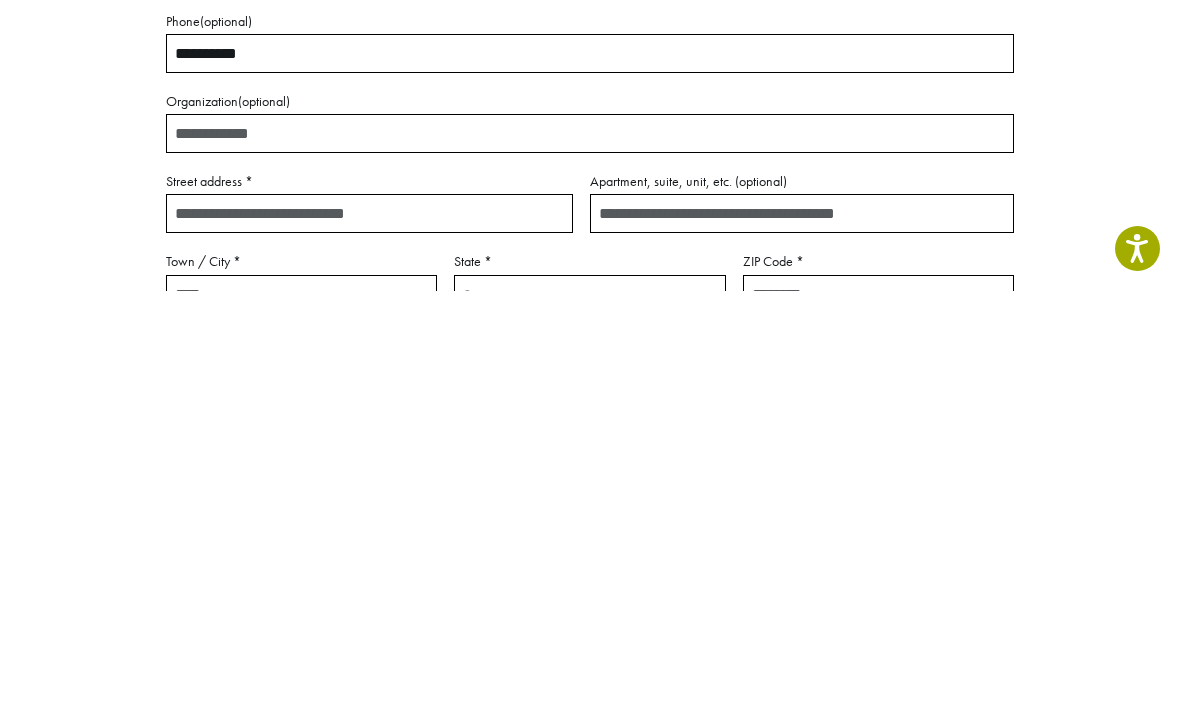 scroll, scrollTop: 23, scrollLeft: 0, axis: vertical 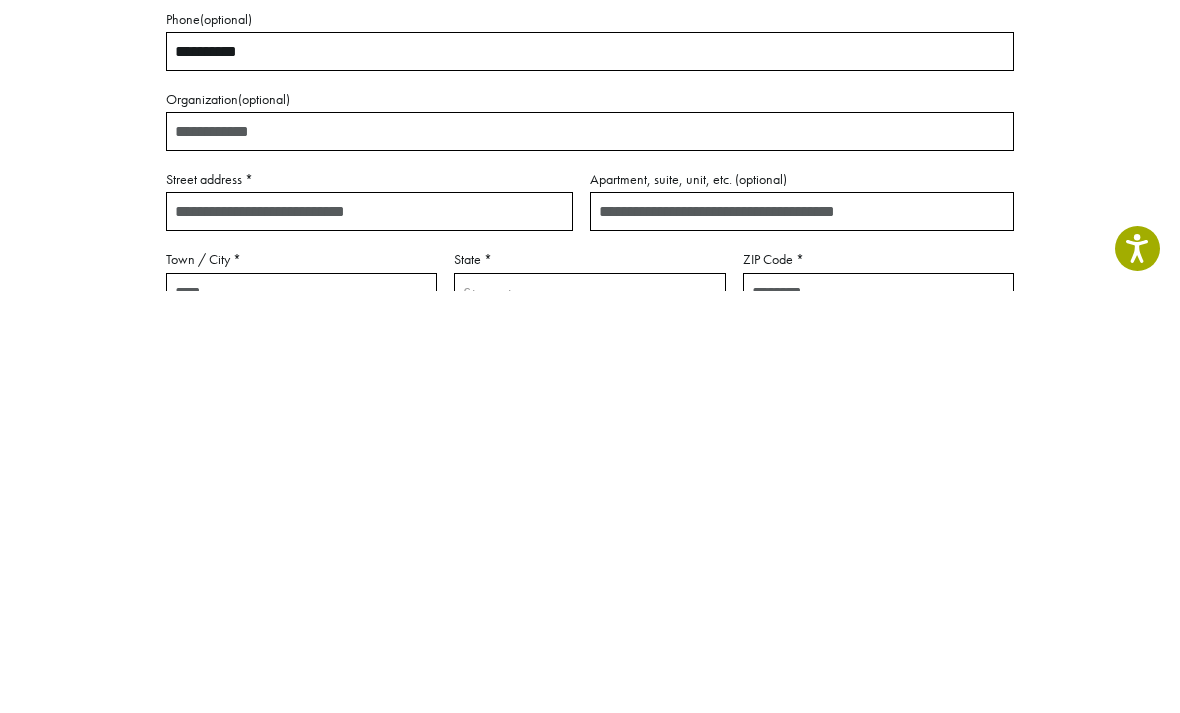 type on "**********" 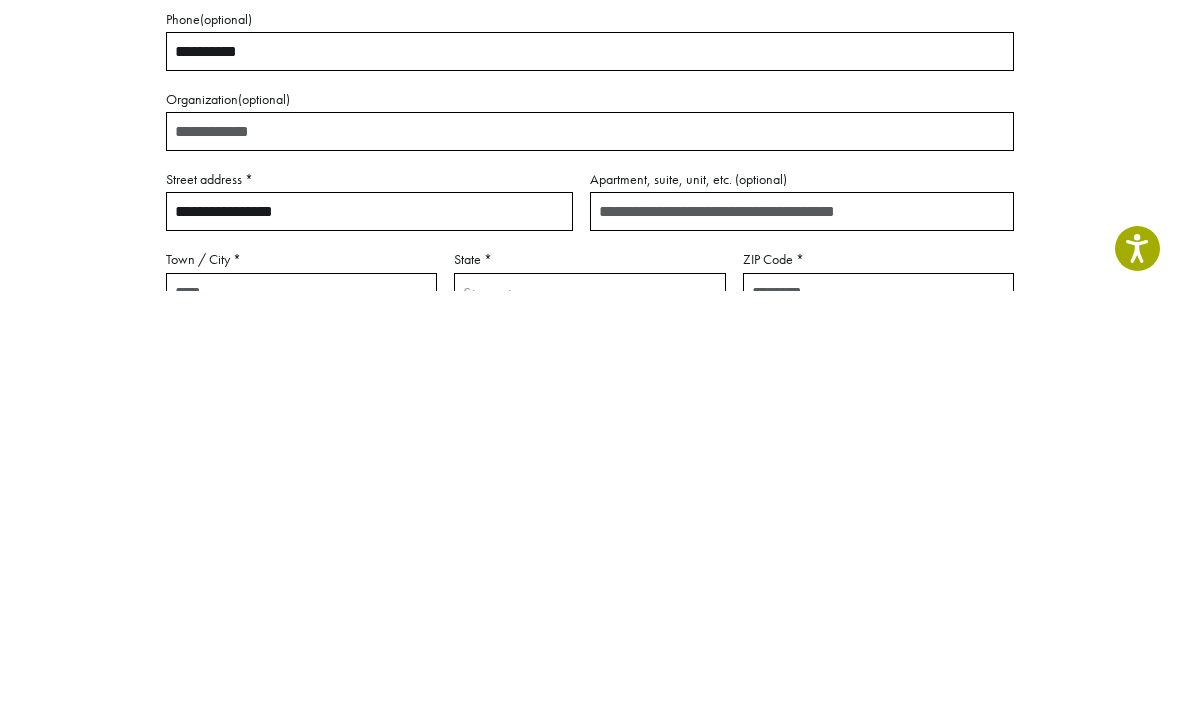type on "**********" 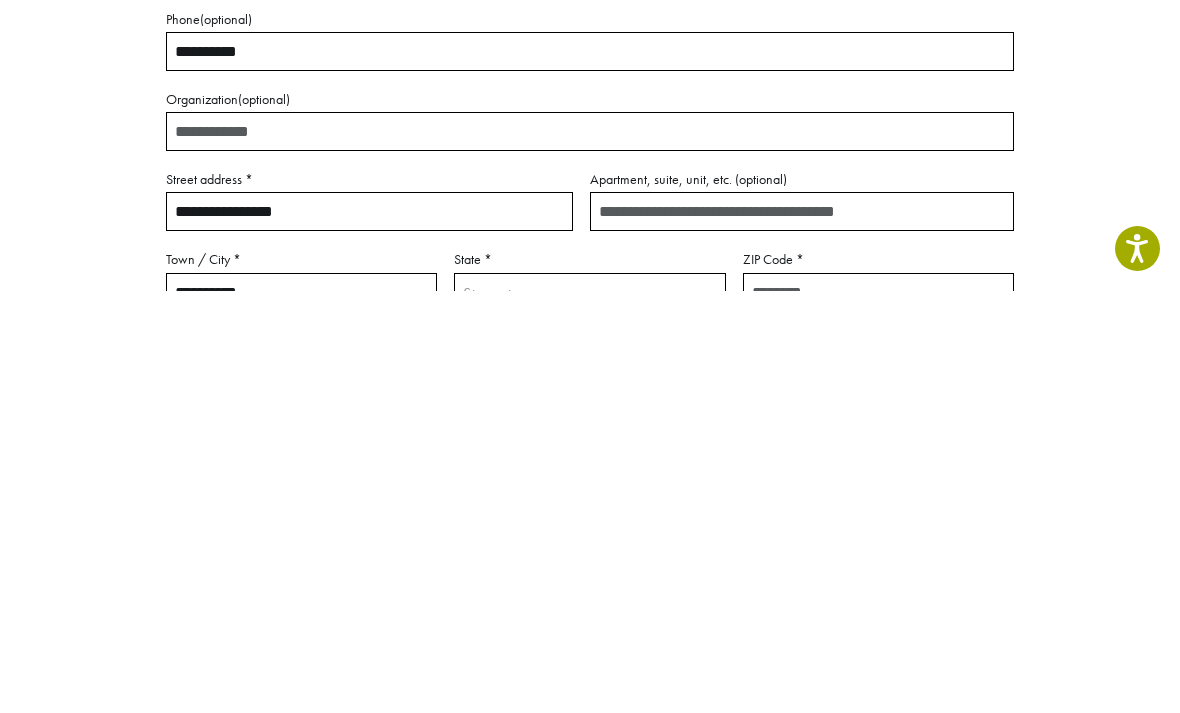 type on "**********" 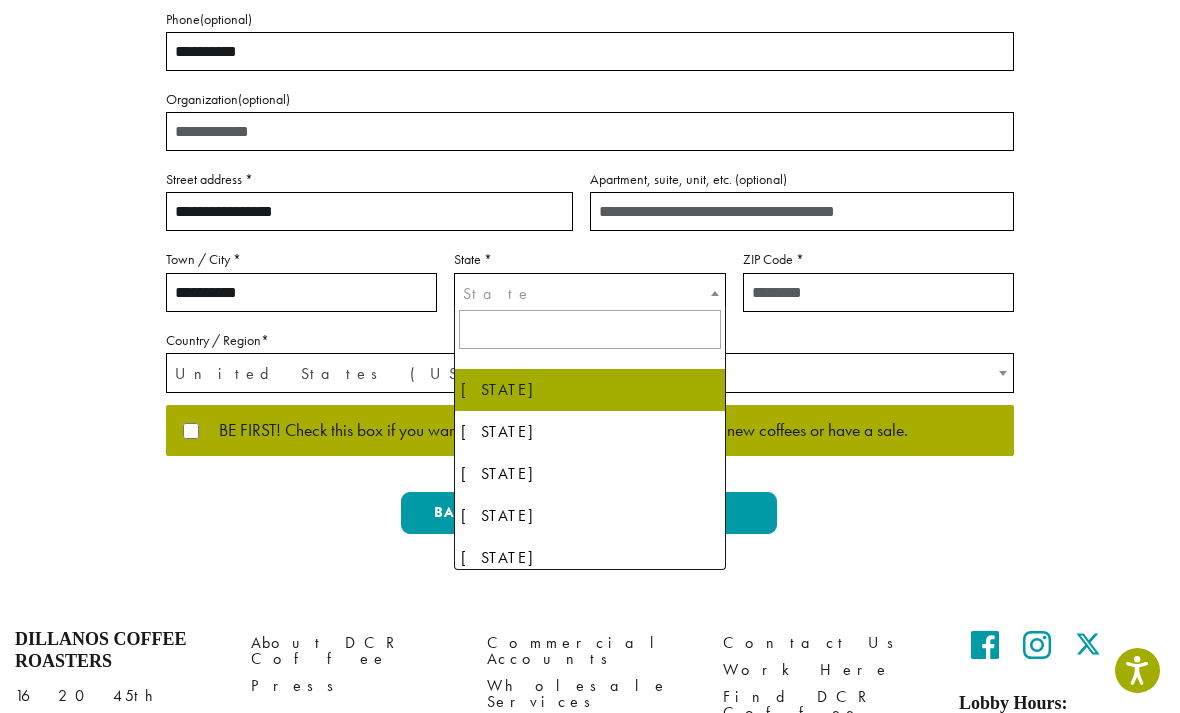 select on "**" 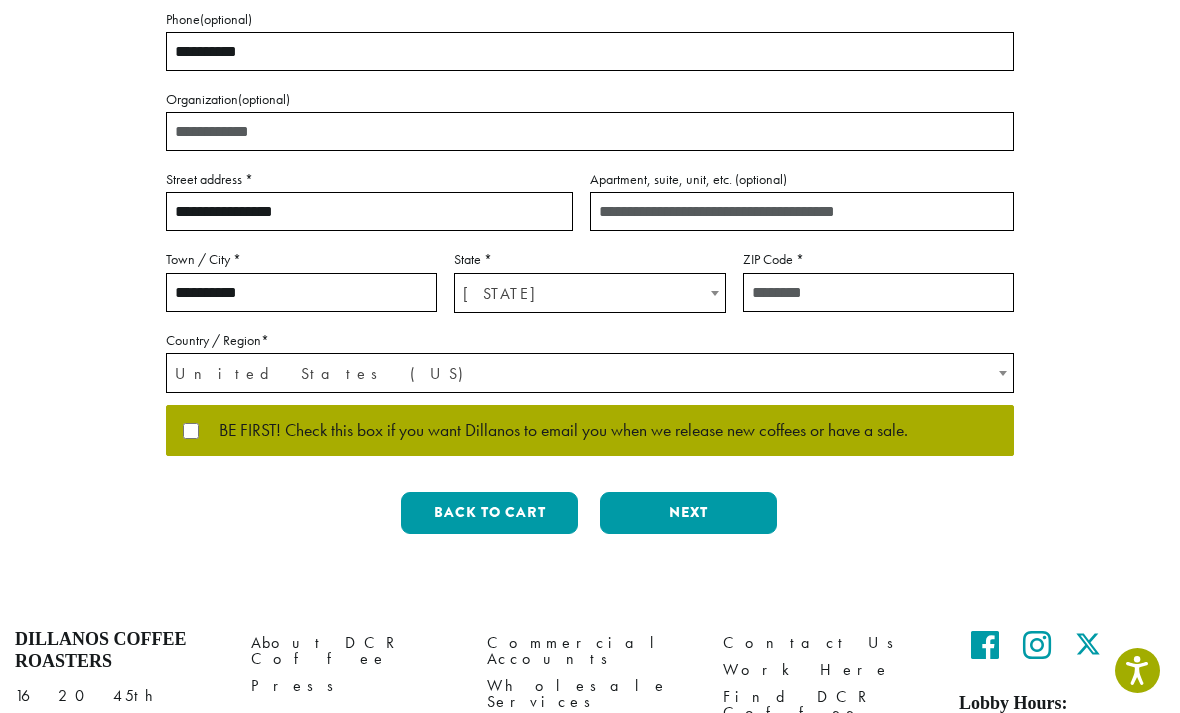 click on "ZIP Code   *" at bounding box center (878, 292) 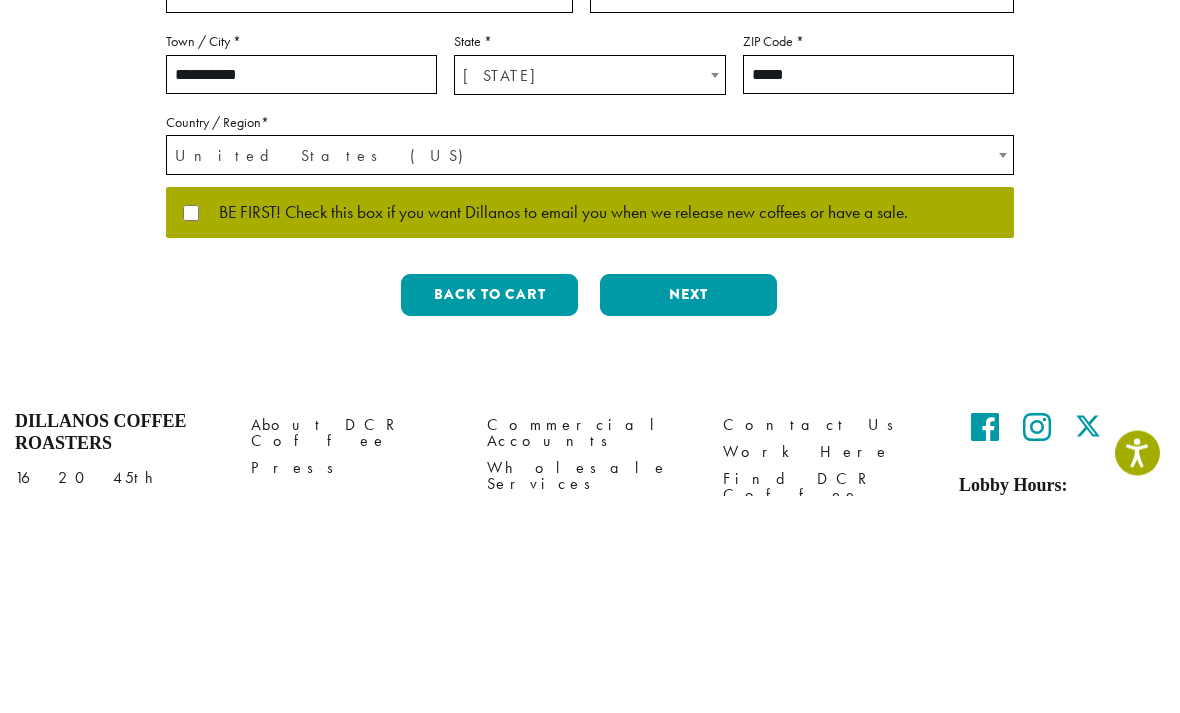 type on "*****" 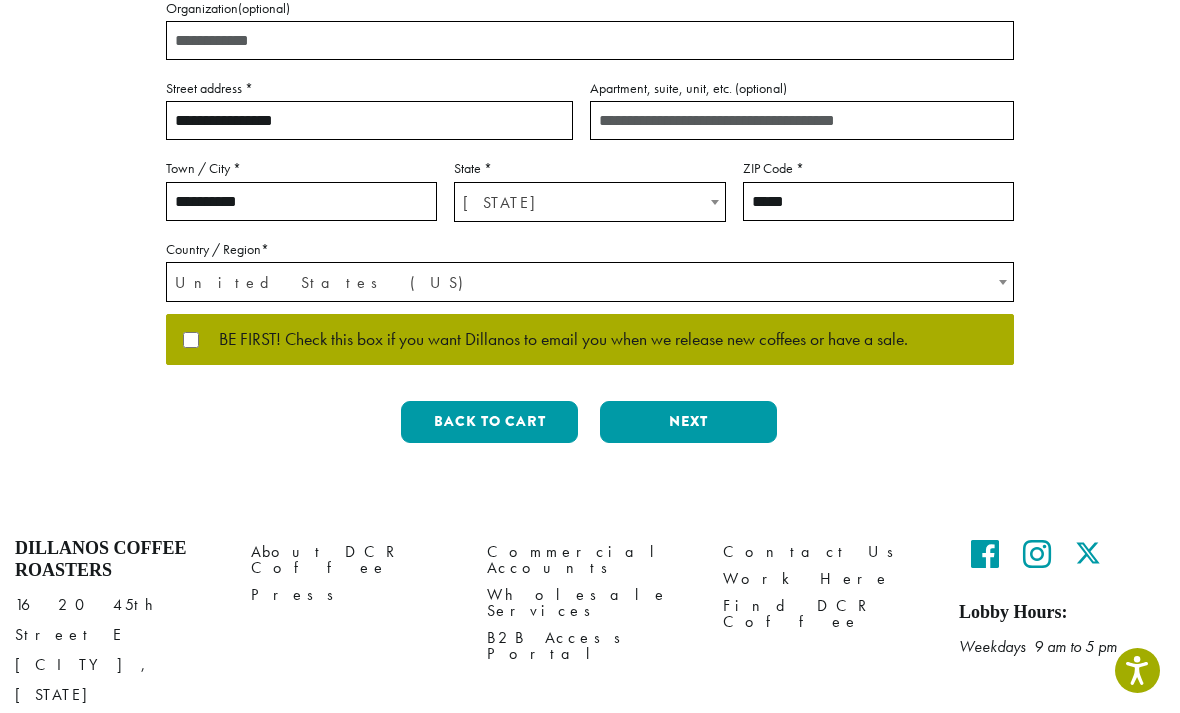 click on "Next" at bounding box center [688, 422] 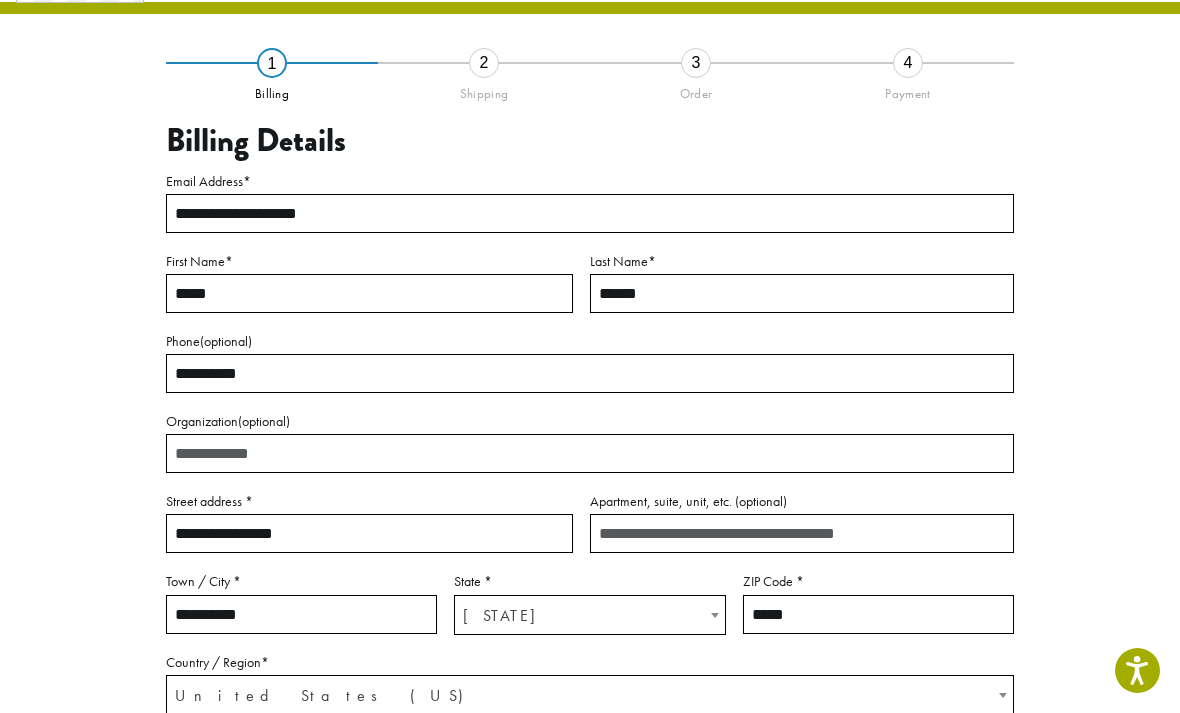 scroll, scrollTop: 83, scrollLeft: 0, axis: vertical 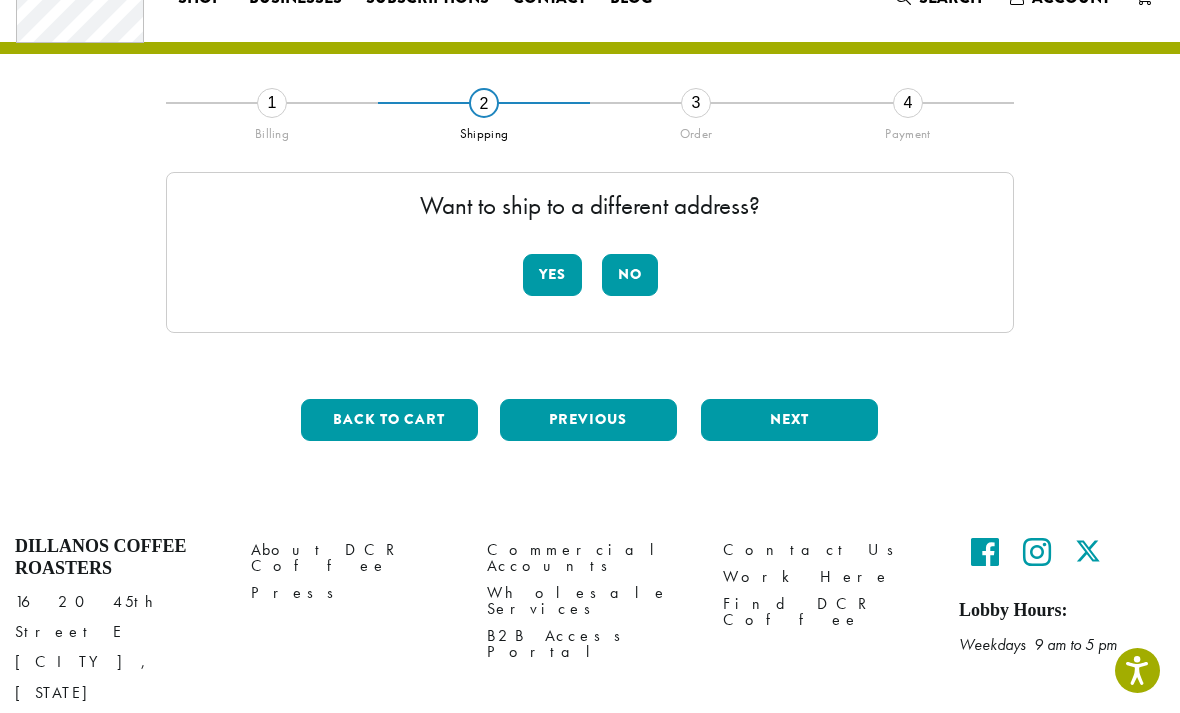 click on "No" at bounding box center (630, 275) 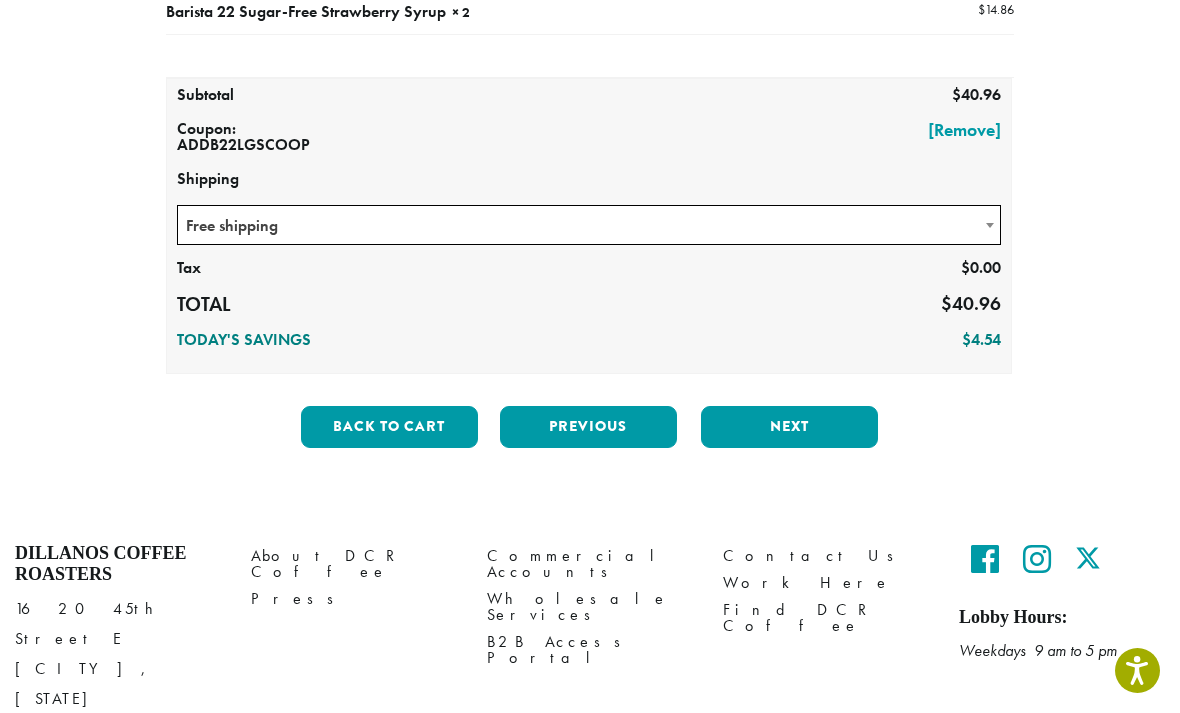 click on "Next" at bounding box center [789, 427] 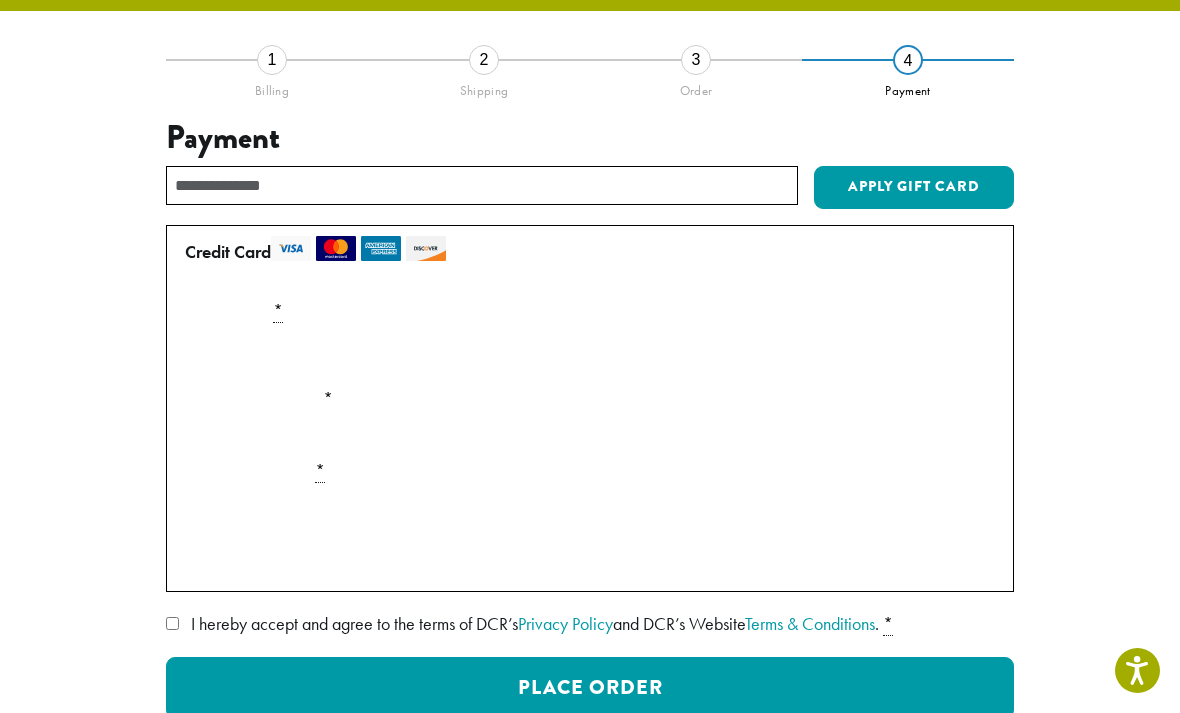 scroll, scrollTop: 114, scrollLeft: 0, axis: vertical 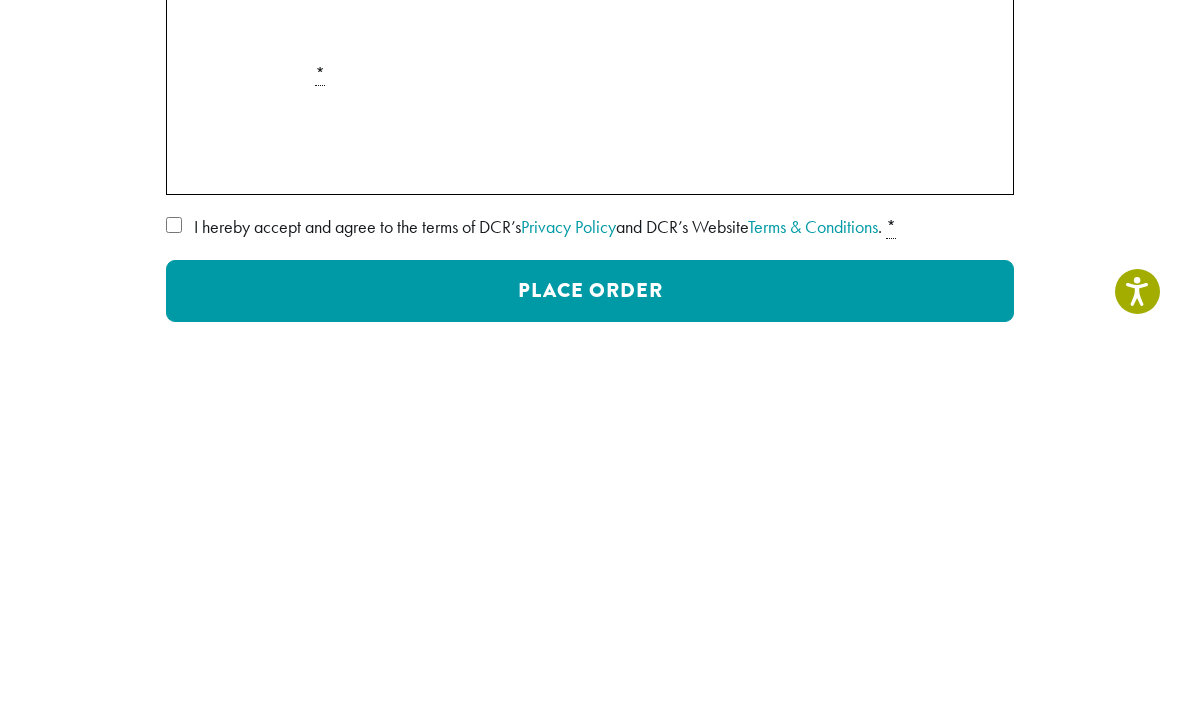 click on "Securely Save to Account" at bounding box center (287, 540) 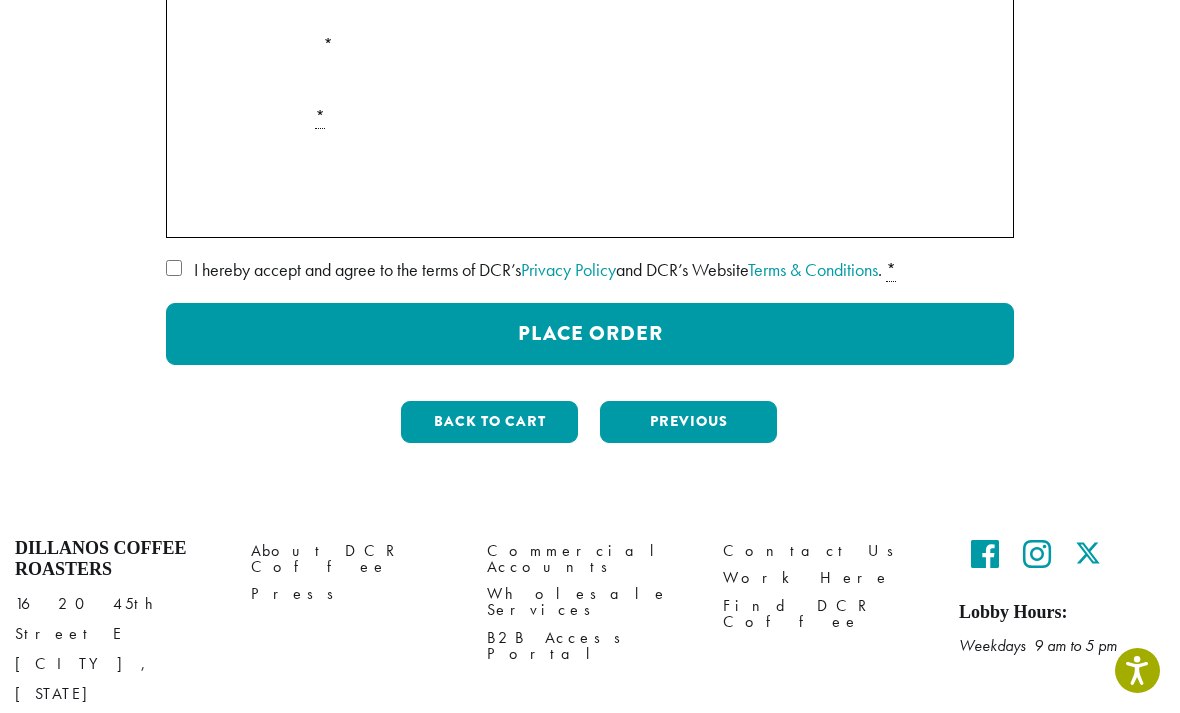 click on "I hereby accept and agree to the terms of DCR’s  Privacy Policy  and DCR’s Website  Terms & Conditions .   *" at bounding box center [590, 270] 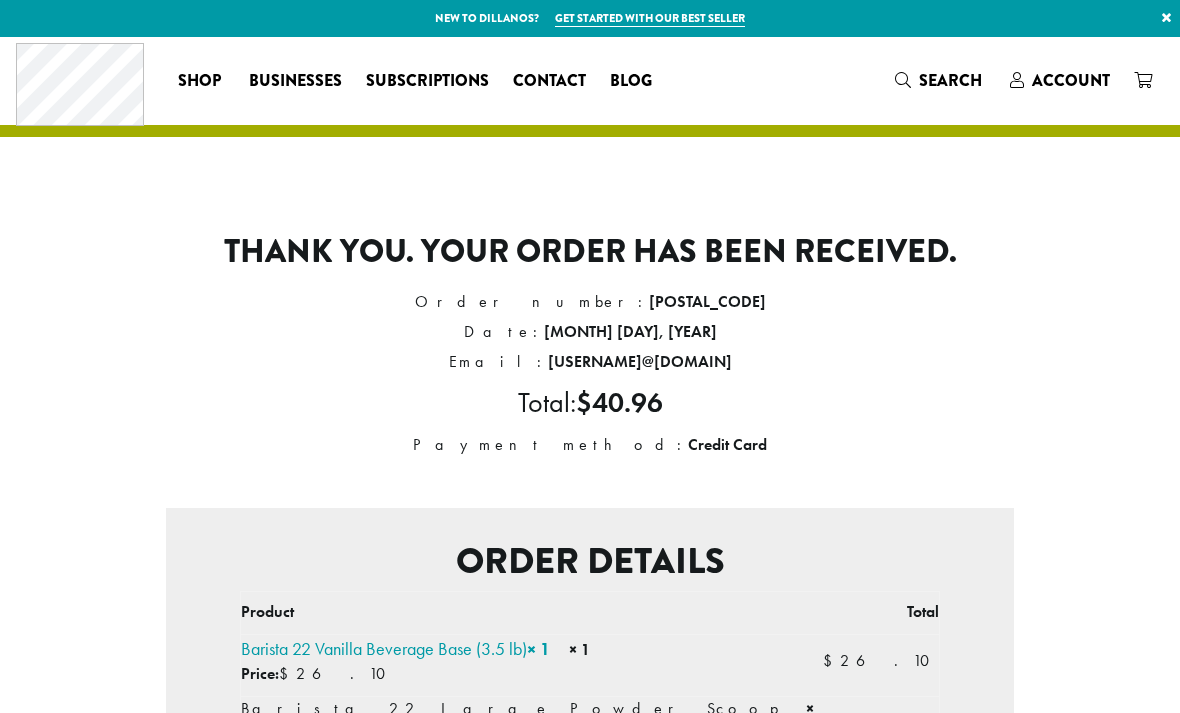 scroll, scrollTop: 0, scrollLeft: 0, axis: both 